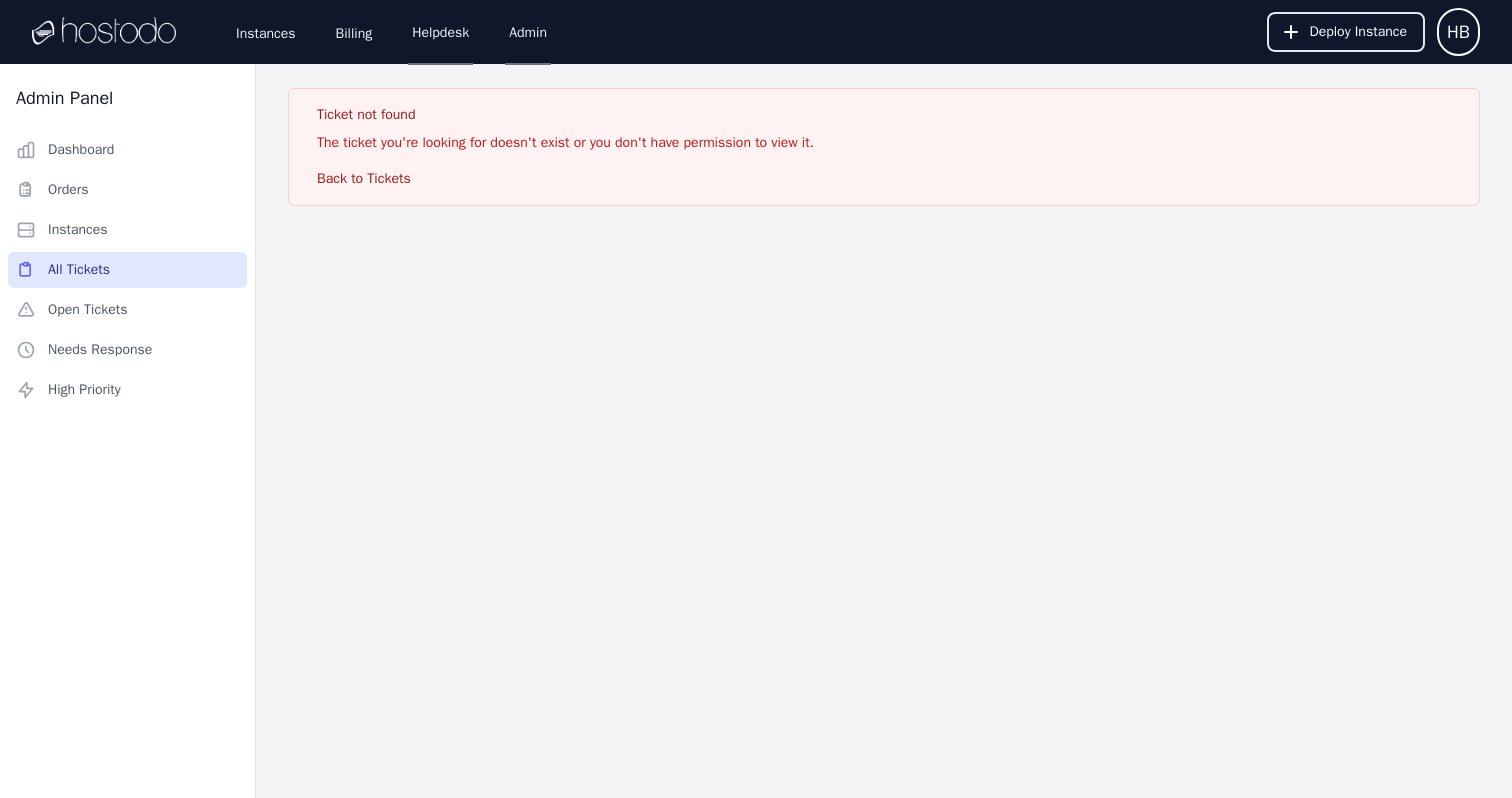 scroll, scrollTop: 0, scrollLeft: 0, axis: both 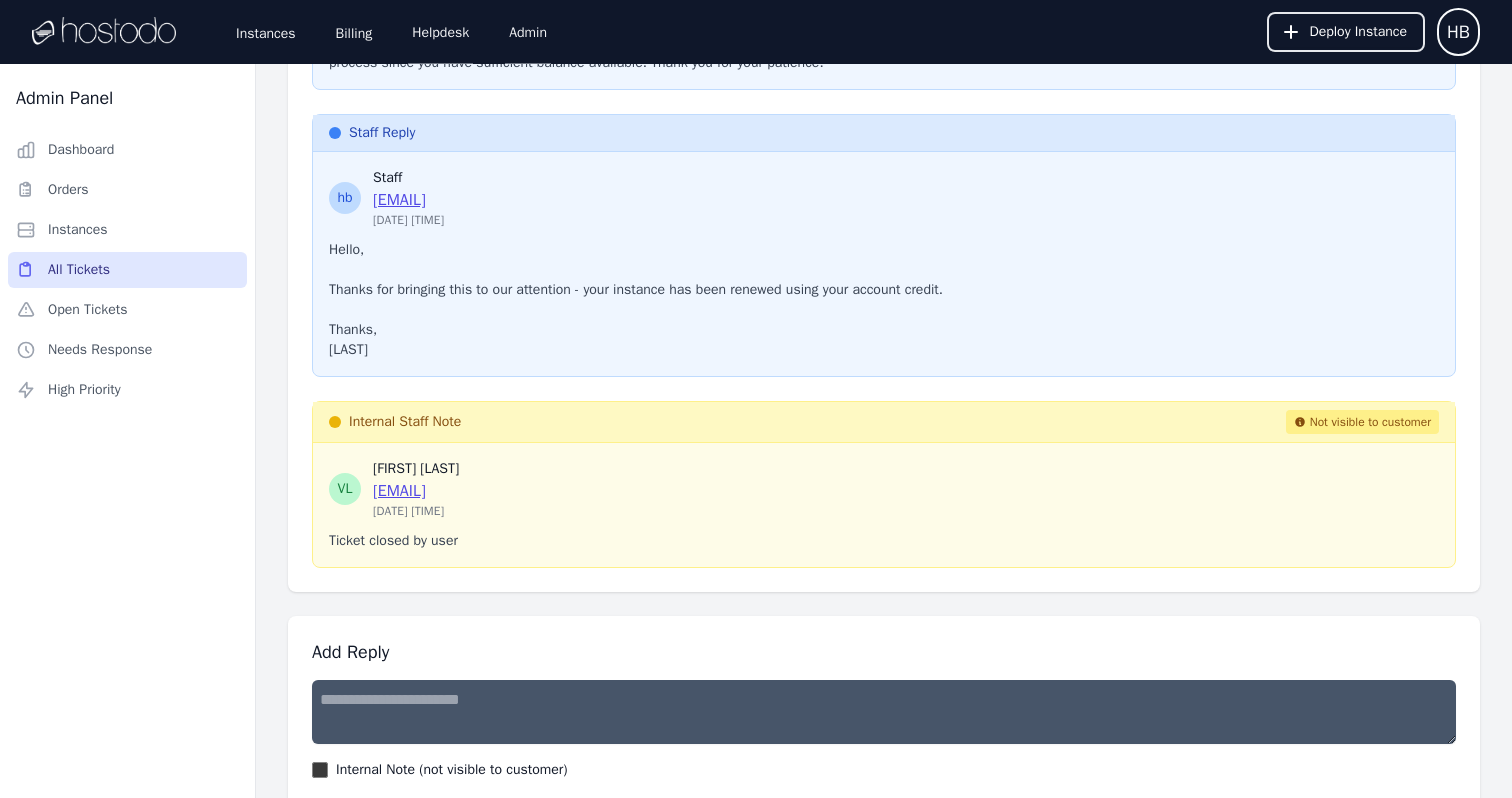 click on "All Tickets" at bounding box center [127, 270] 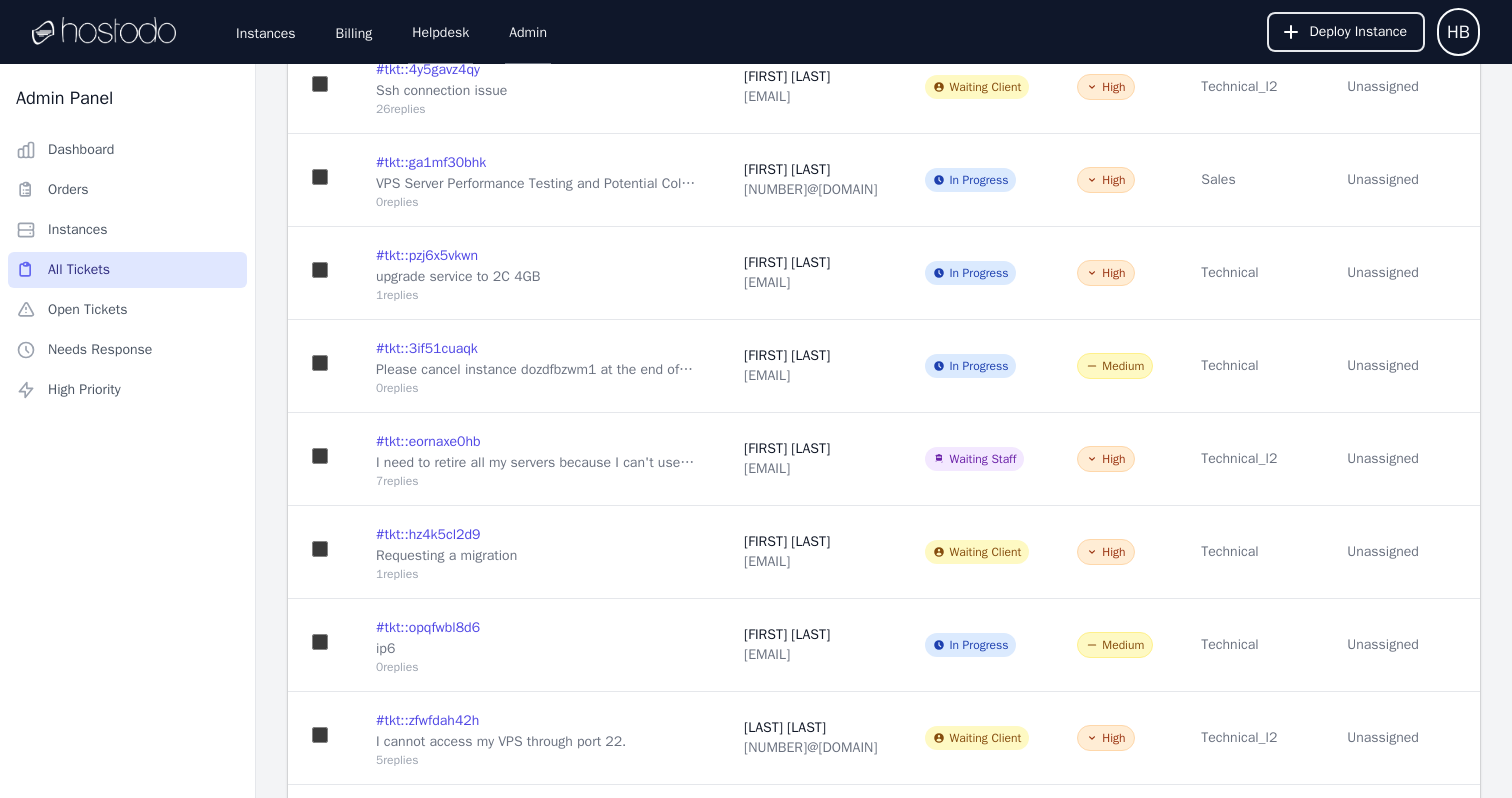 scroll, scrollTop: 0, scrollLeft: 0, axis: both 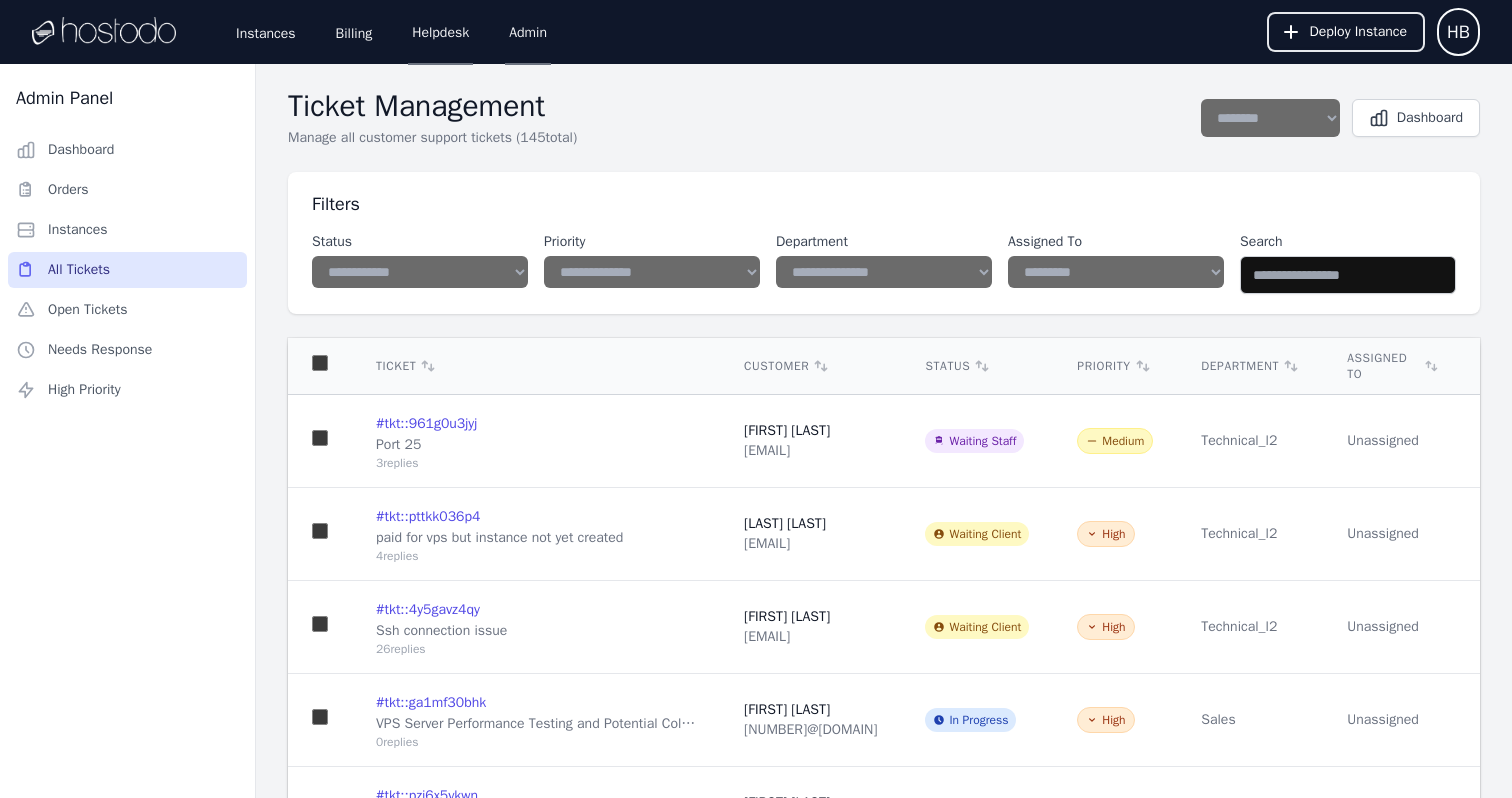 click on "**********" at bounding box center (420, 272) 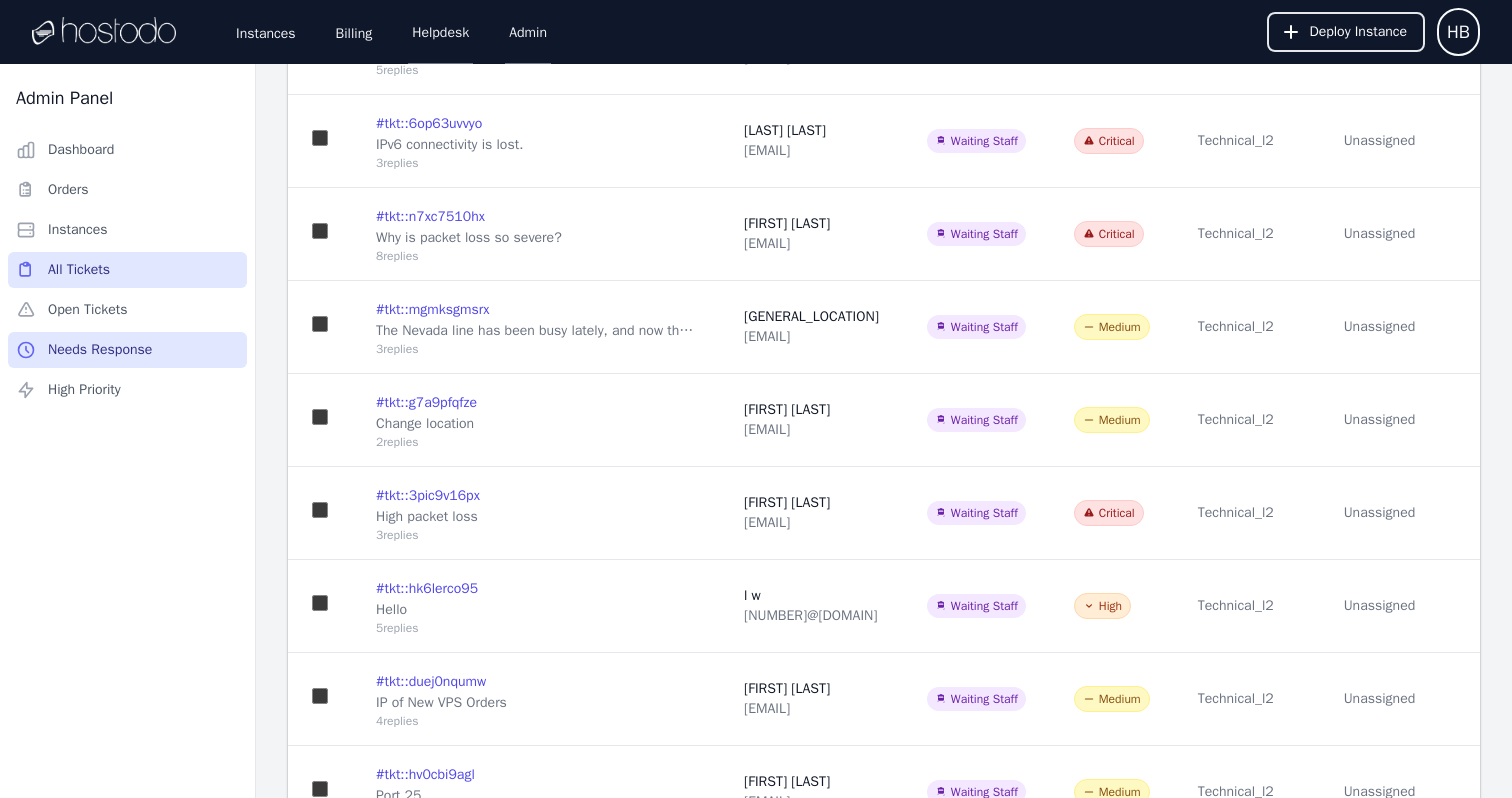 scroll, scrollTop: 1044, scrollLeft: 0, axis: vertical 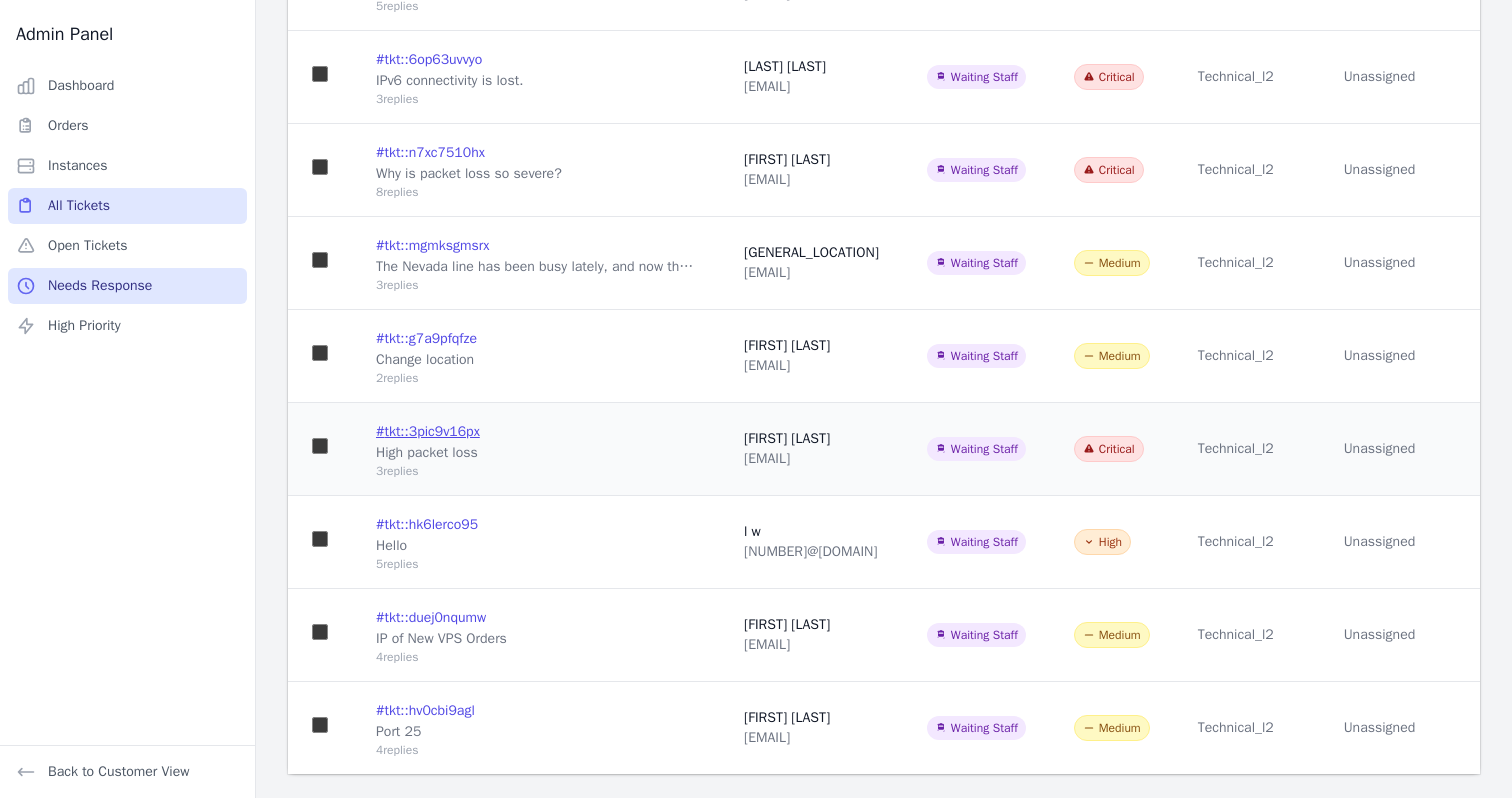 click on "# tkt::3pic9v16px" at bounding box center [428, 432] 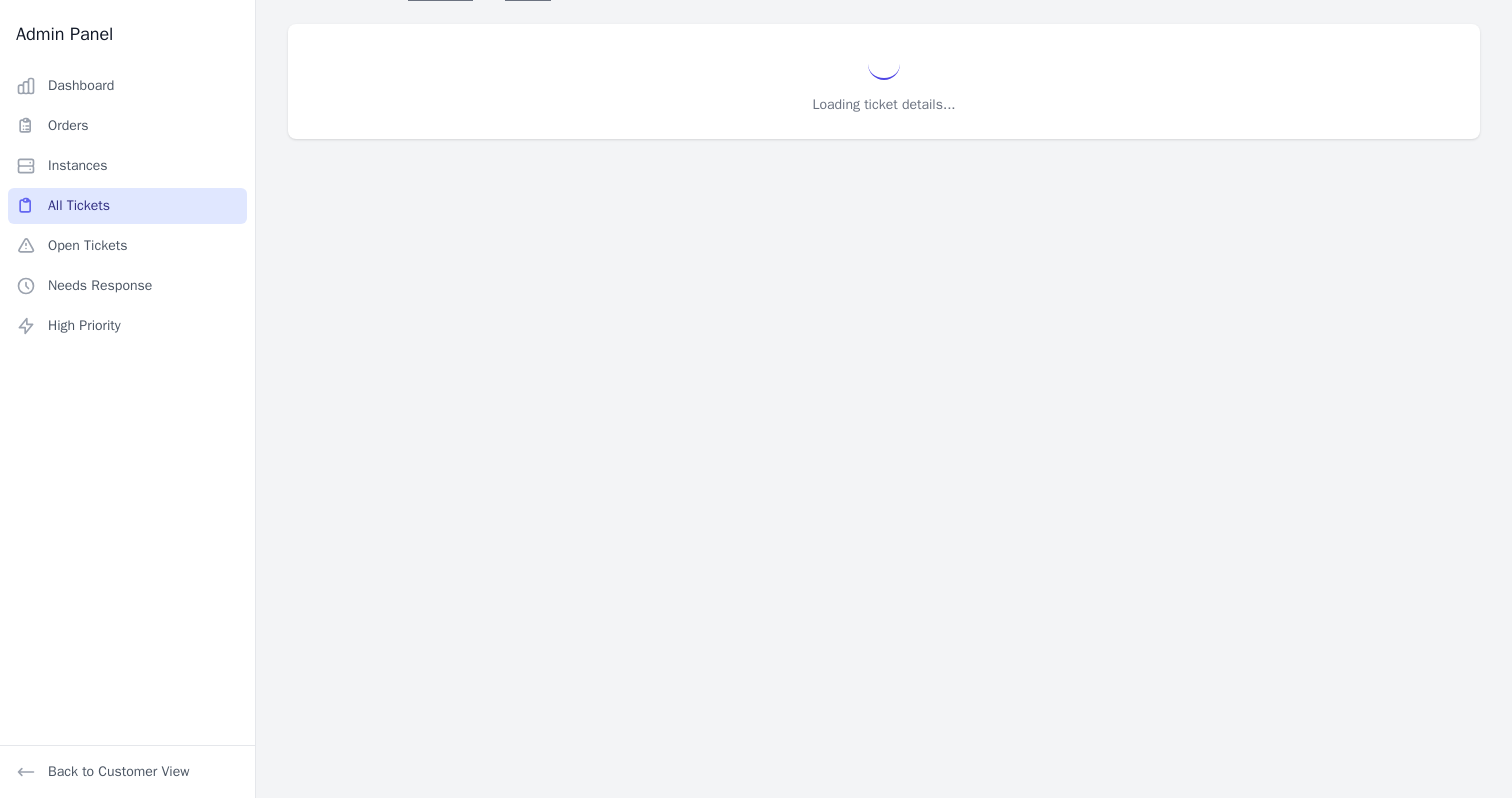 scroll, scrollTop: 0, scrollLeft: 0, axis: both 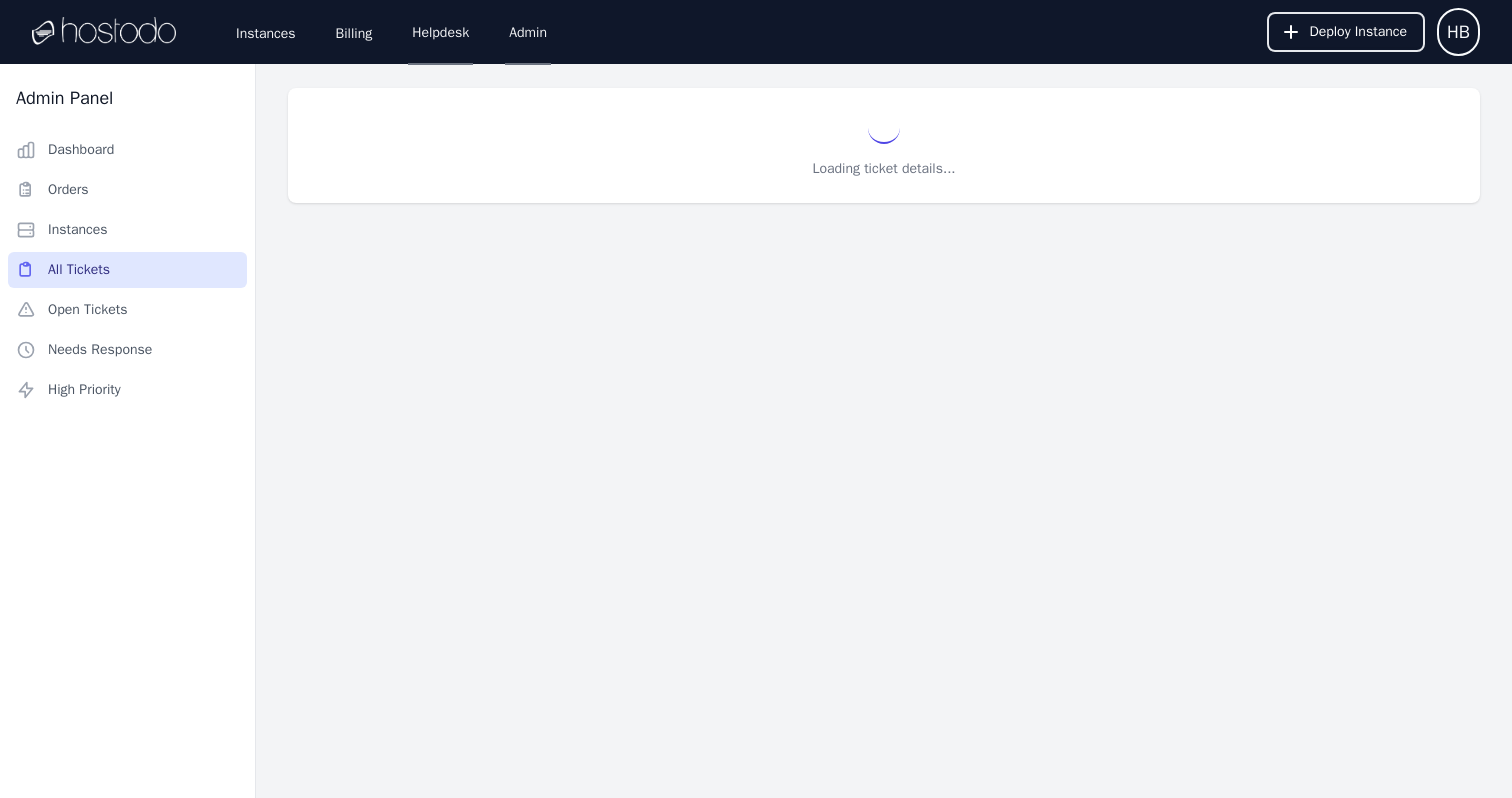 select on "**********" 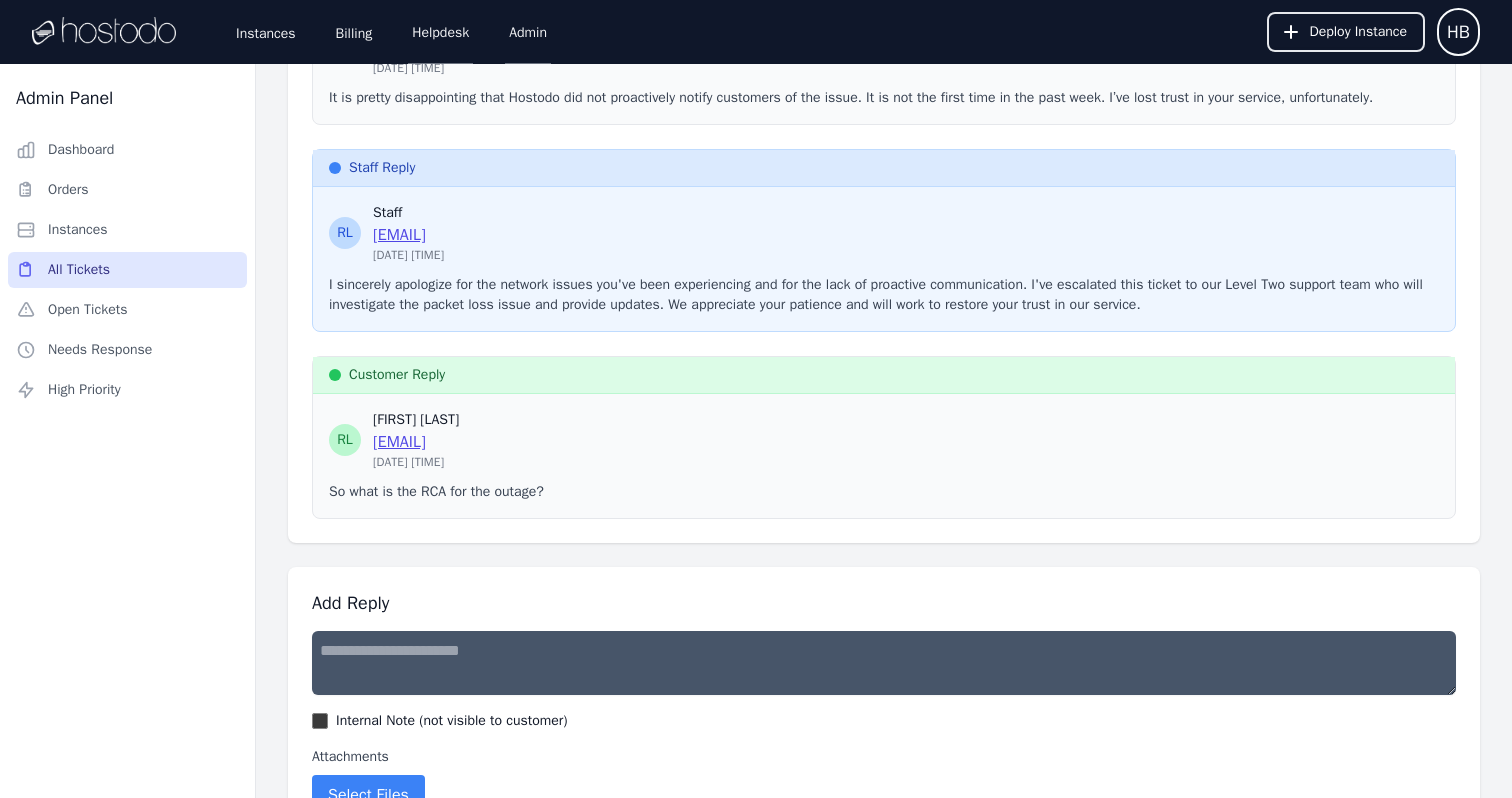scroll, scrollTop: 1005, scrollLeft: 0, axis: vertical 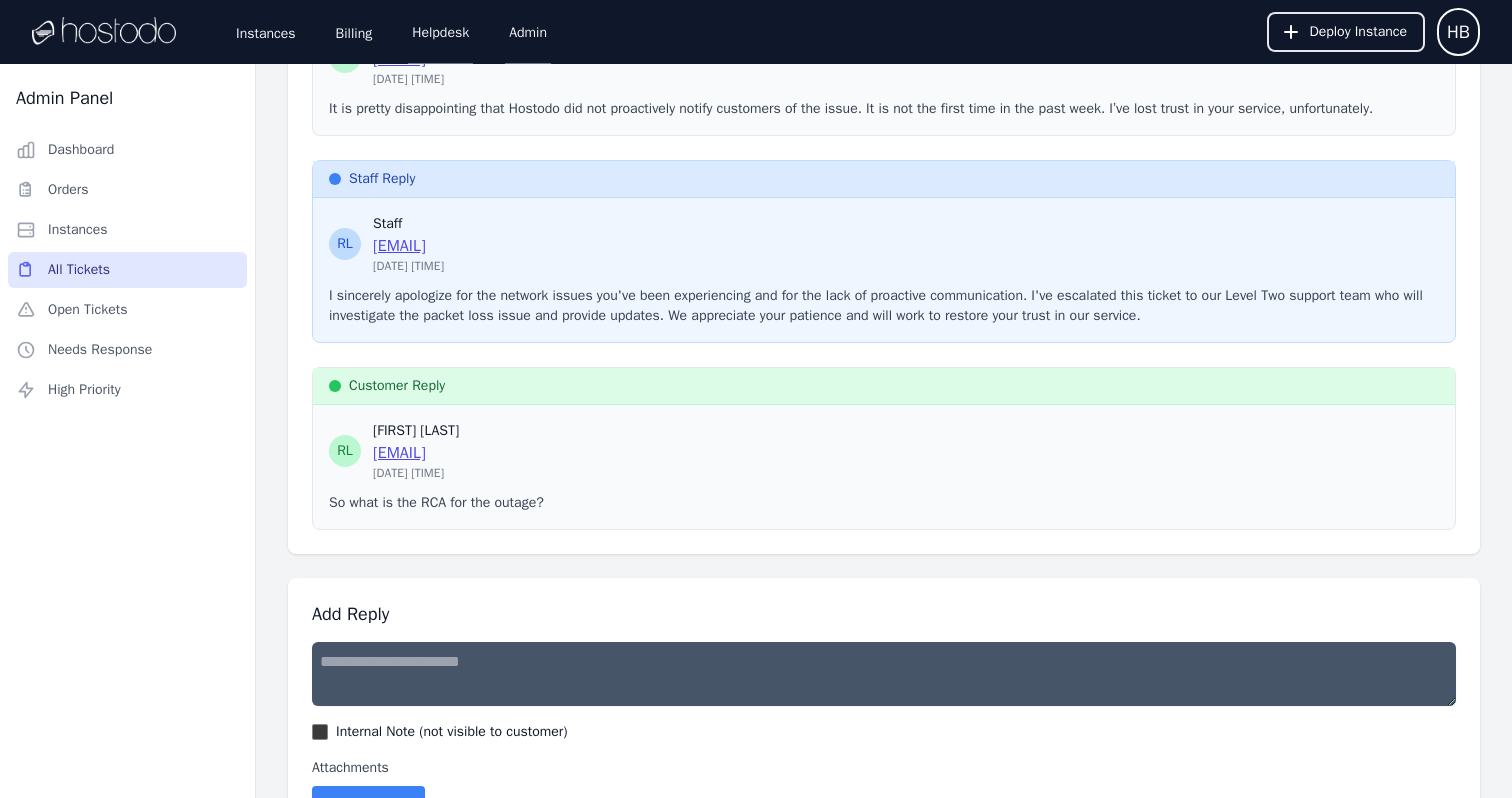 click on "So what is the RCA for the outage?" at bounding box center [884, 503] 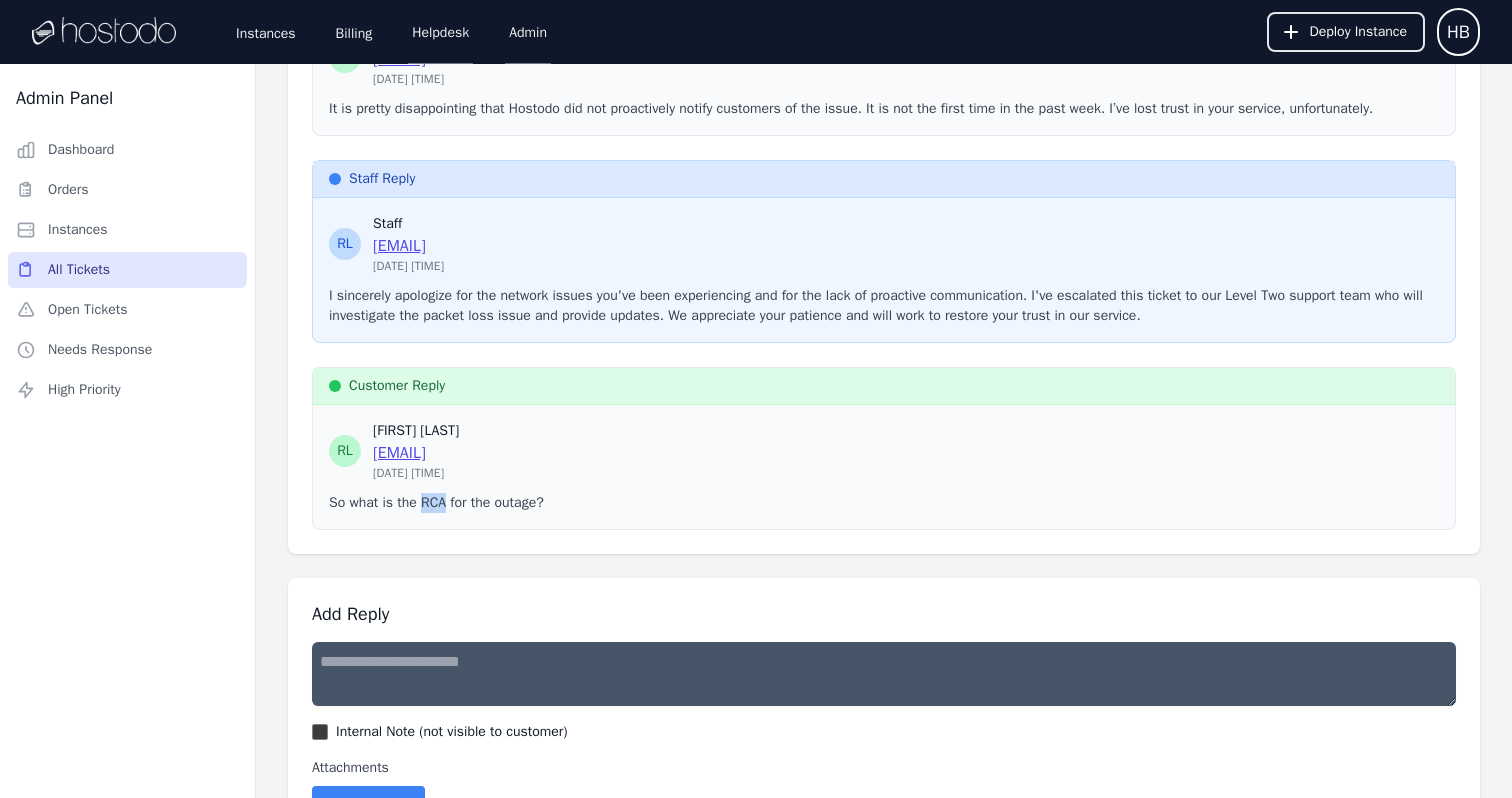 click on "So what is the RCA for the outage?" at bounding box center [884, 503] 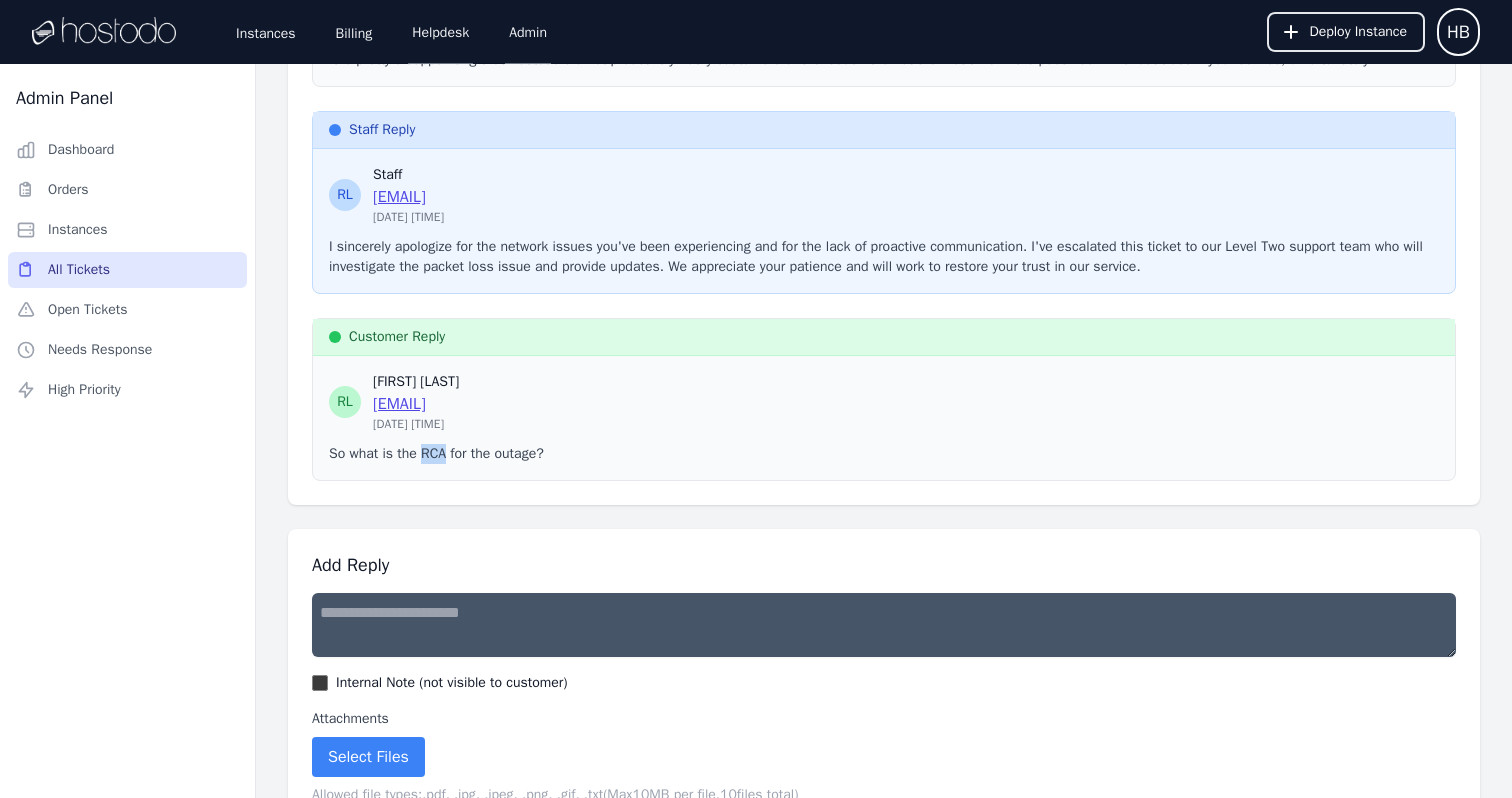 scroll, scrollTop: 1101, scrollLeft: 0, axis: vertical 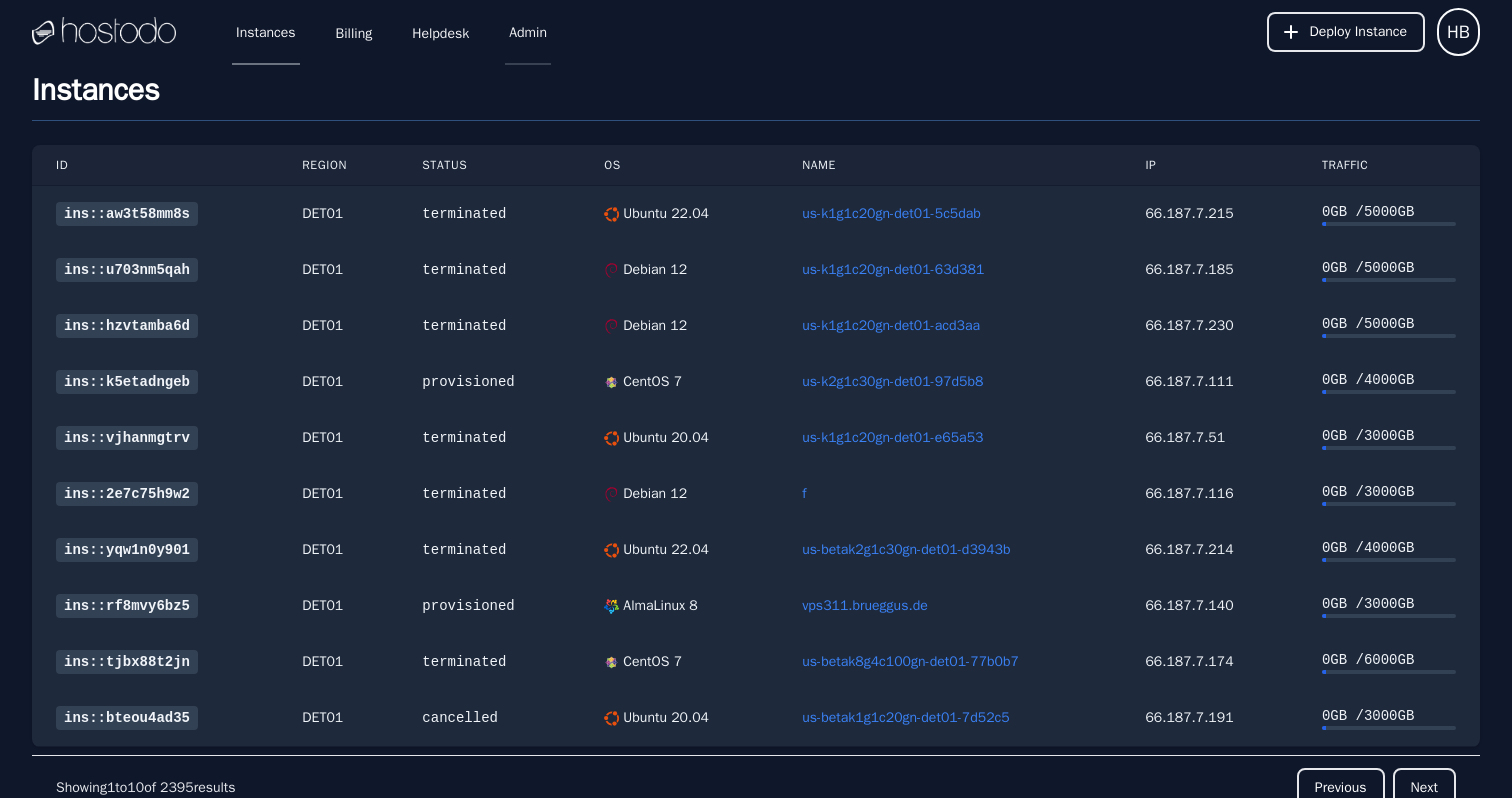 click on "Admin" at bounding box center [528, 32] 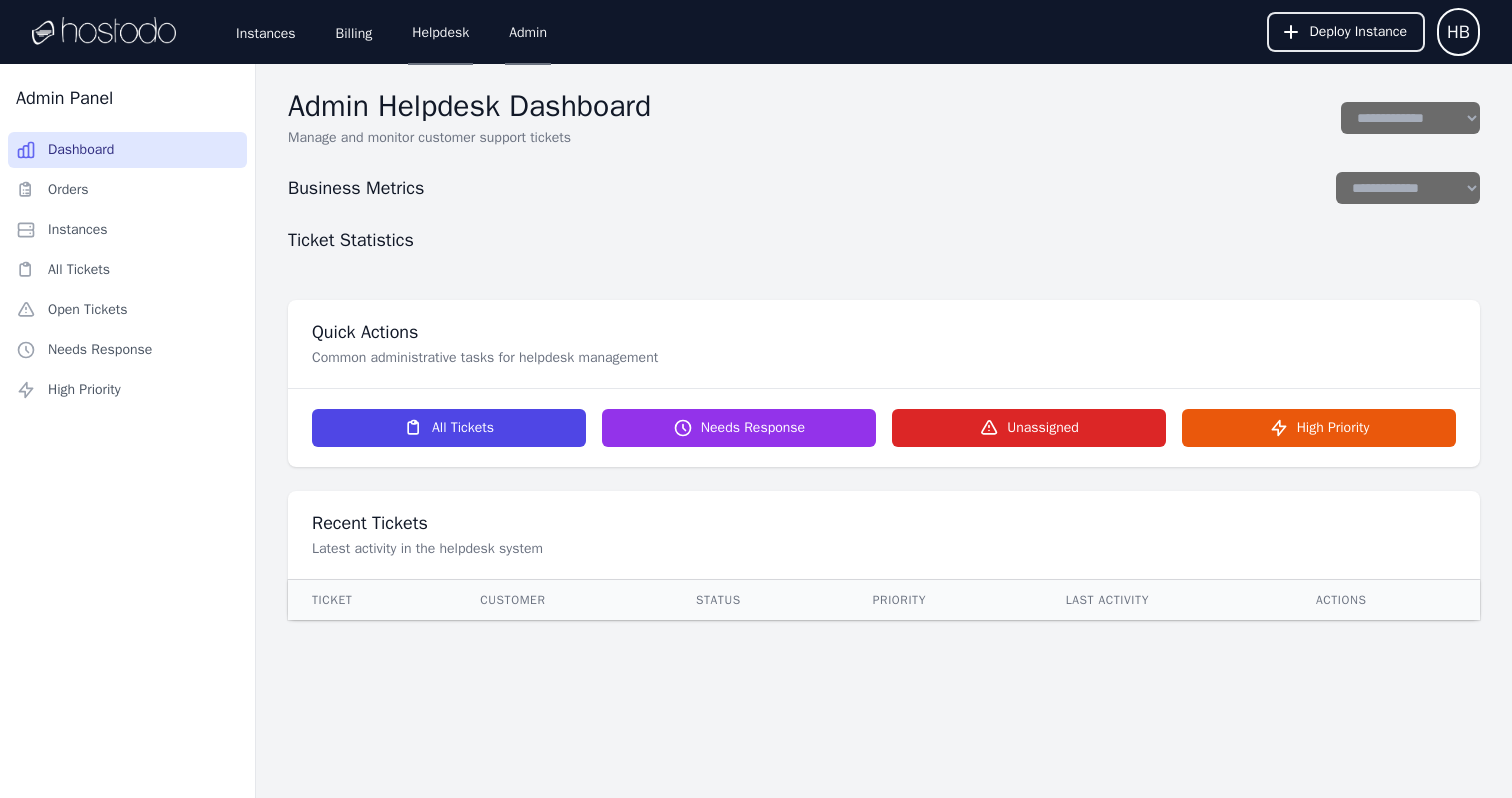 select on "**" 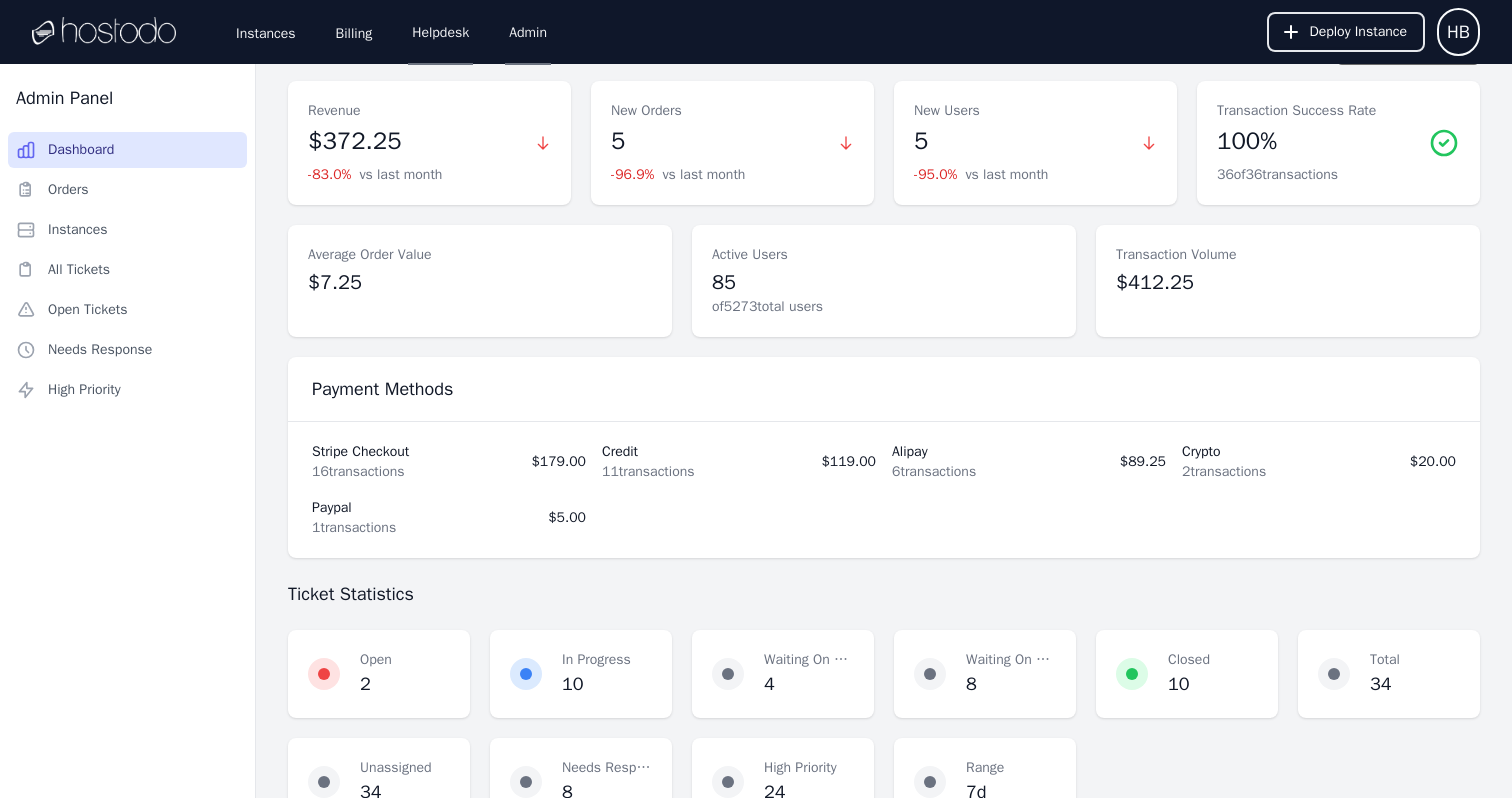 scroll, scrollTop: 150, scrollLeft: 0, axis: vertical 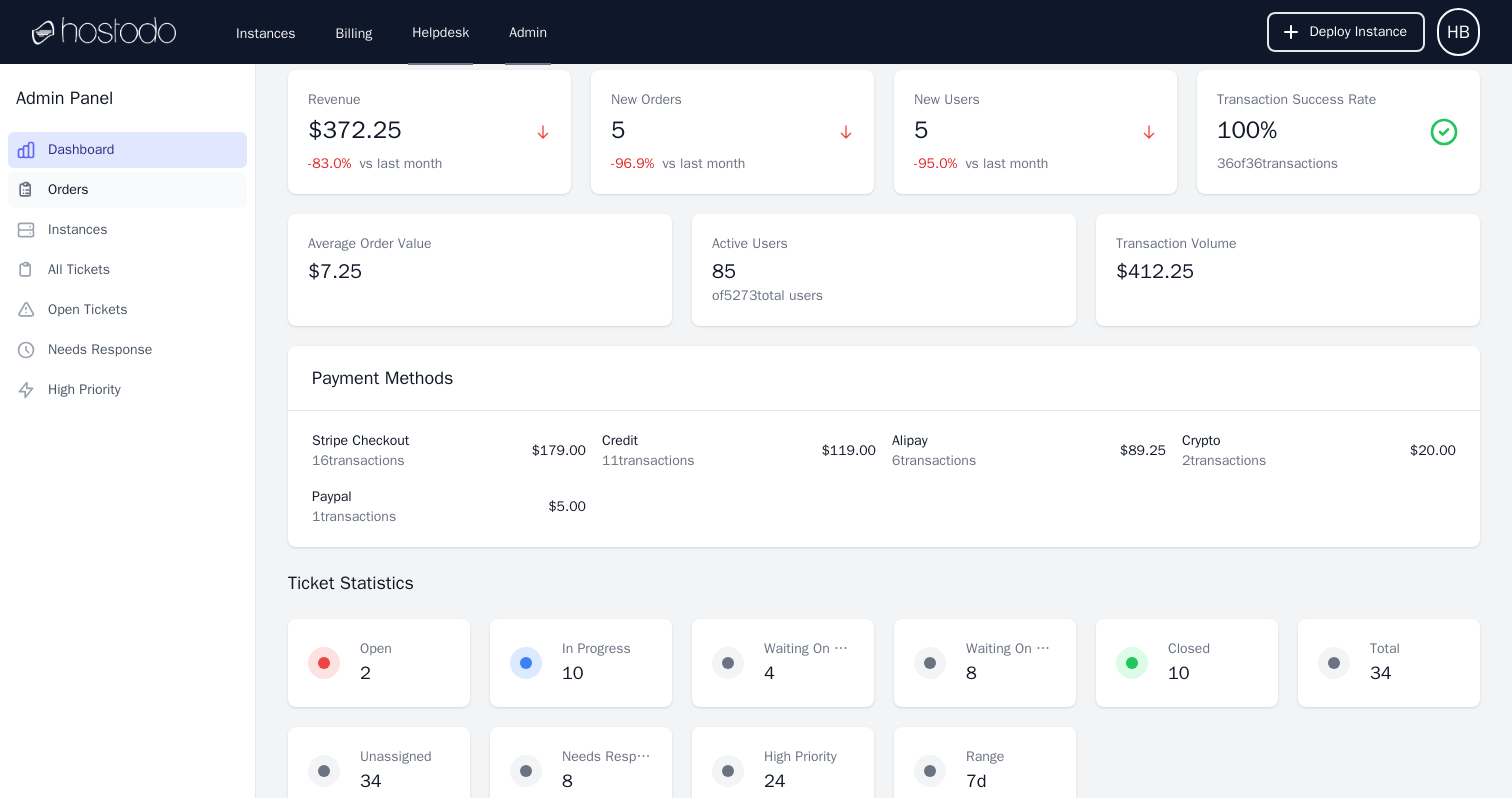 click on "Orders" at bounding box center (127, 190) 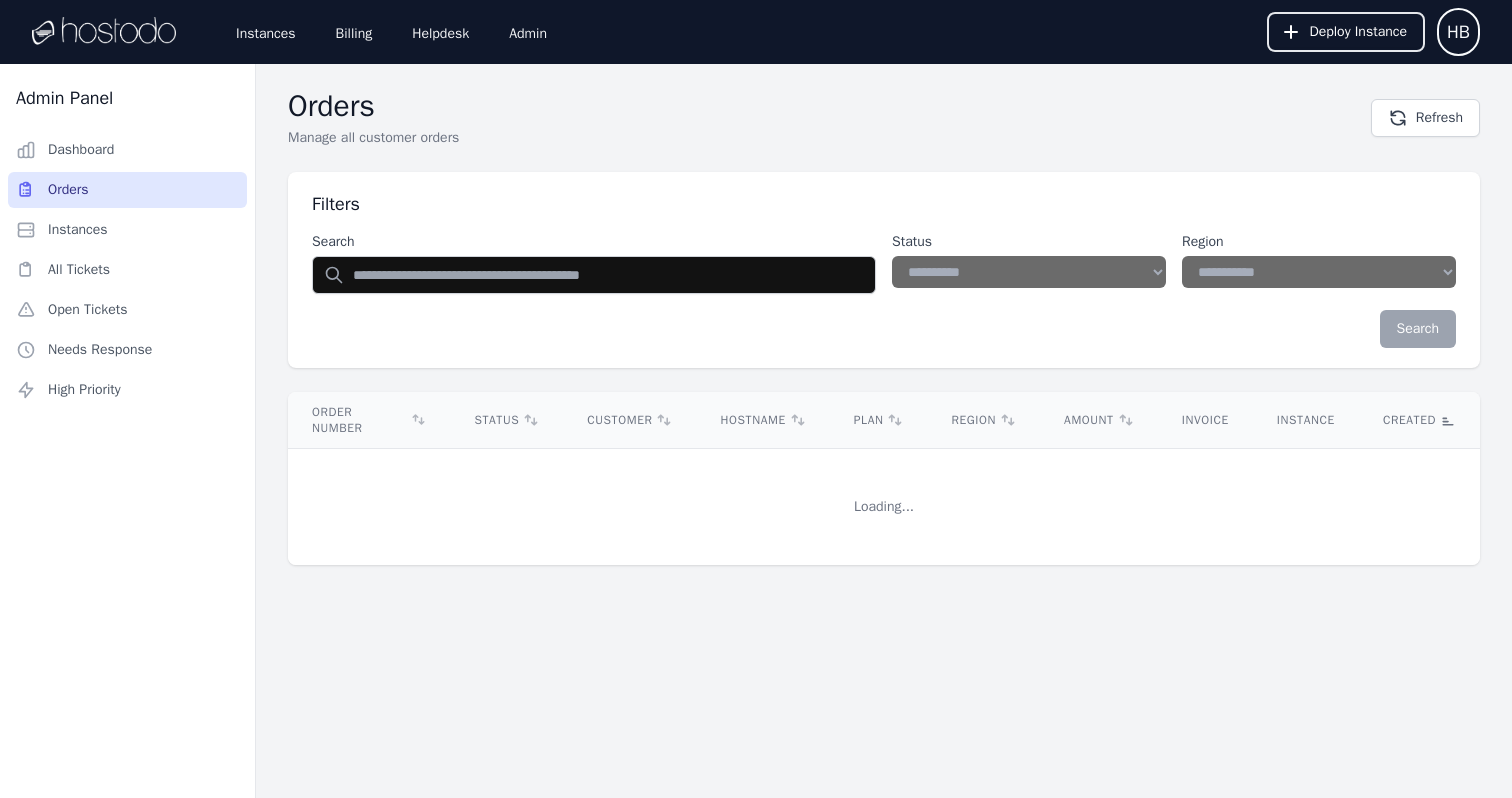 select on "**" 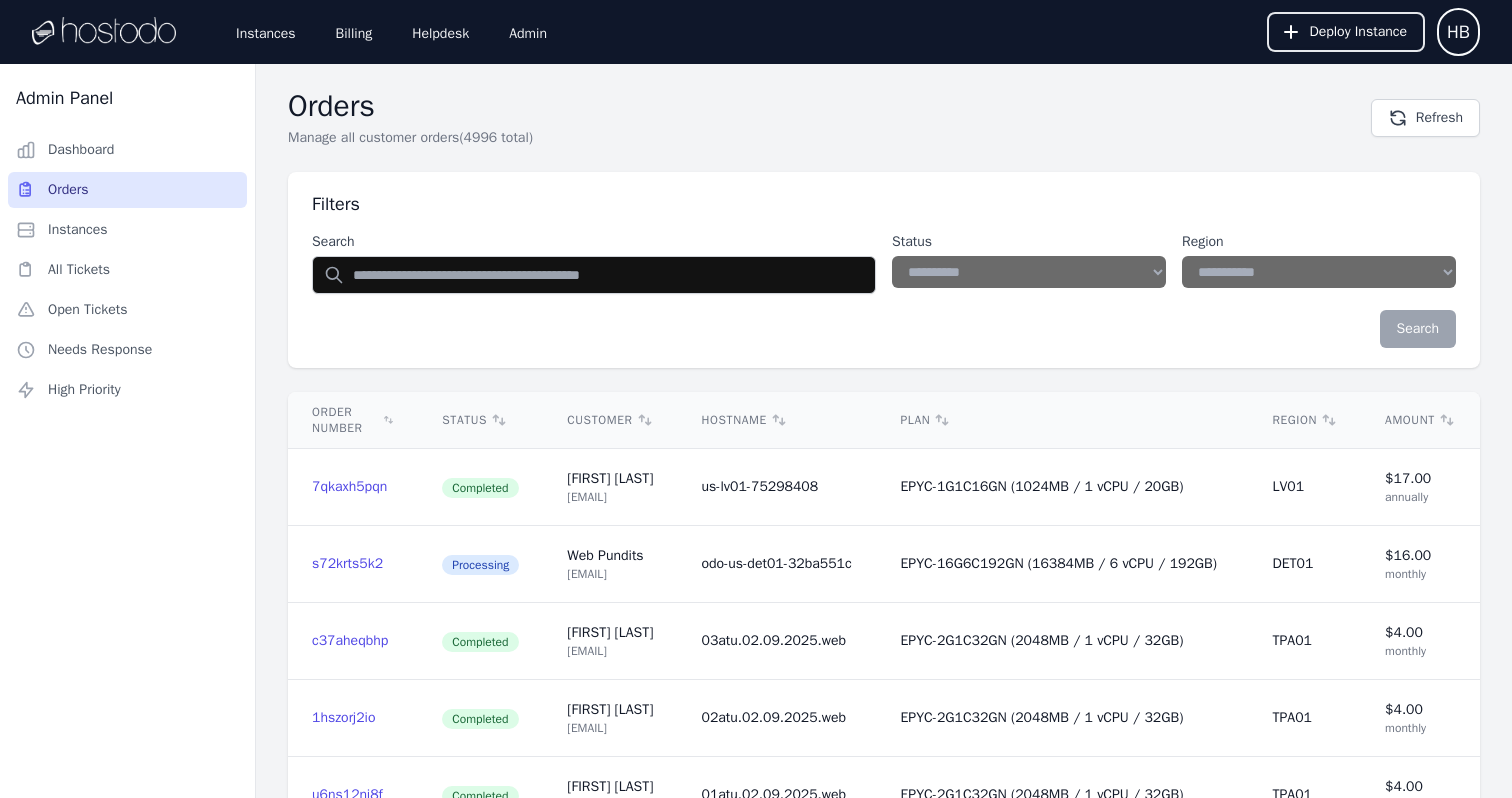 click on "Search" at bounding box center (594, 263) 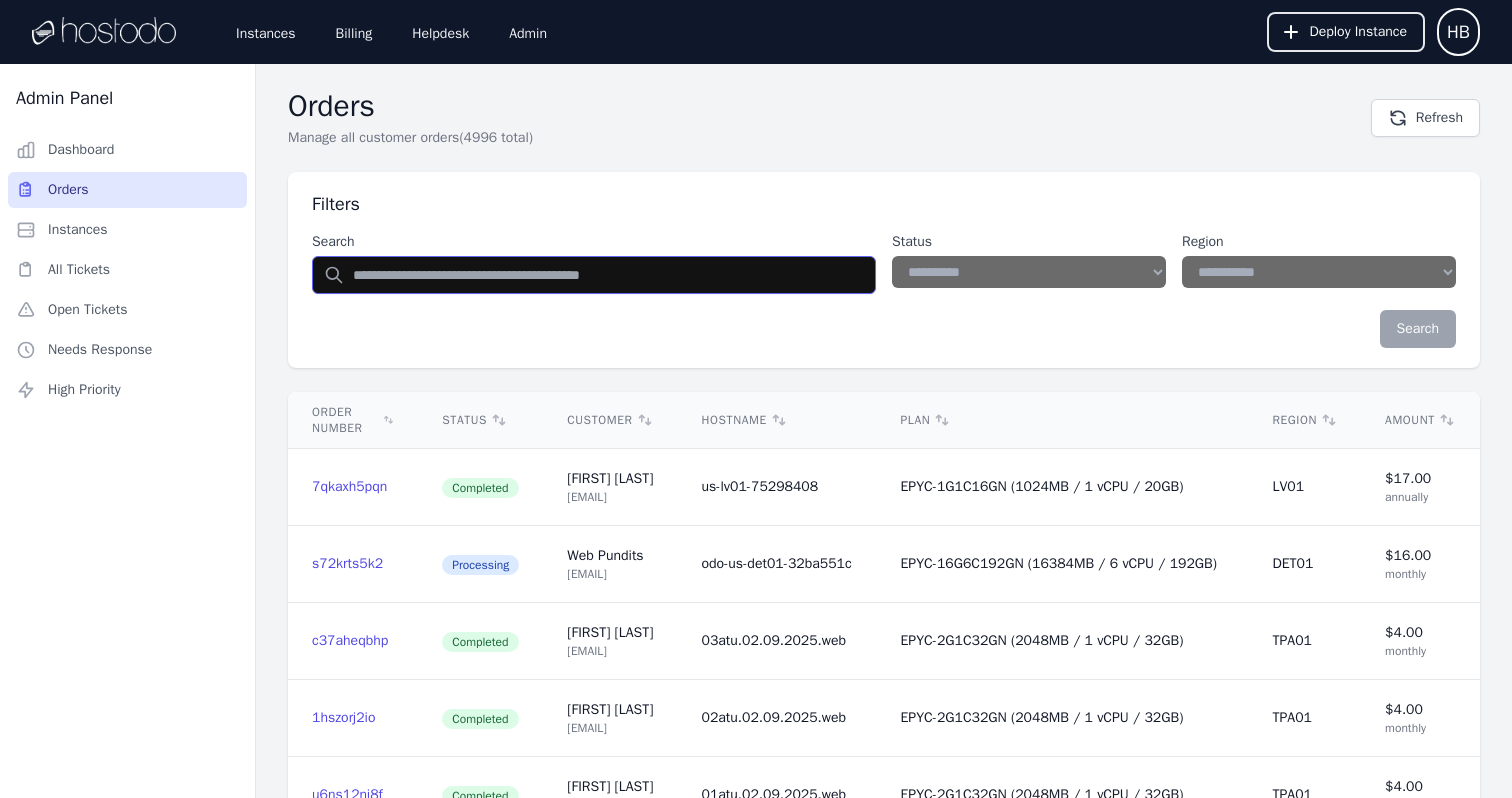 click at bounding box center [594, 275] 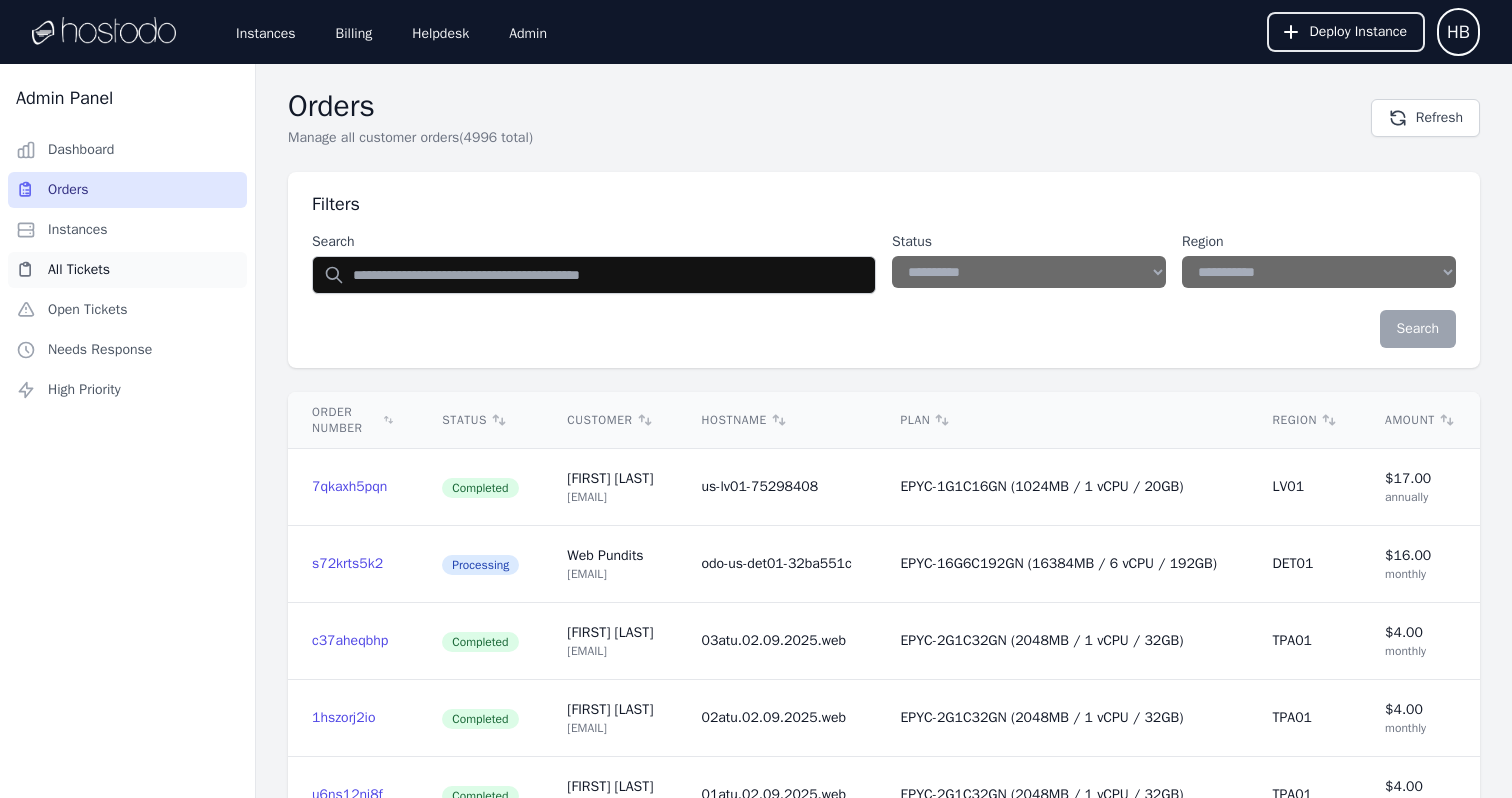 click on "All Tickets" at bounding box center (127, 270) 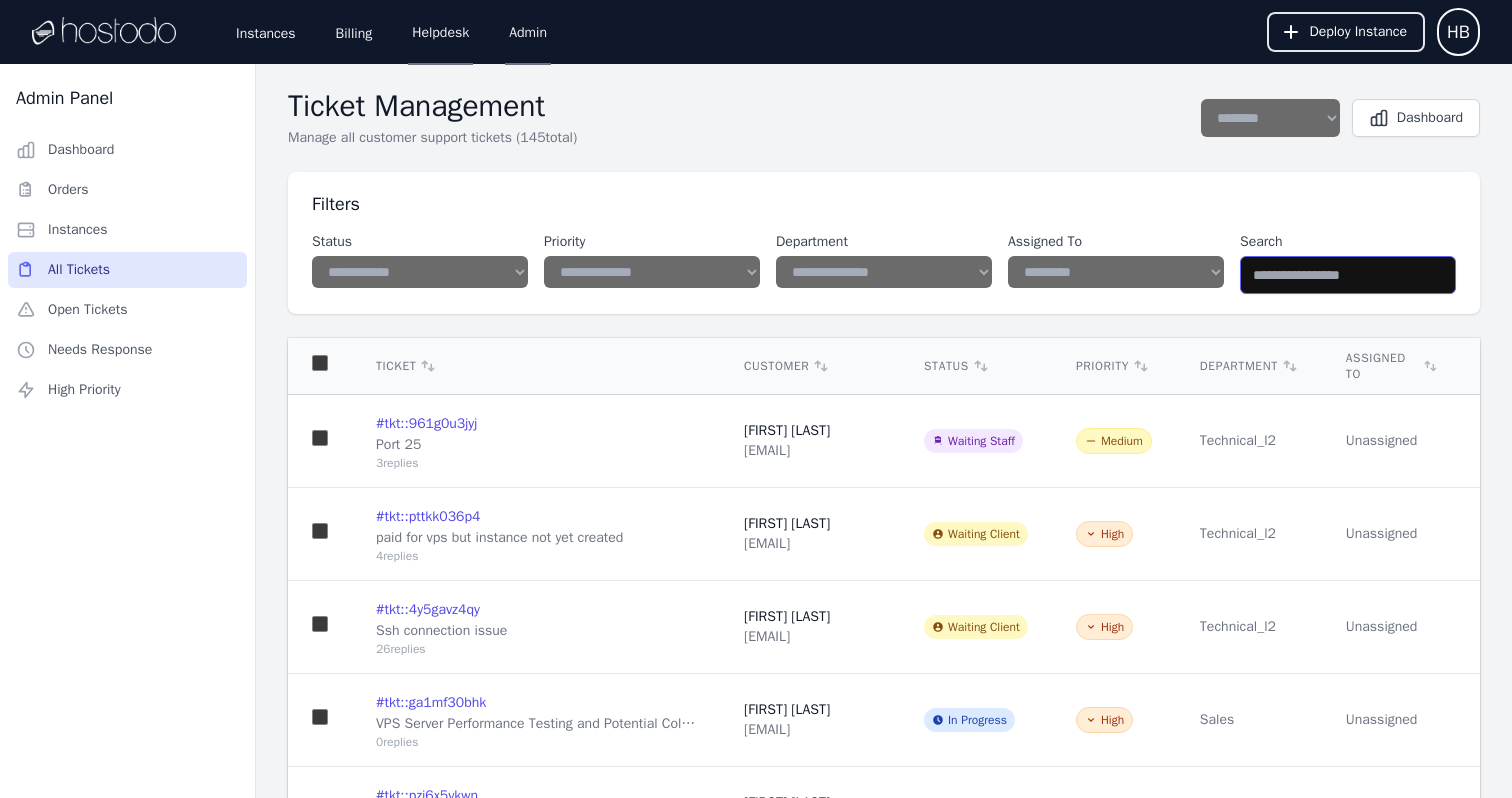 click at bounding box center (1348, 275) 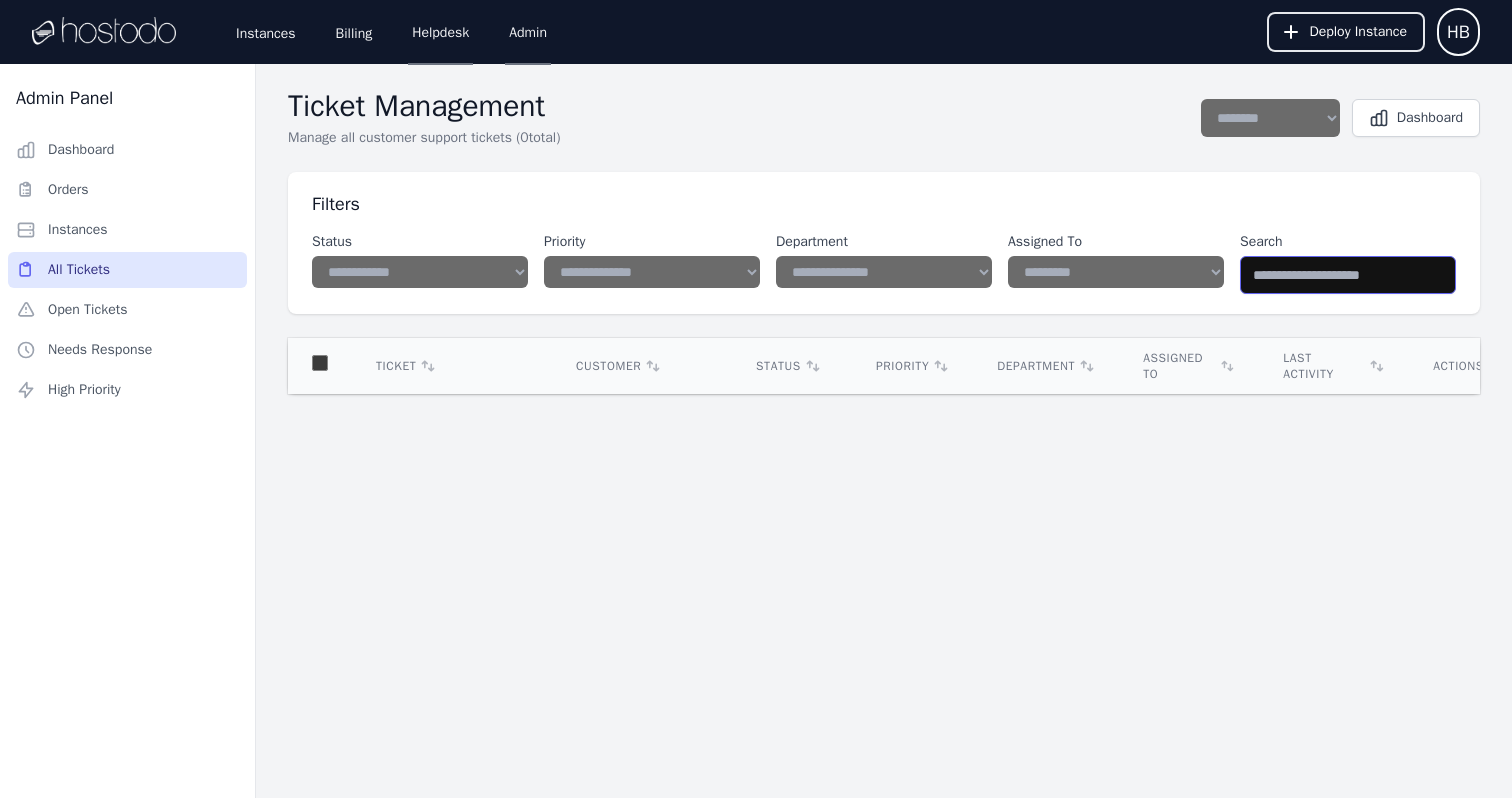 type on "**********" 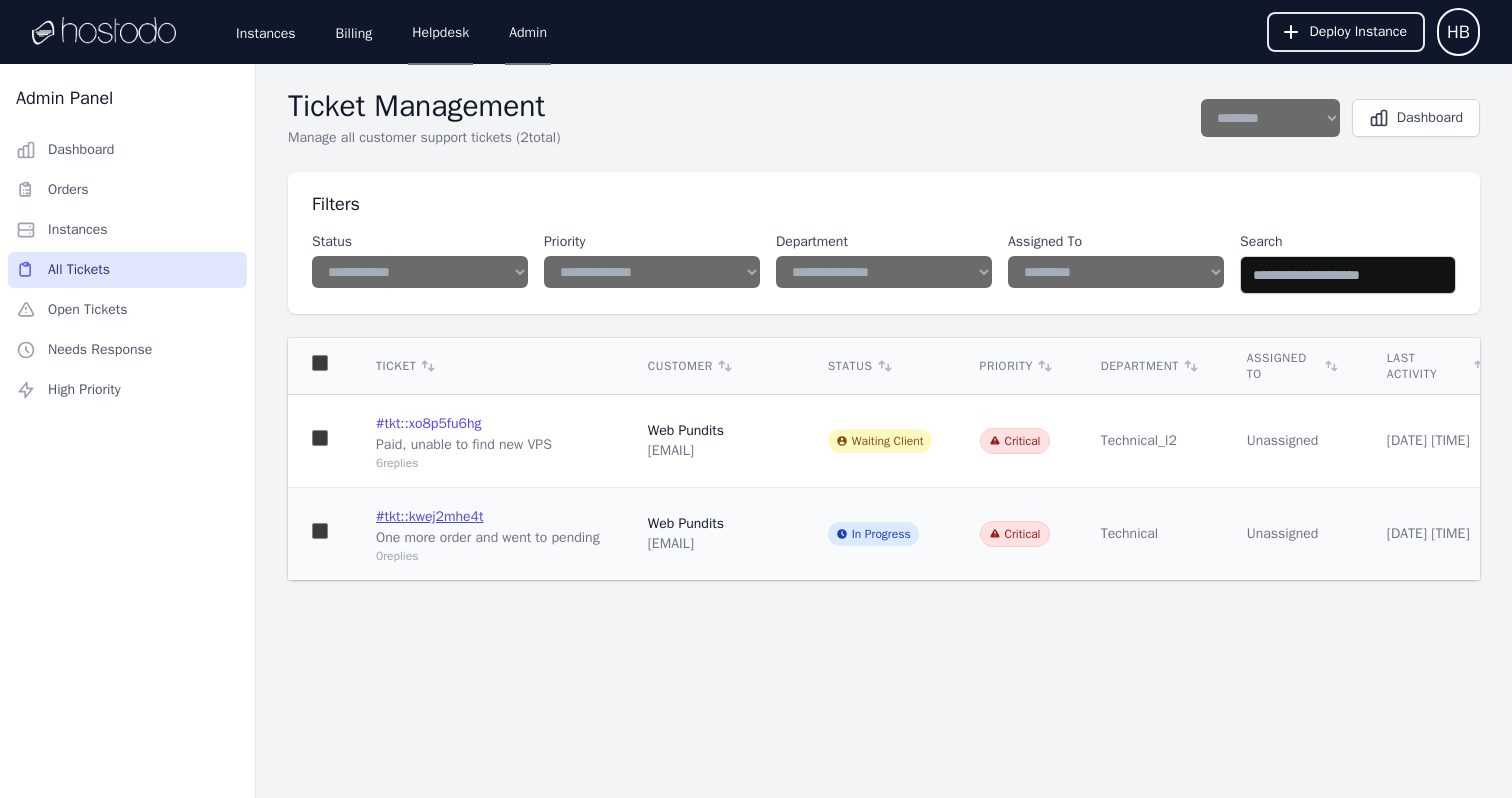 click on "# tkt::kwej2mhe4t" at bounding box center (429, 517) 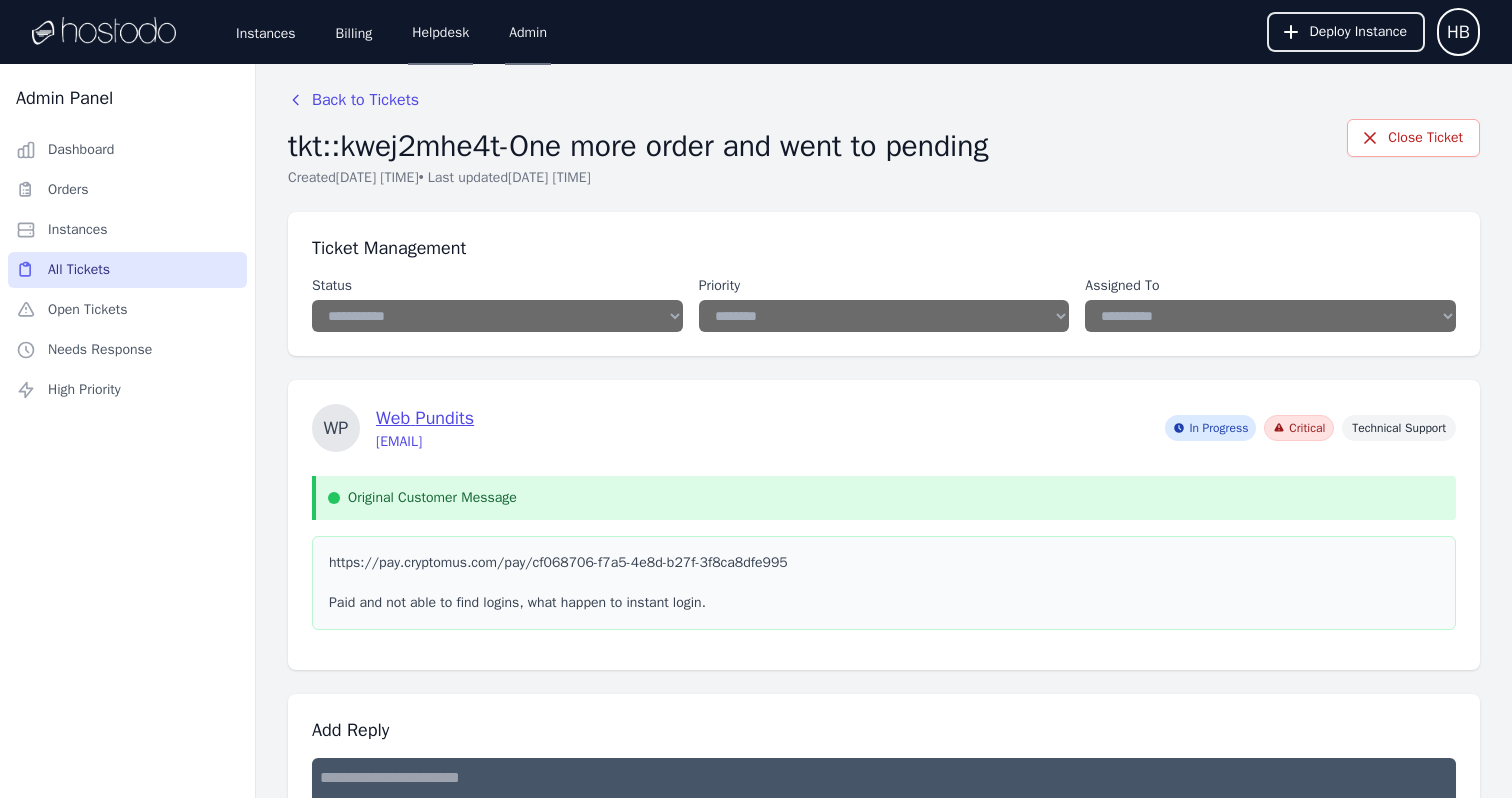 scroll, scrollTop: 212, scrollLeft: 0, axis: vertical 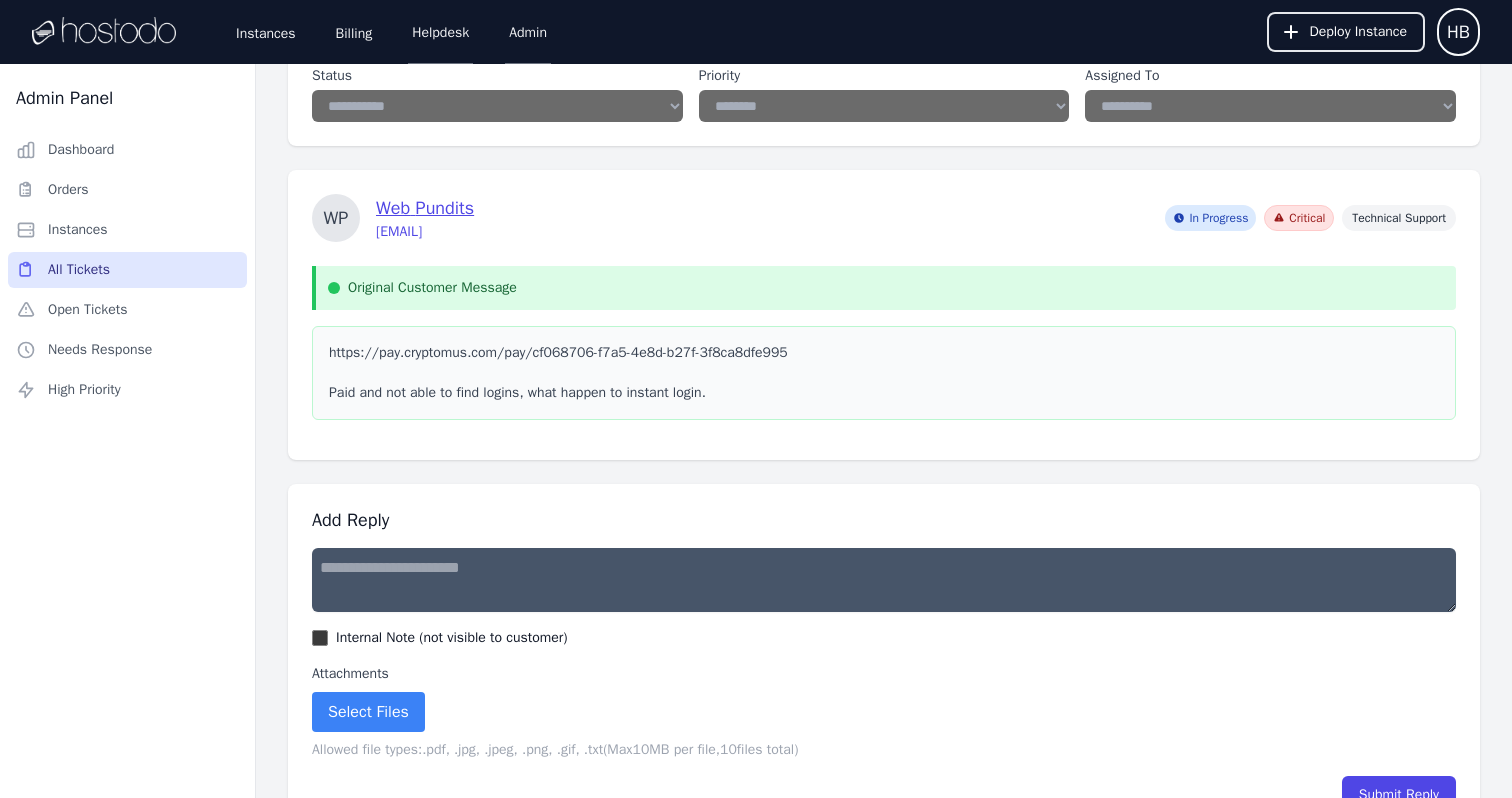 click on "Internal Note (not visible to customer) Attachments Select Files Allowed file types:  .pdf, .jpg, .jpeg, .png, .gif, .txt  (Max  10 MB per file,  10  files total) Submit Reply" at bounding box center [884, 681] 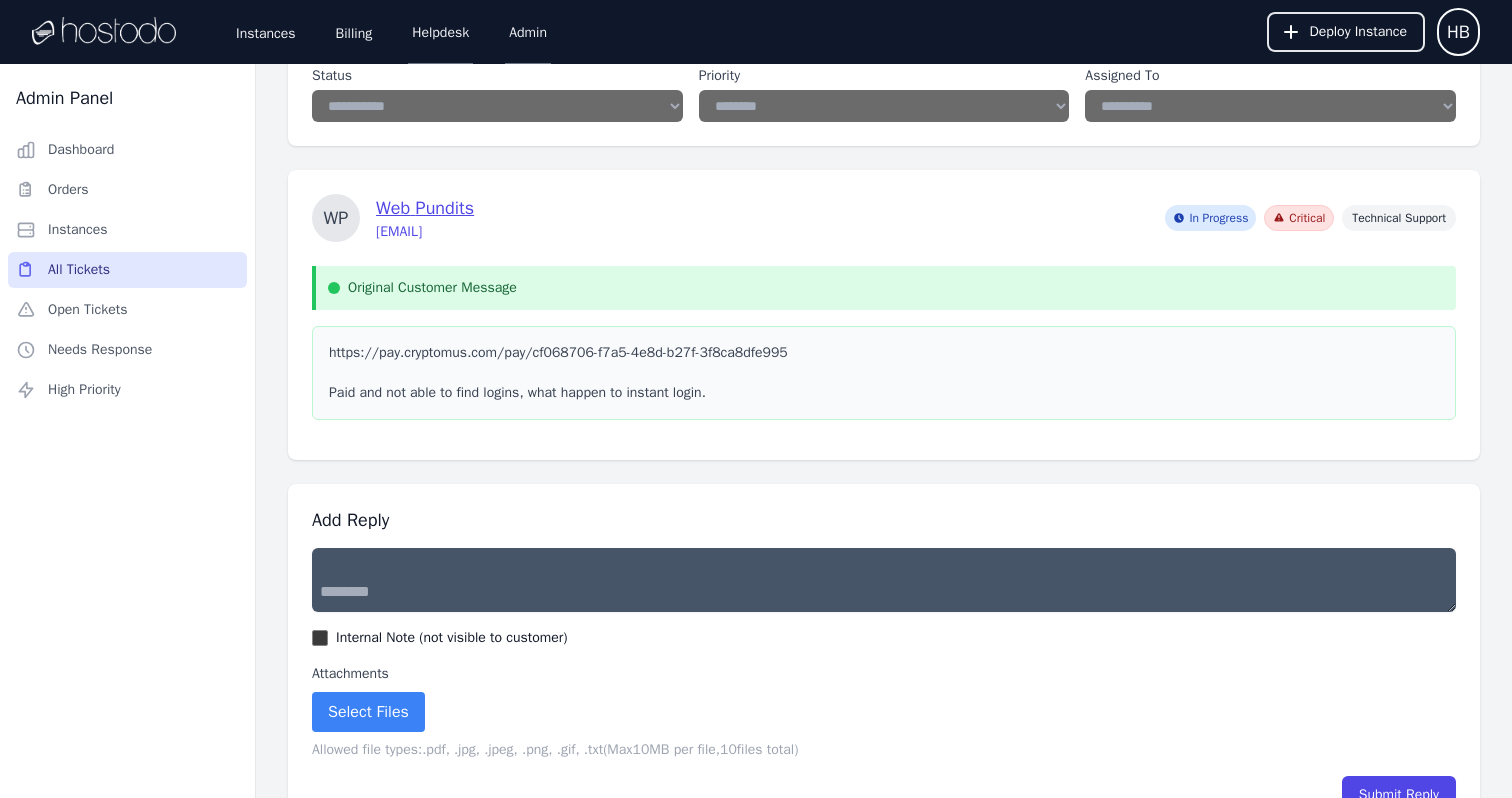 scroll, scrollTop: 109, scrollLeft: 0, axis: vertical 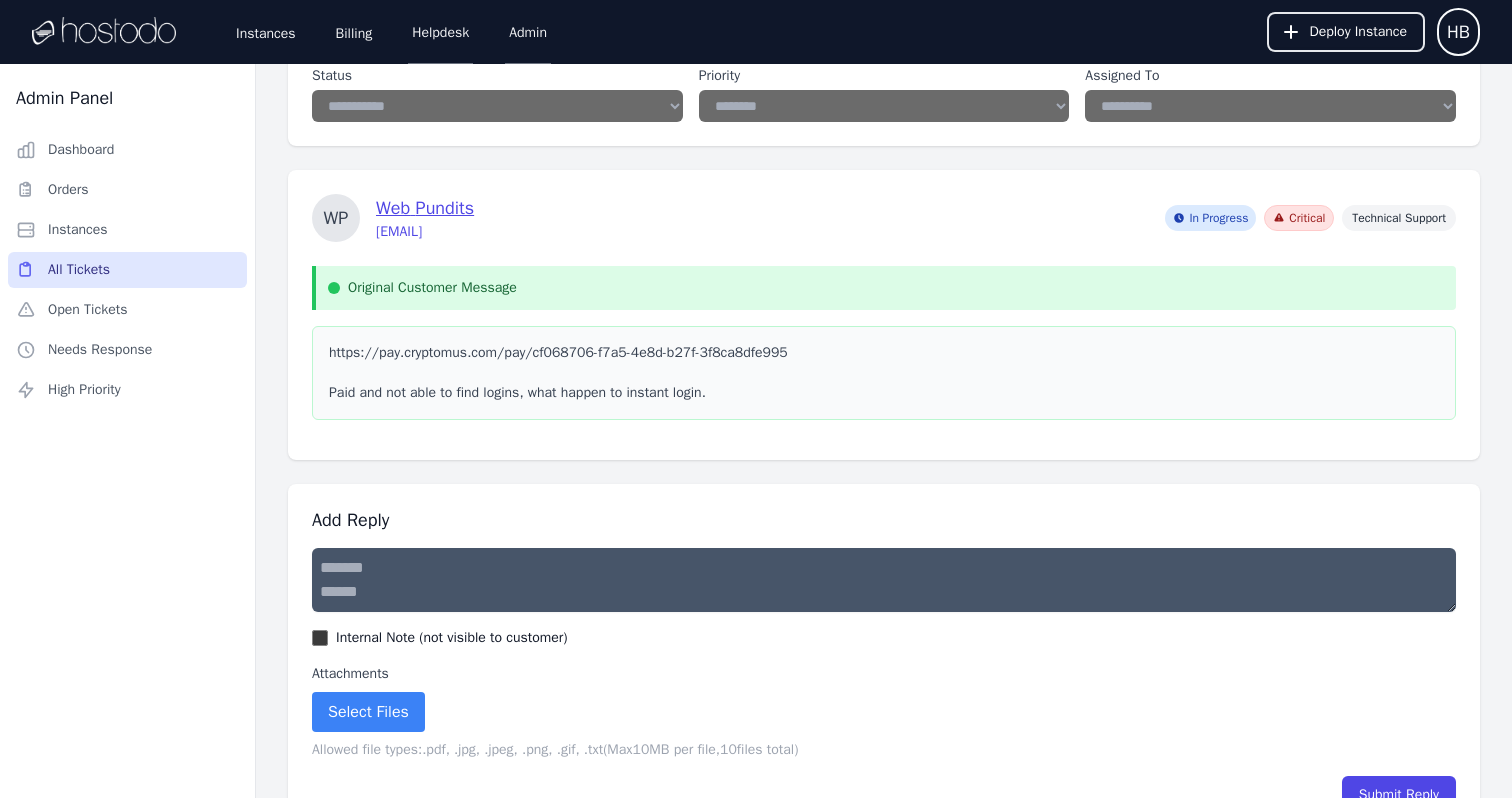 type on "**********" 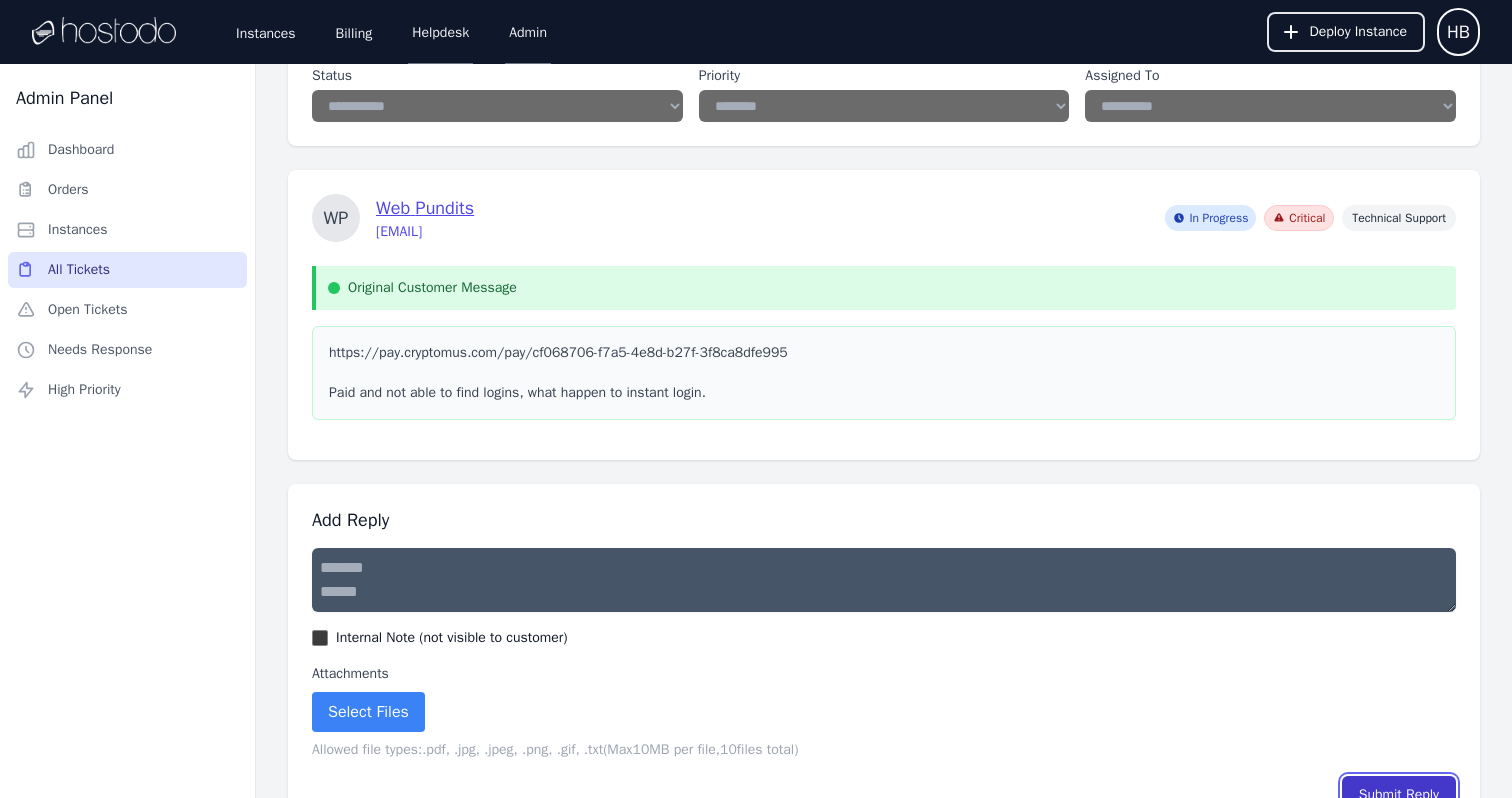 click on "Submit Reply" at bounding box center (1399, 795) 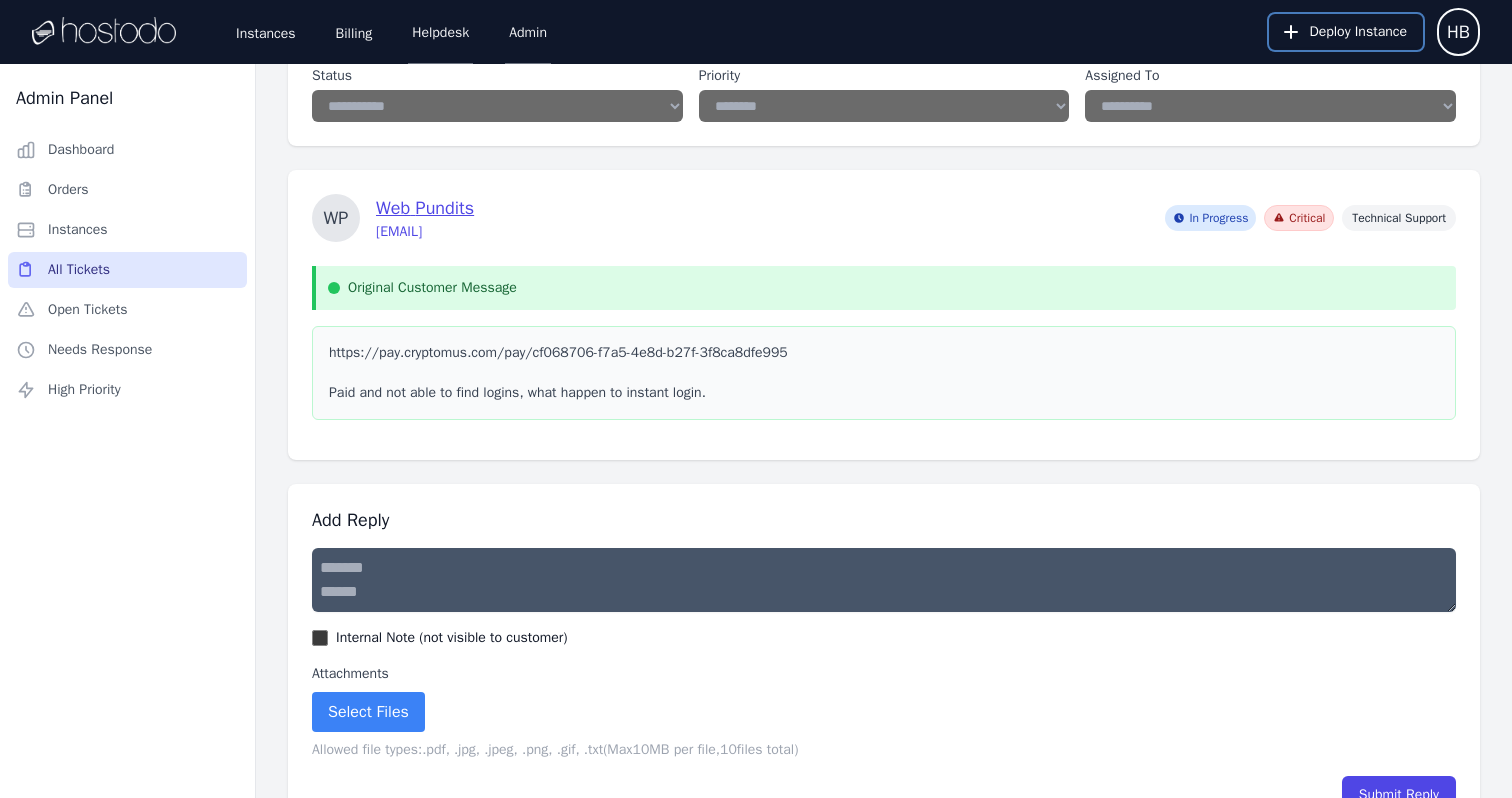 select on "**********" 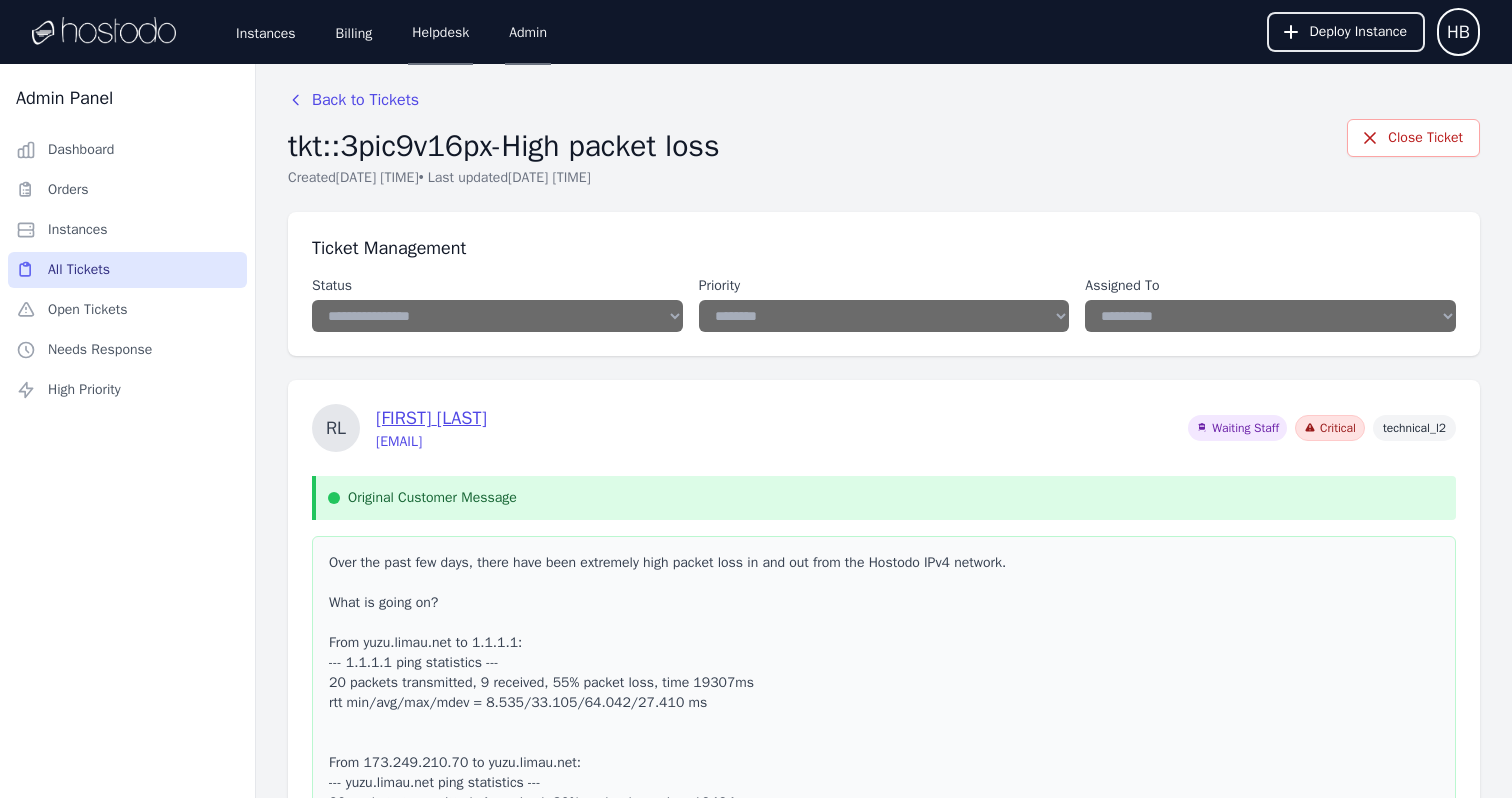 select on "**********" 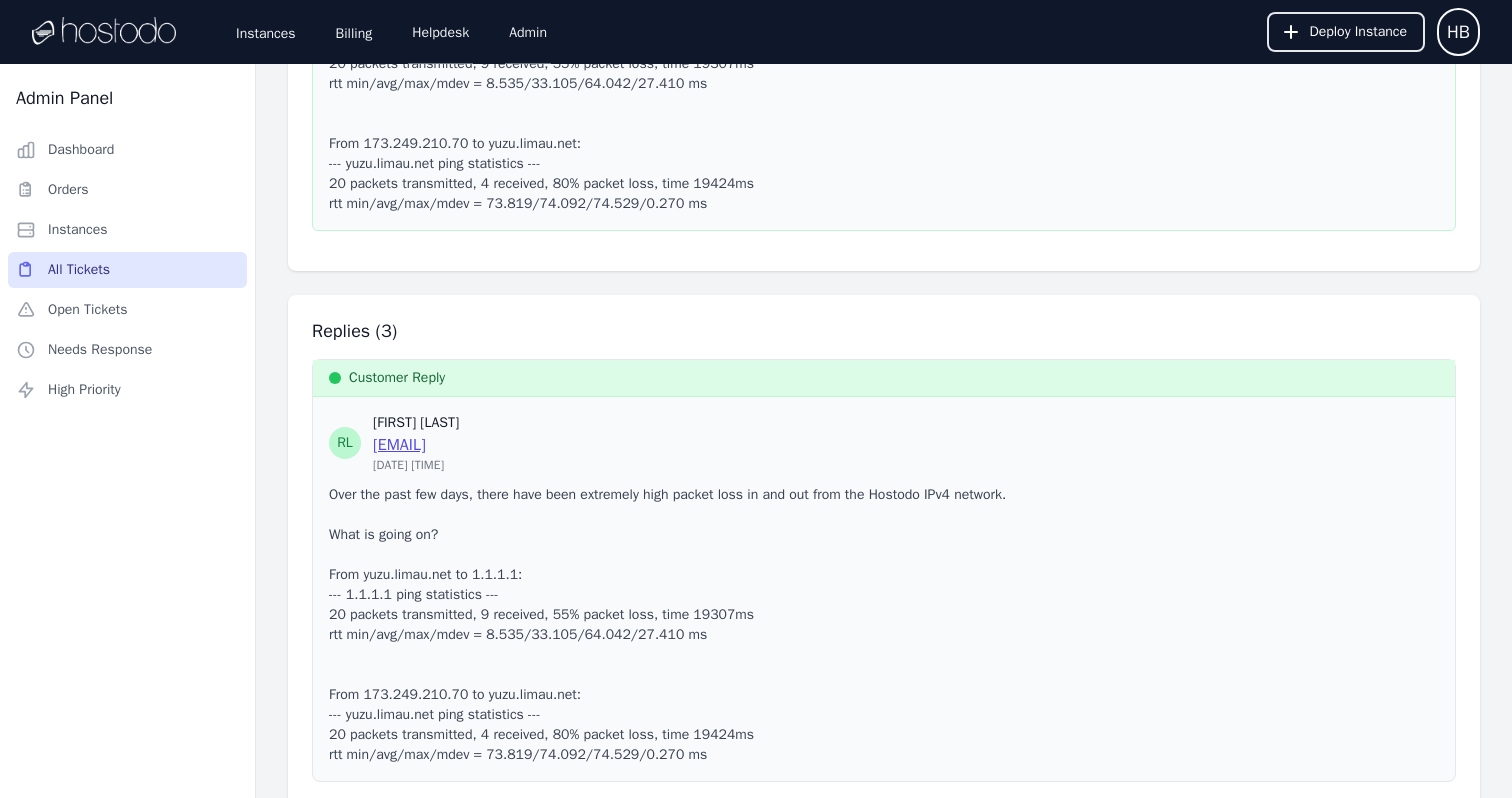 scroll, scrollTop: 1101, scrollLeft: 0, axis: vertical 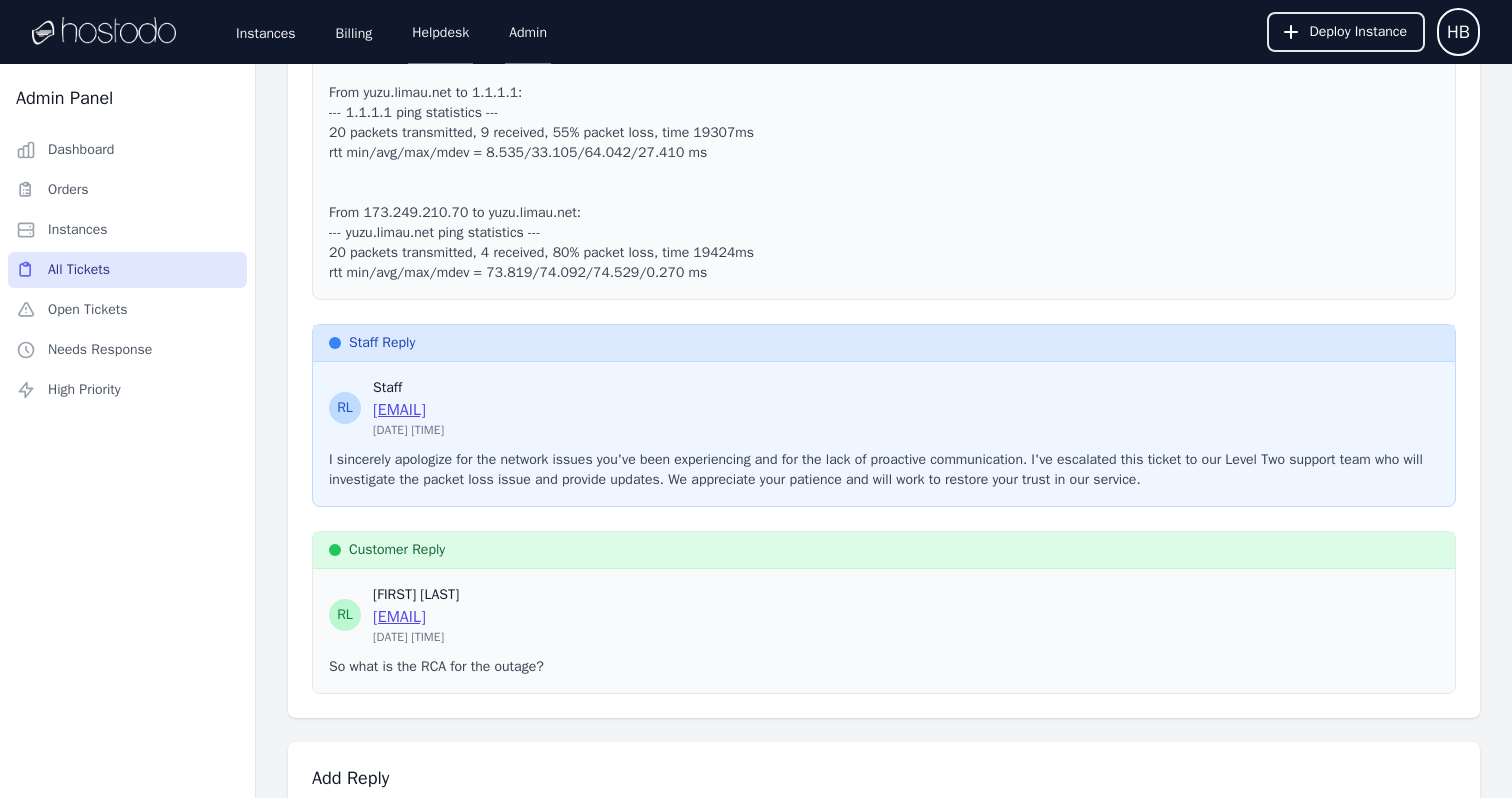 click at bounding box center [884, 838] 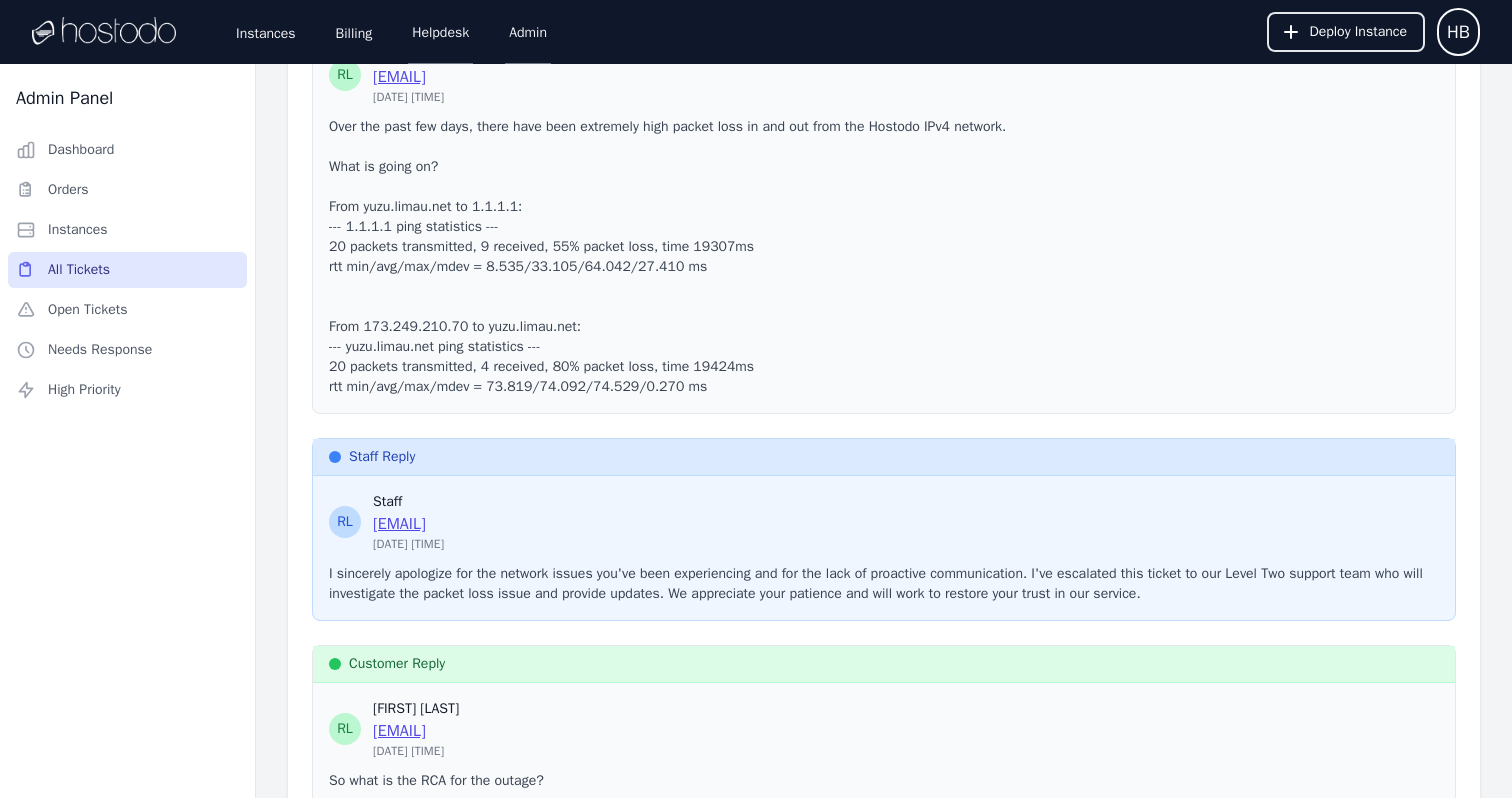 scroll, scrollTop: 975, scrollLeft: 0, axis: vertical 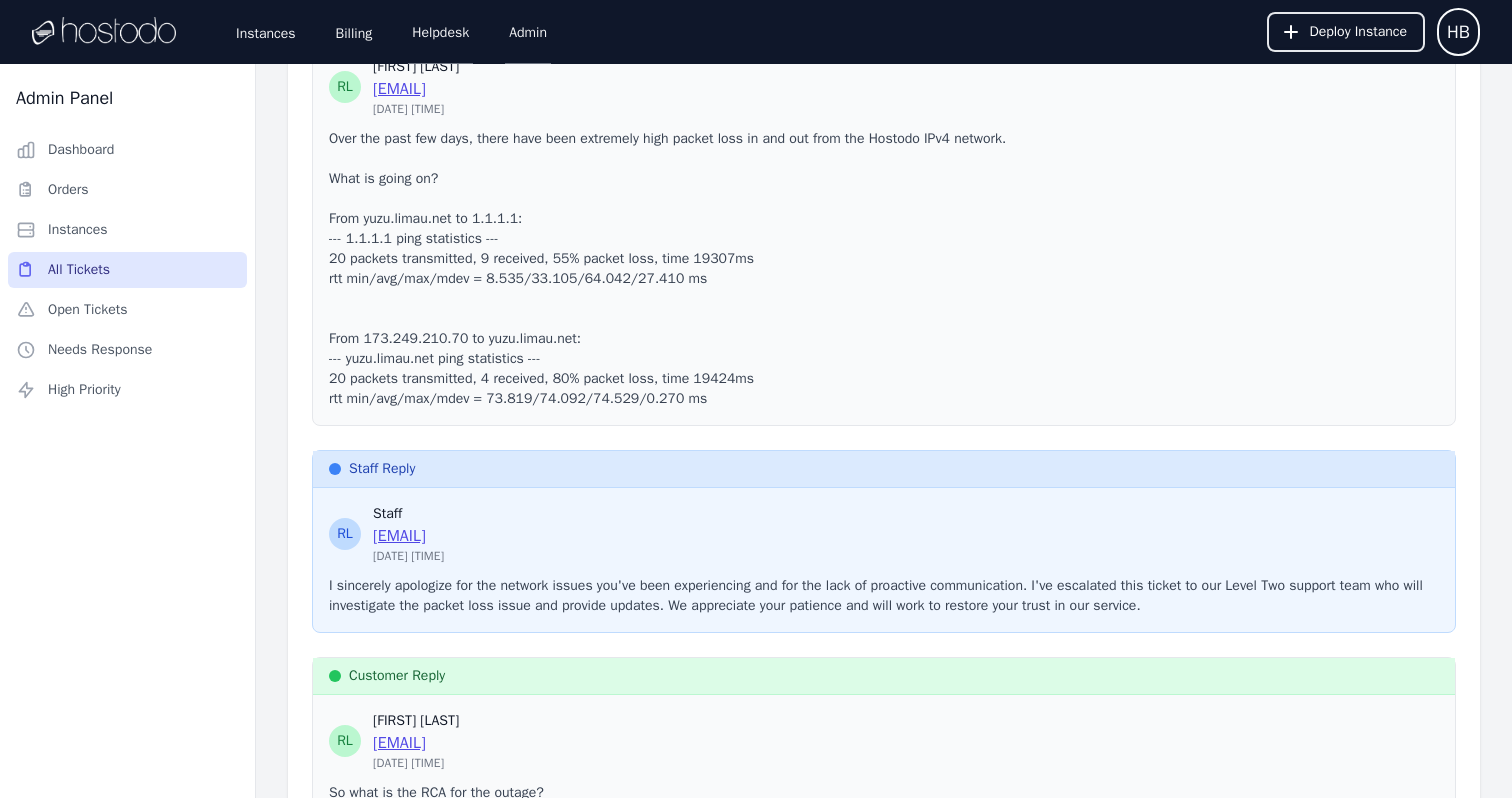 click on "**********" at bounding box center [884, 964] 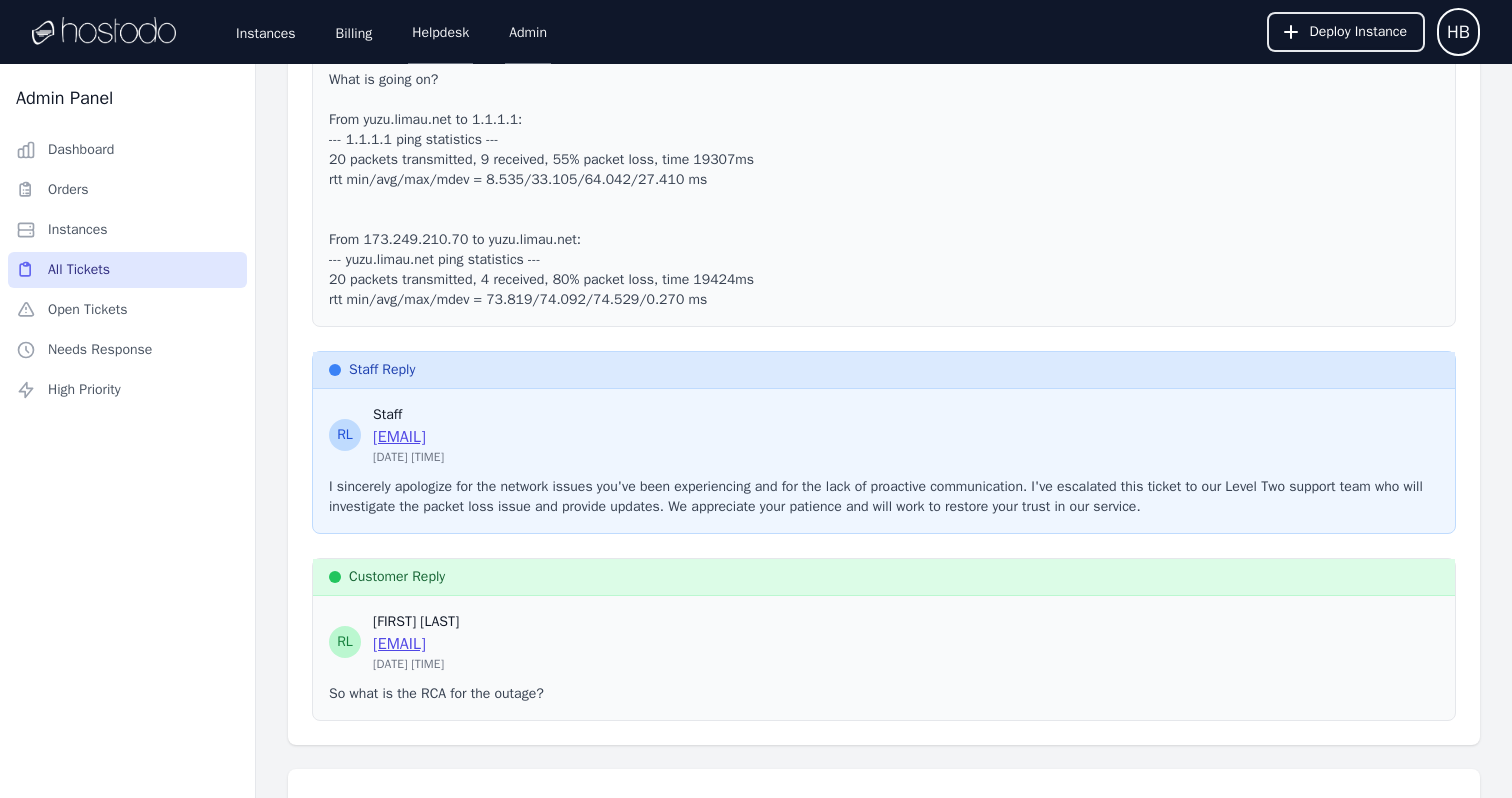 click on "**********" at bounding box center [884, 865] 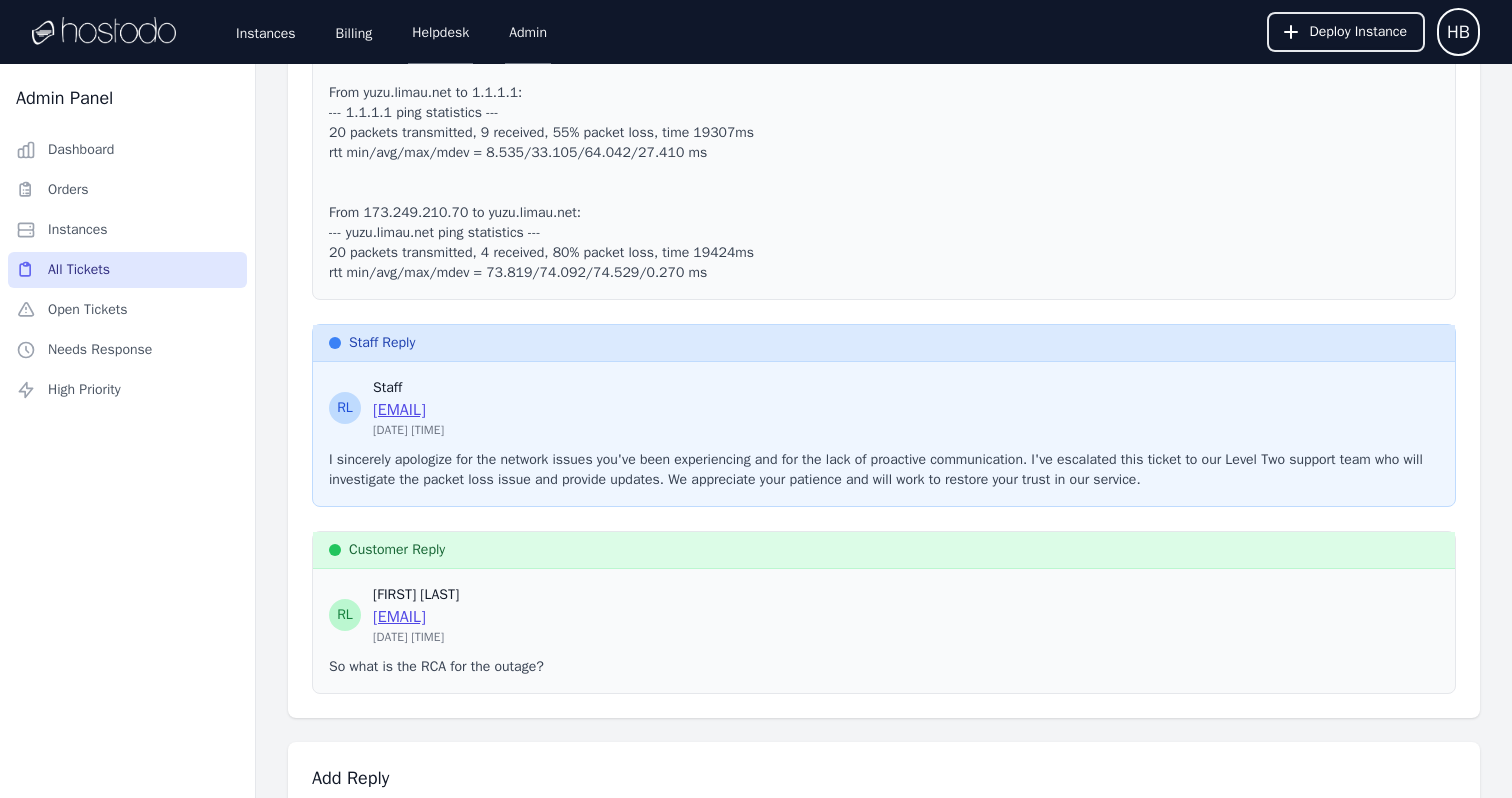 type on "**********" 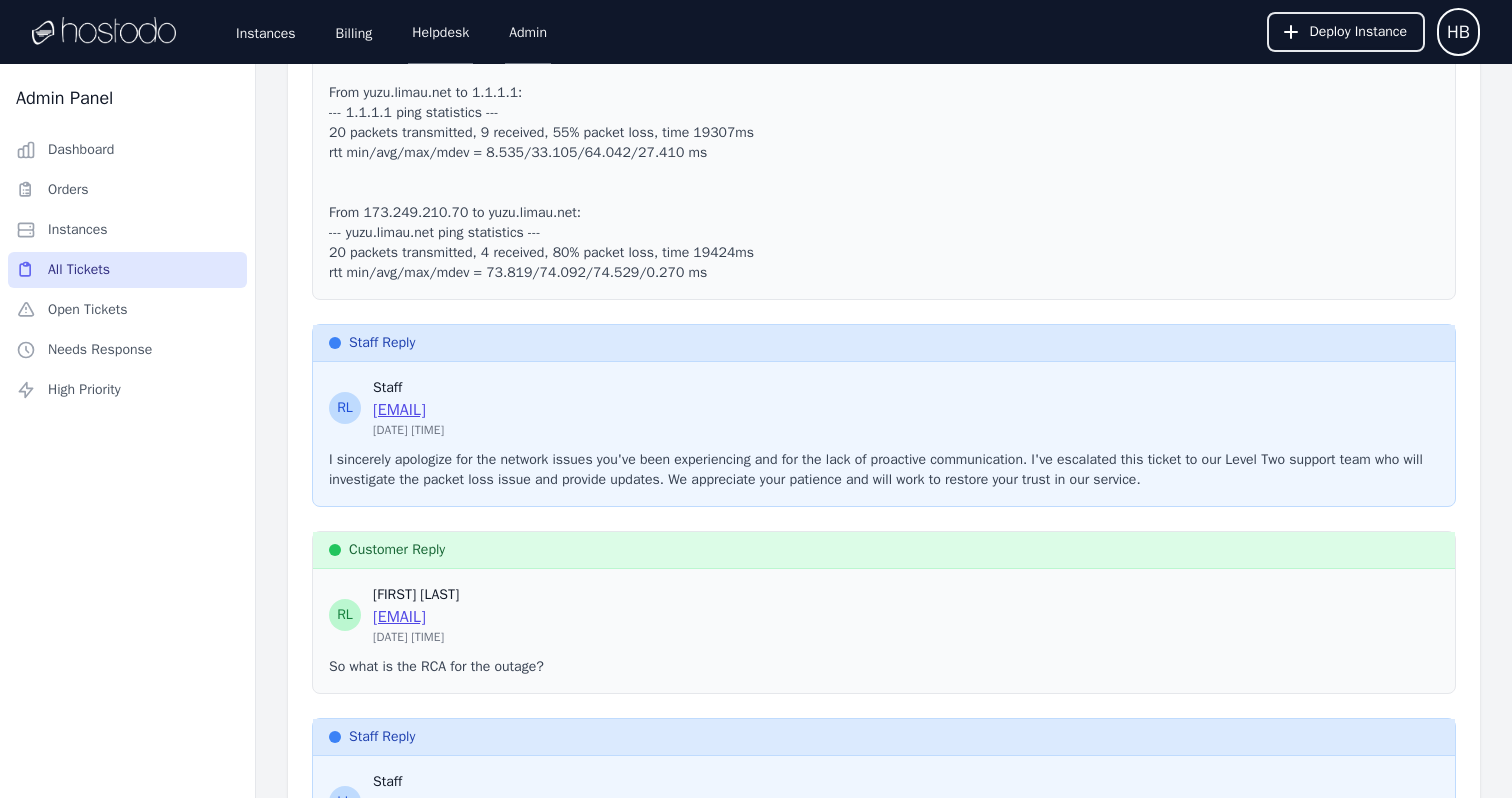 click on "All Tickets" at bounding box center [127, 270] 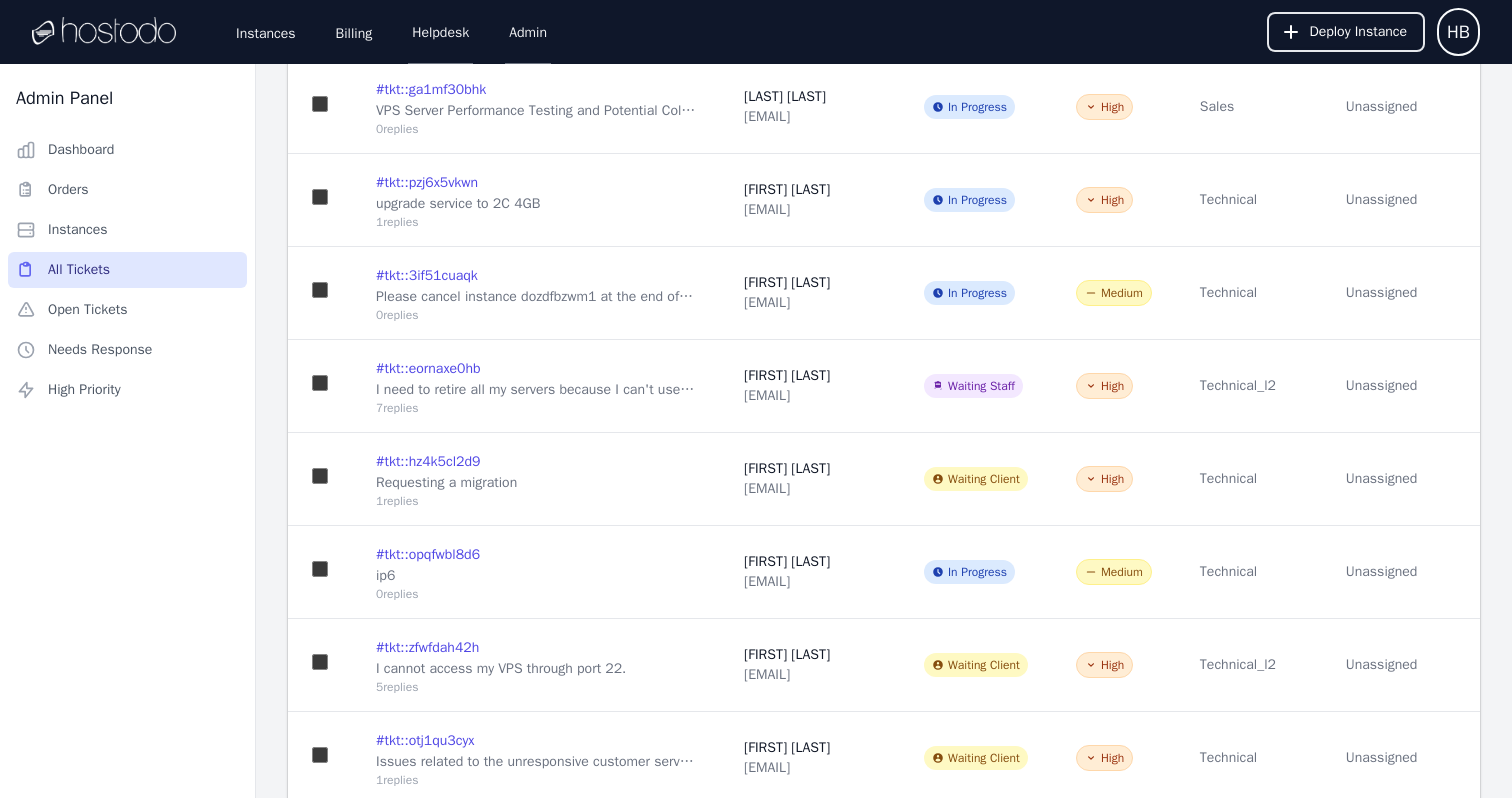 scroll, scrollTop: 0, scrollLeft: 0, axis: both 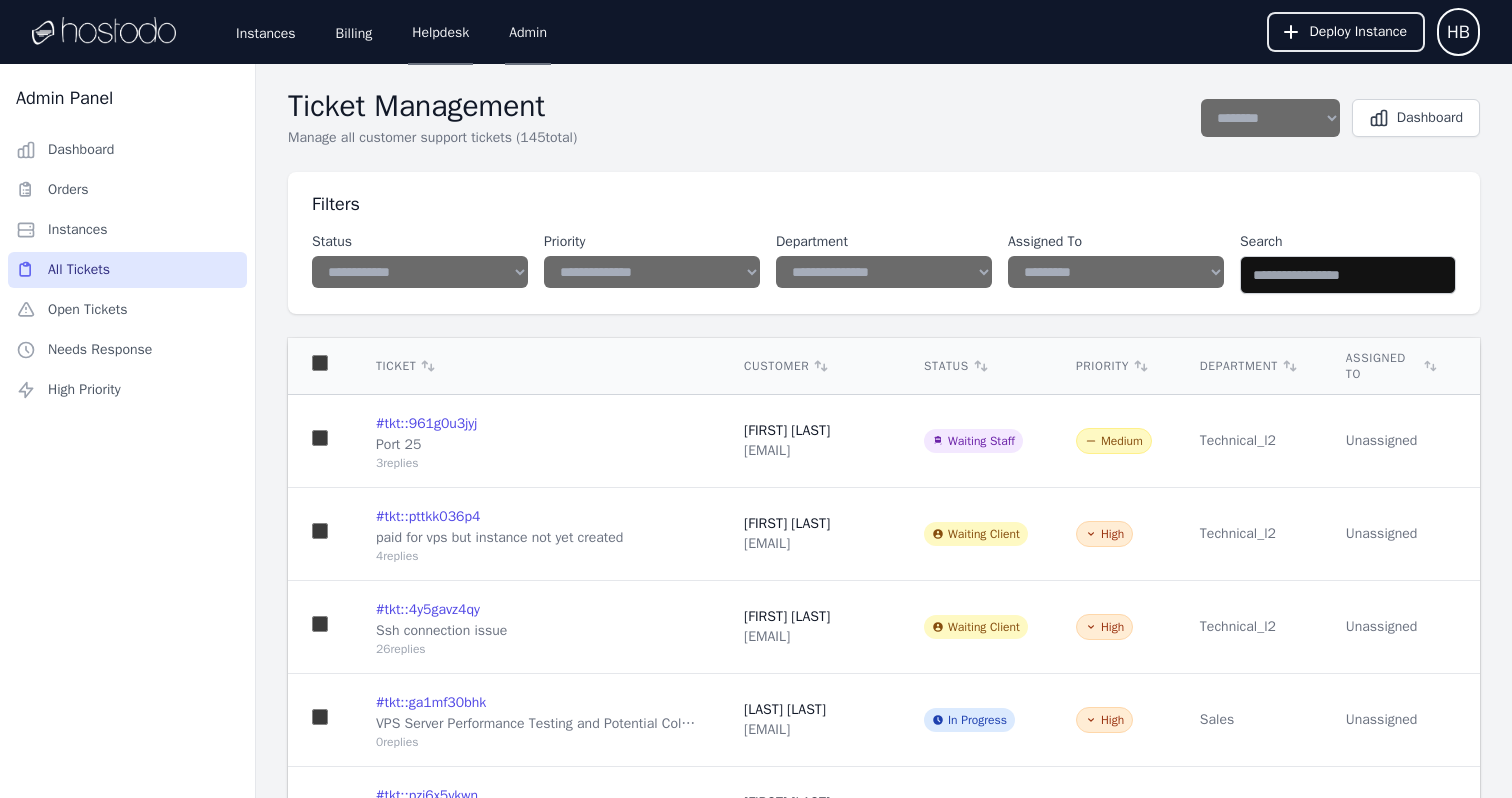 click on "**********" at bounding box center [652, 272] 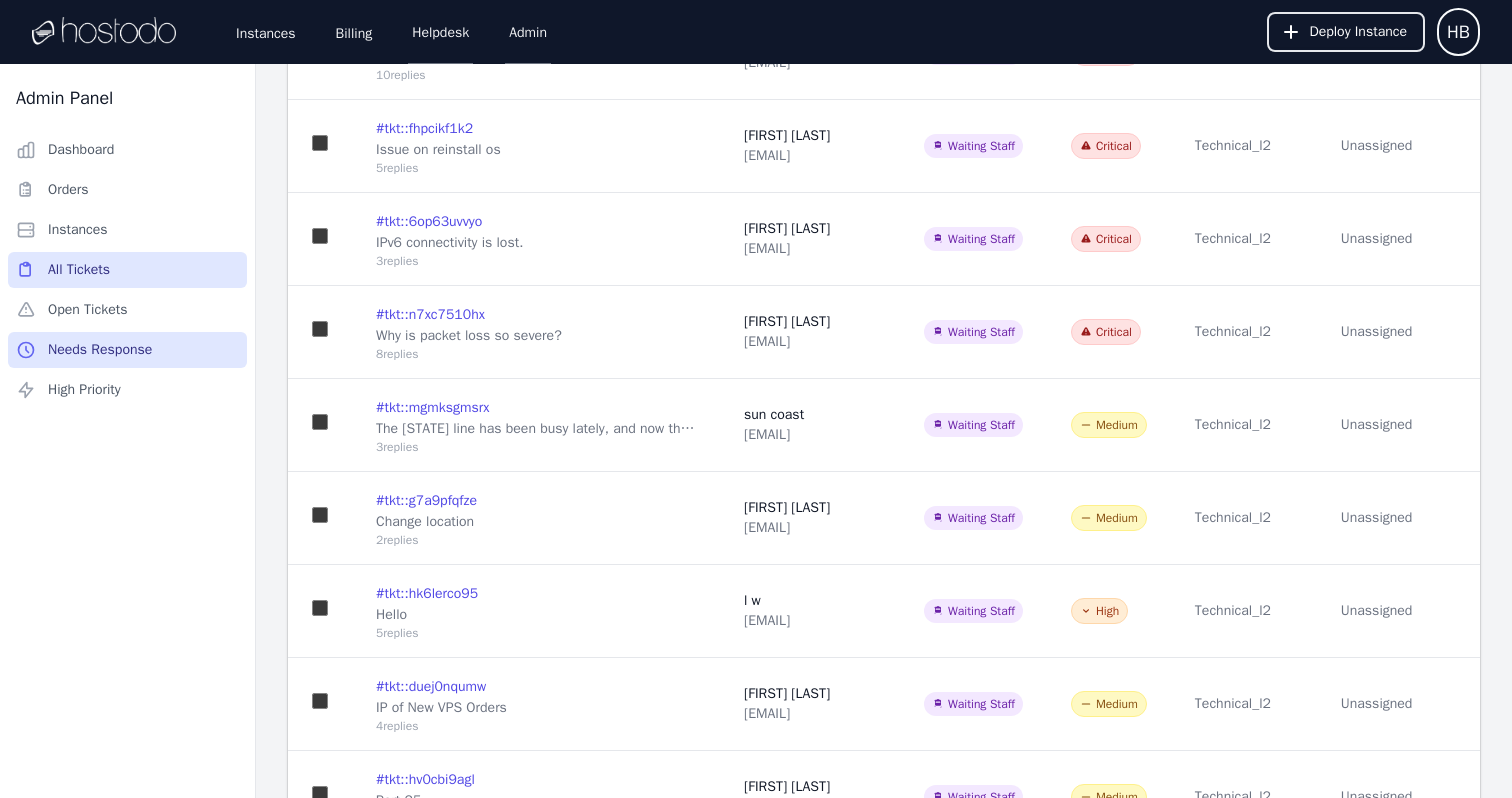 scroll, scrollTop: 951, scrollLeft: 0, axis: vertical 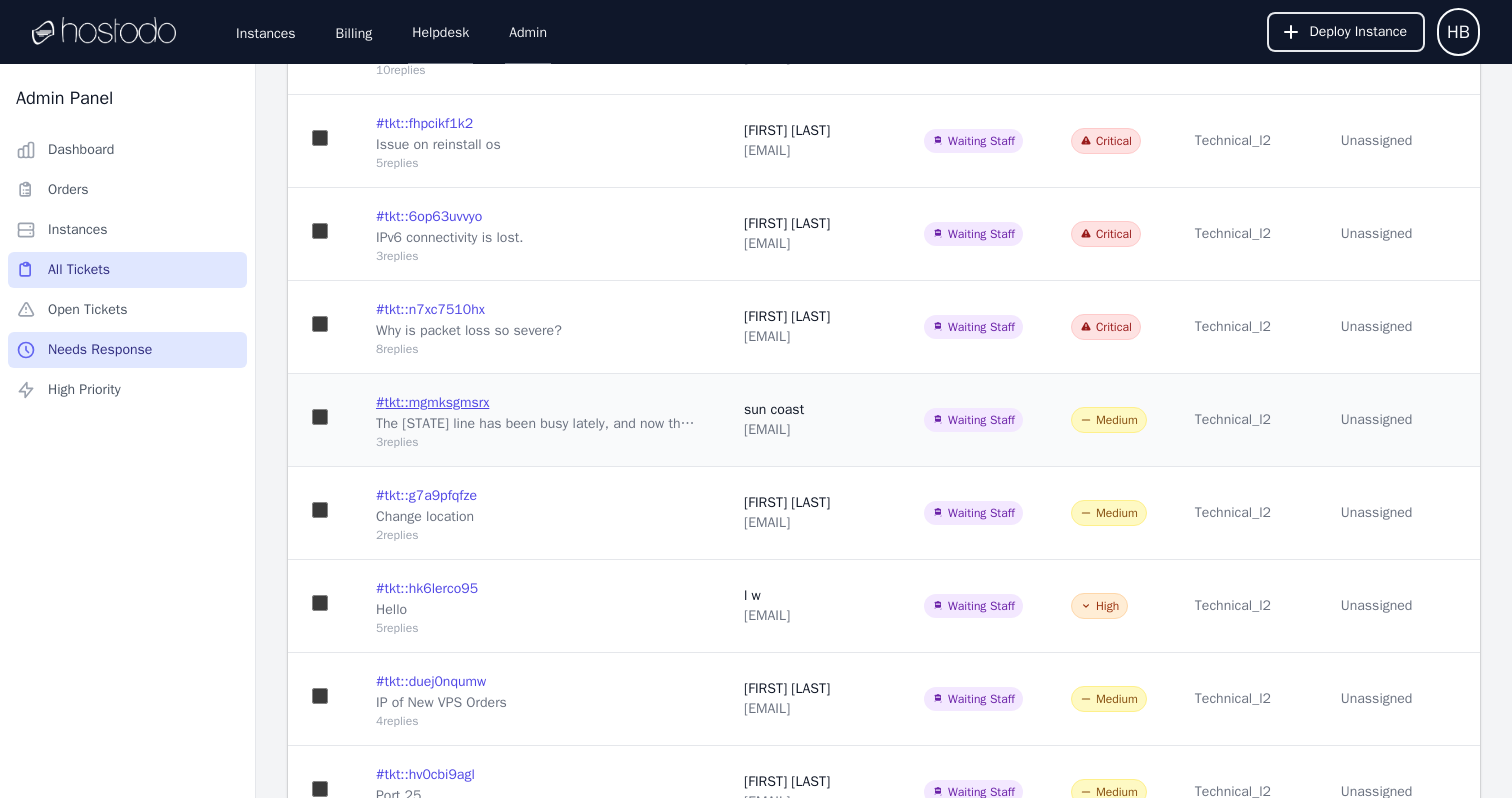 click on "# tkt::mgmksgmsrx" at bounding box center [432, 403] 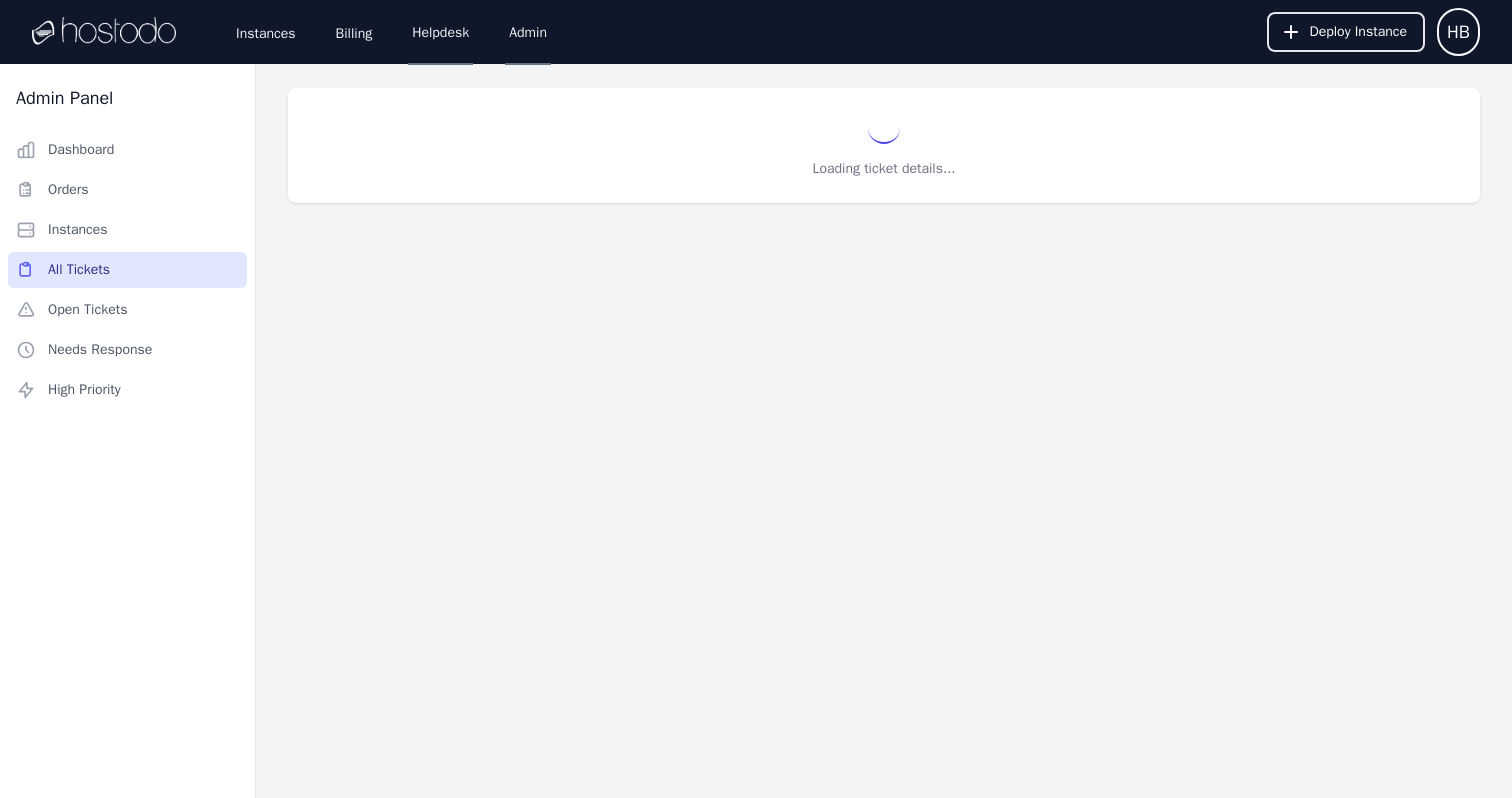 select on "**********" 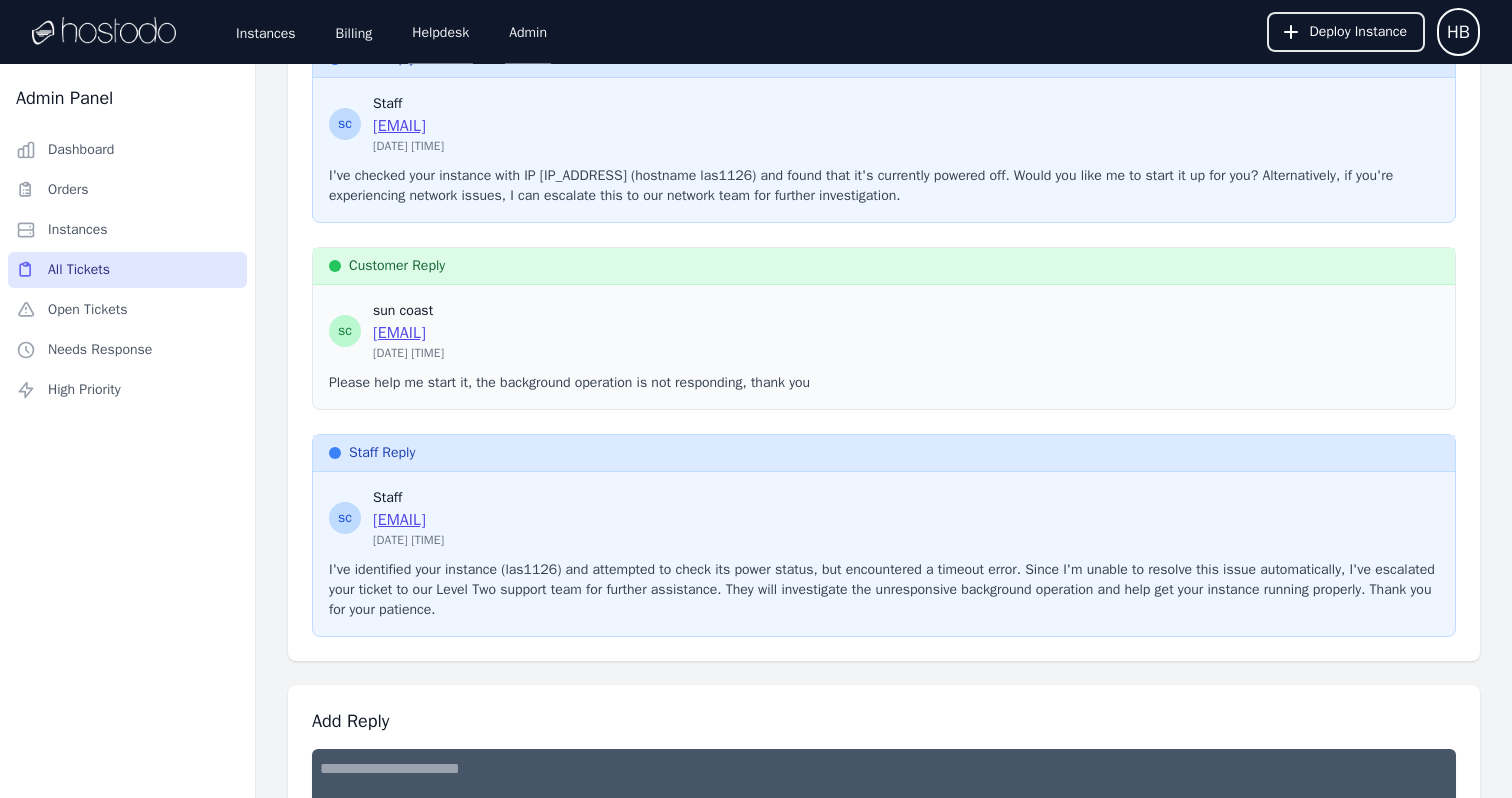 scroll, scrollTop: 682, scrollLeft: 0, axis: vertical 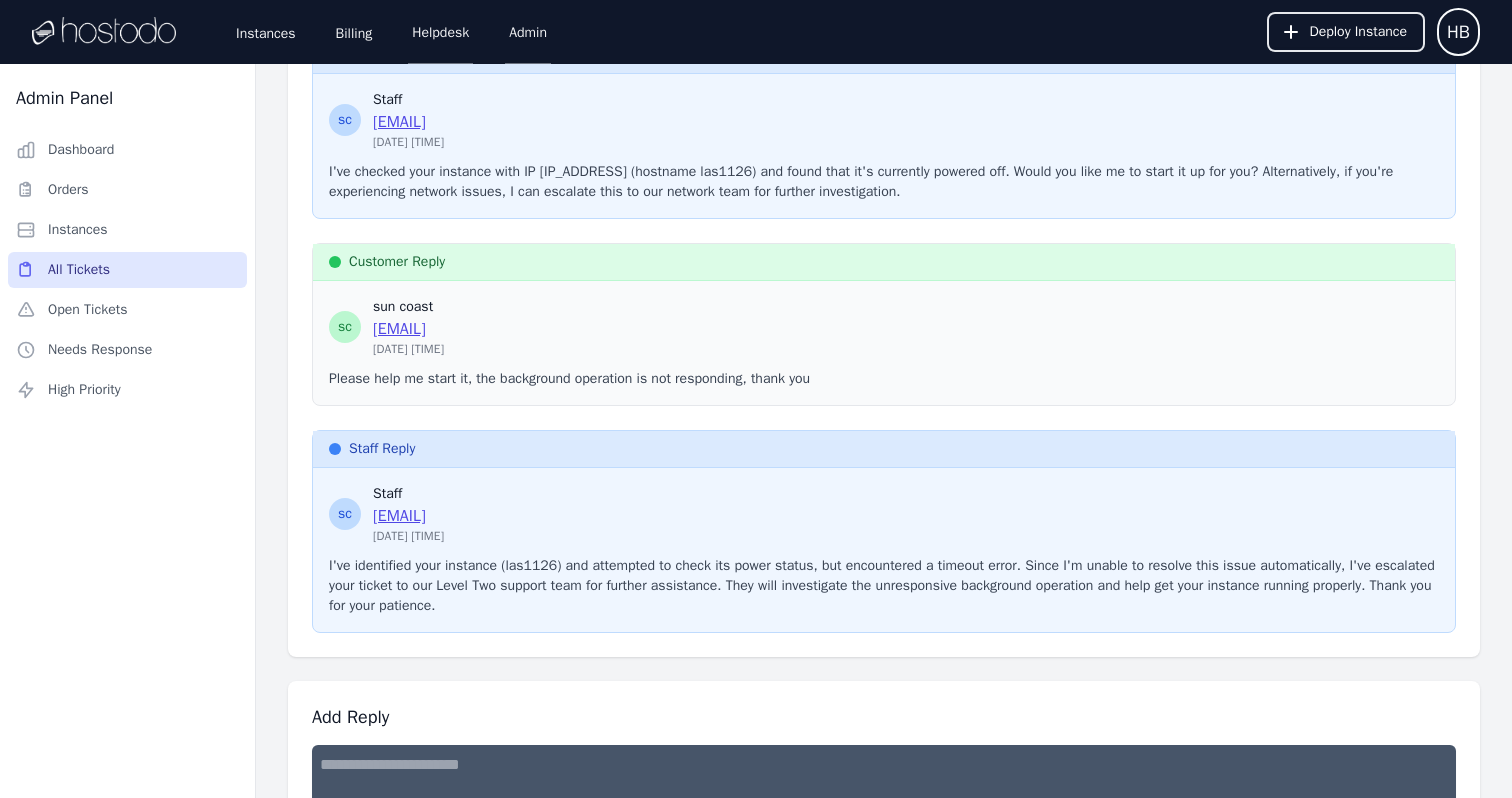 click at bounding box center (884, 777) 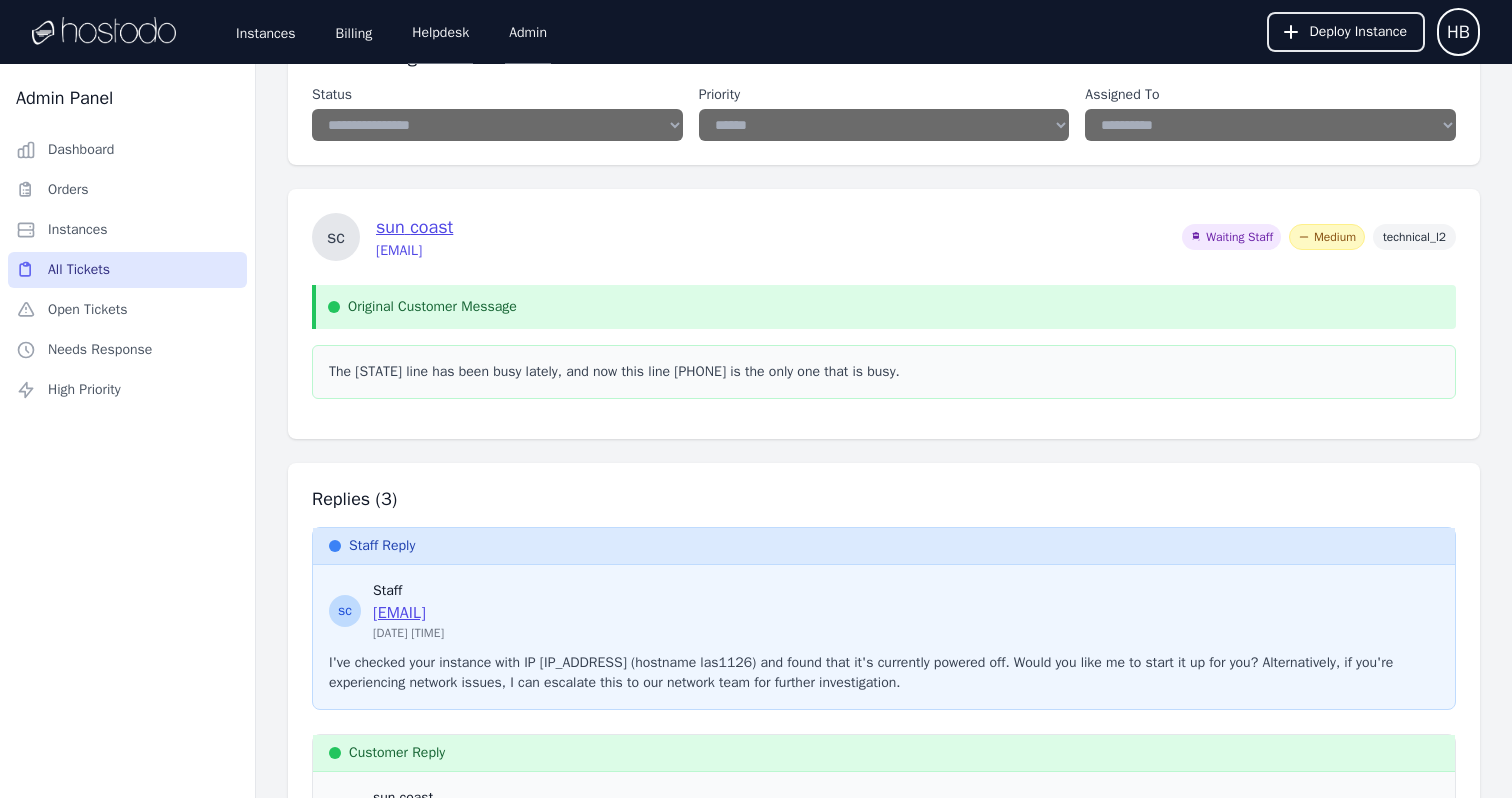 scroll, scrollTop: 62, scrollLeft: 0, axis: vertical 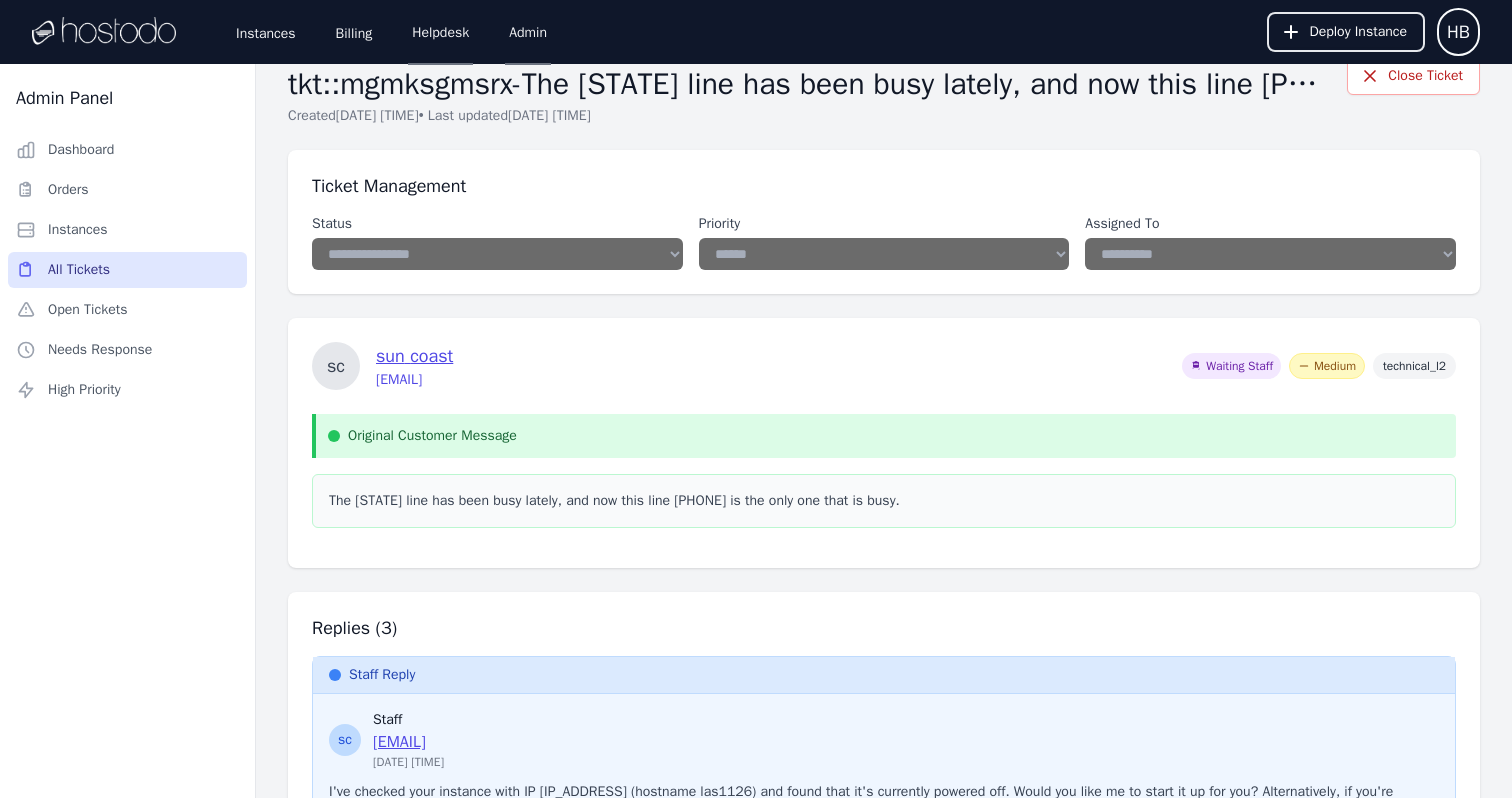 click on "The [STATE] line has been busy lately, and now this line [PHONE] is the only one that is busy." at bounding box center [884, 501] 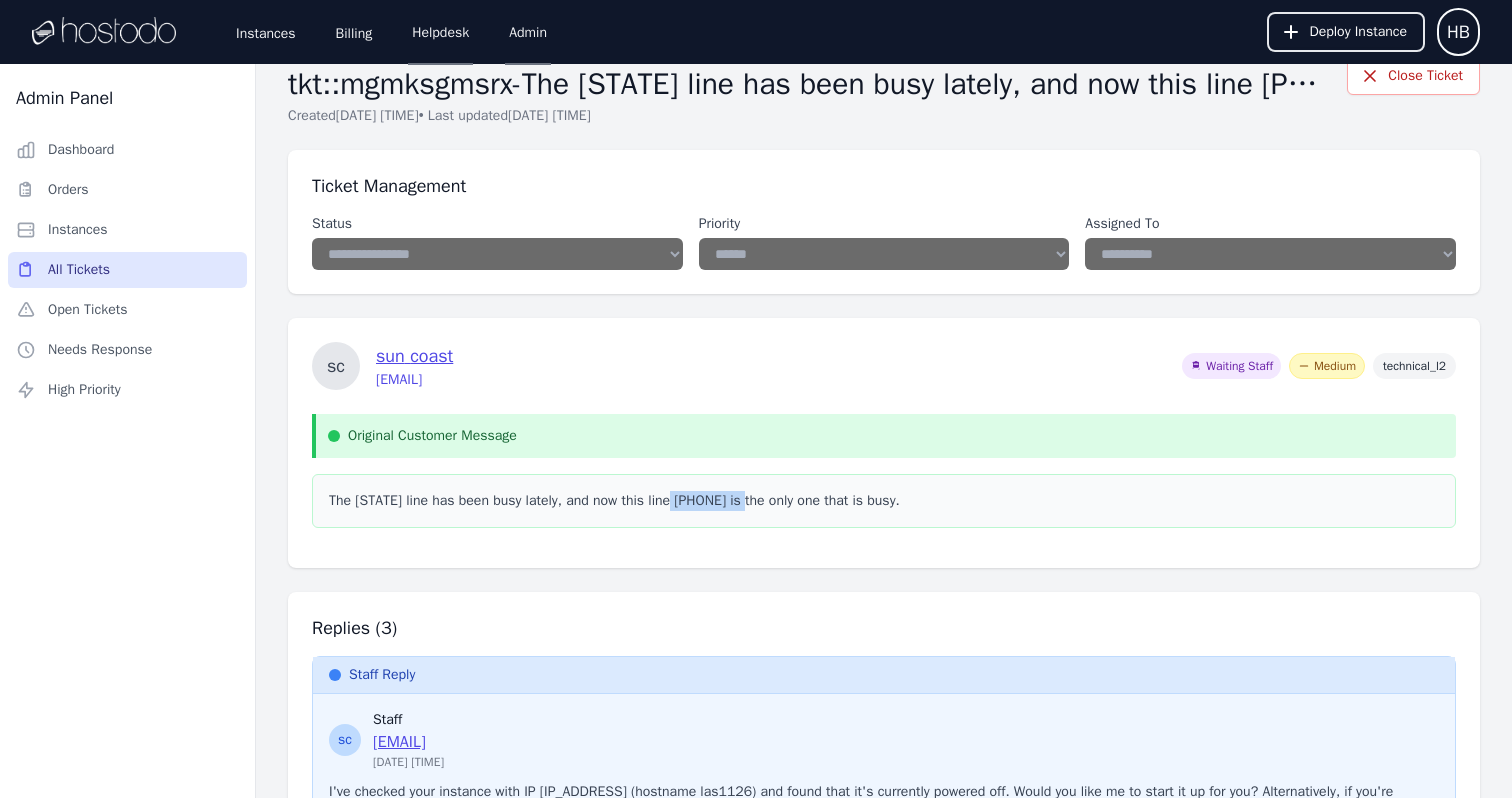 click on "The [STATE] line has been busy lately, and now this line [PHONE] is the only one that is busy." at bounding box center [884, 501] 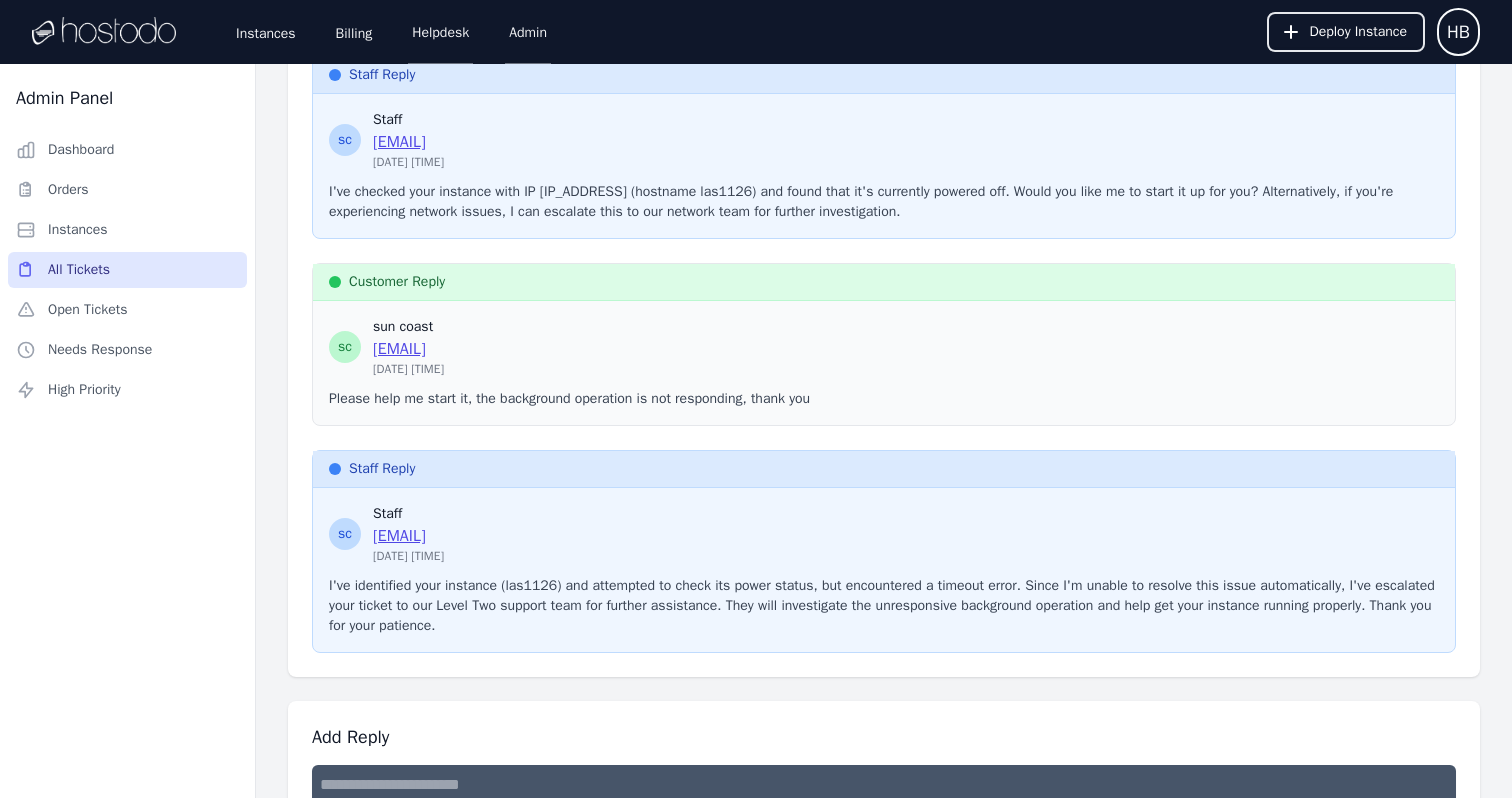 scroll, scrollTop: 881, scrollLeft: 0, axis: vertical 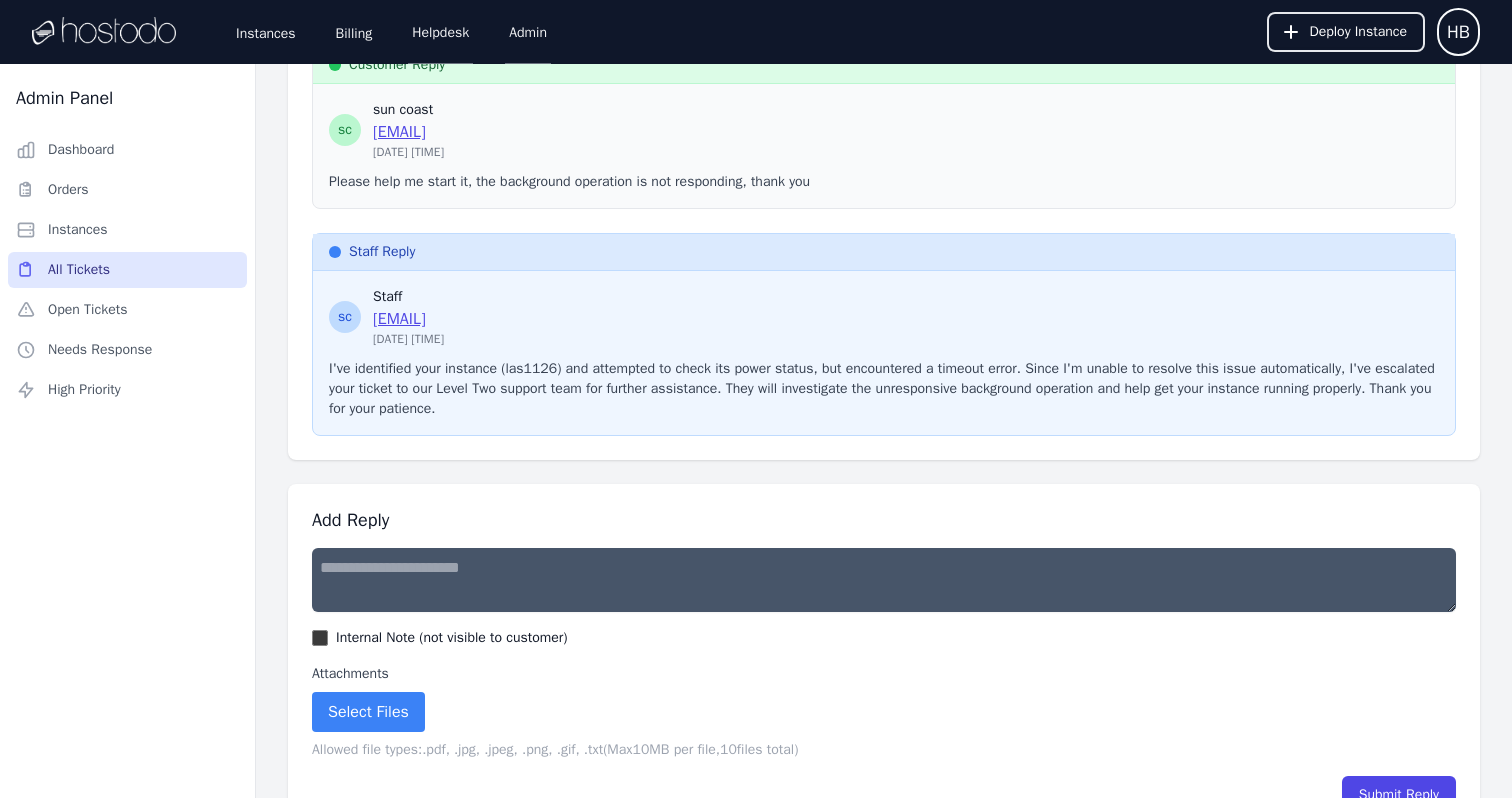 click at bounding box center (884, 580) 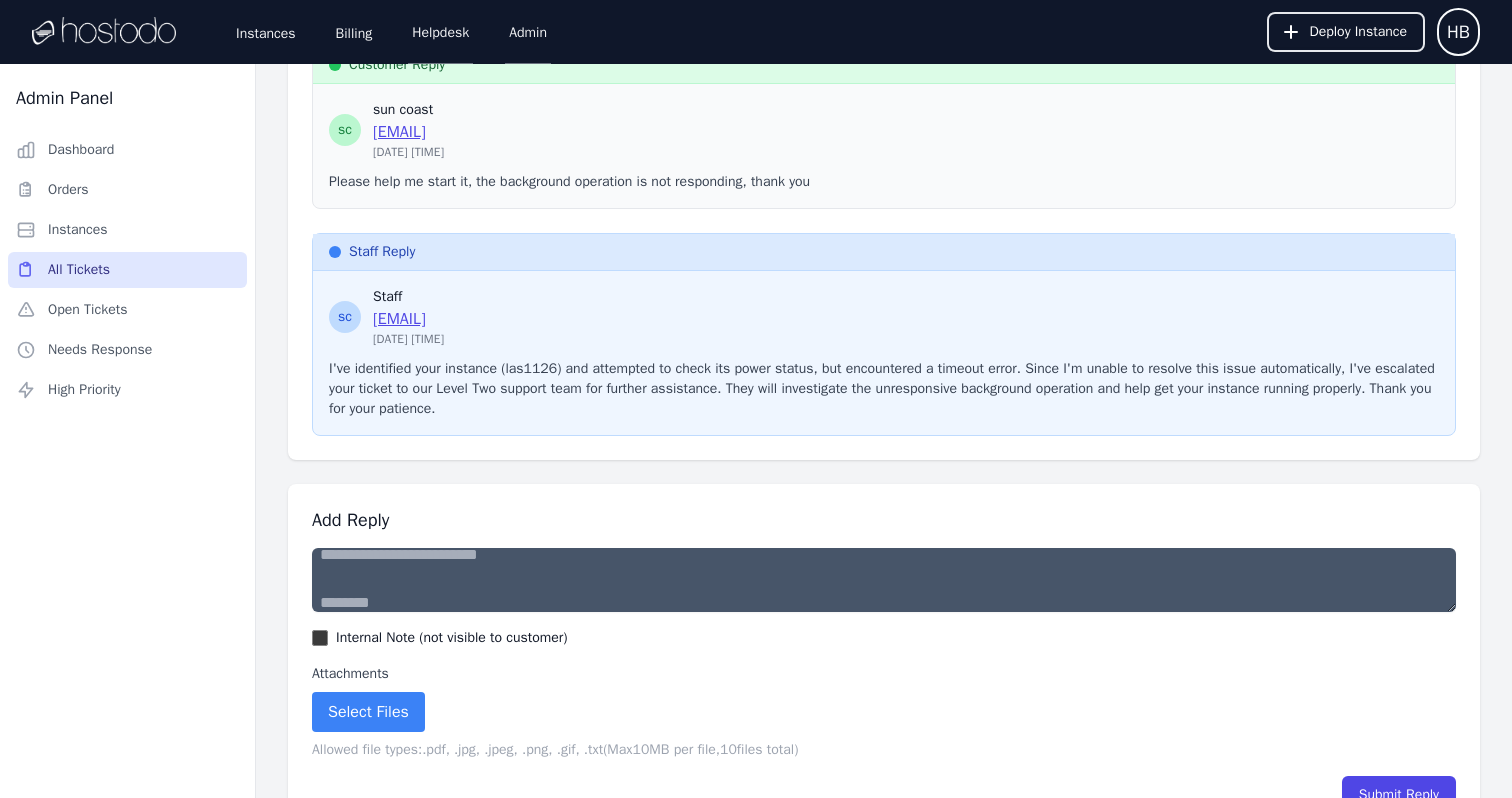 scroll, scrollTop: 85, scrollLeft: 0, axis: vertical 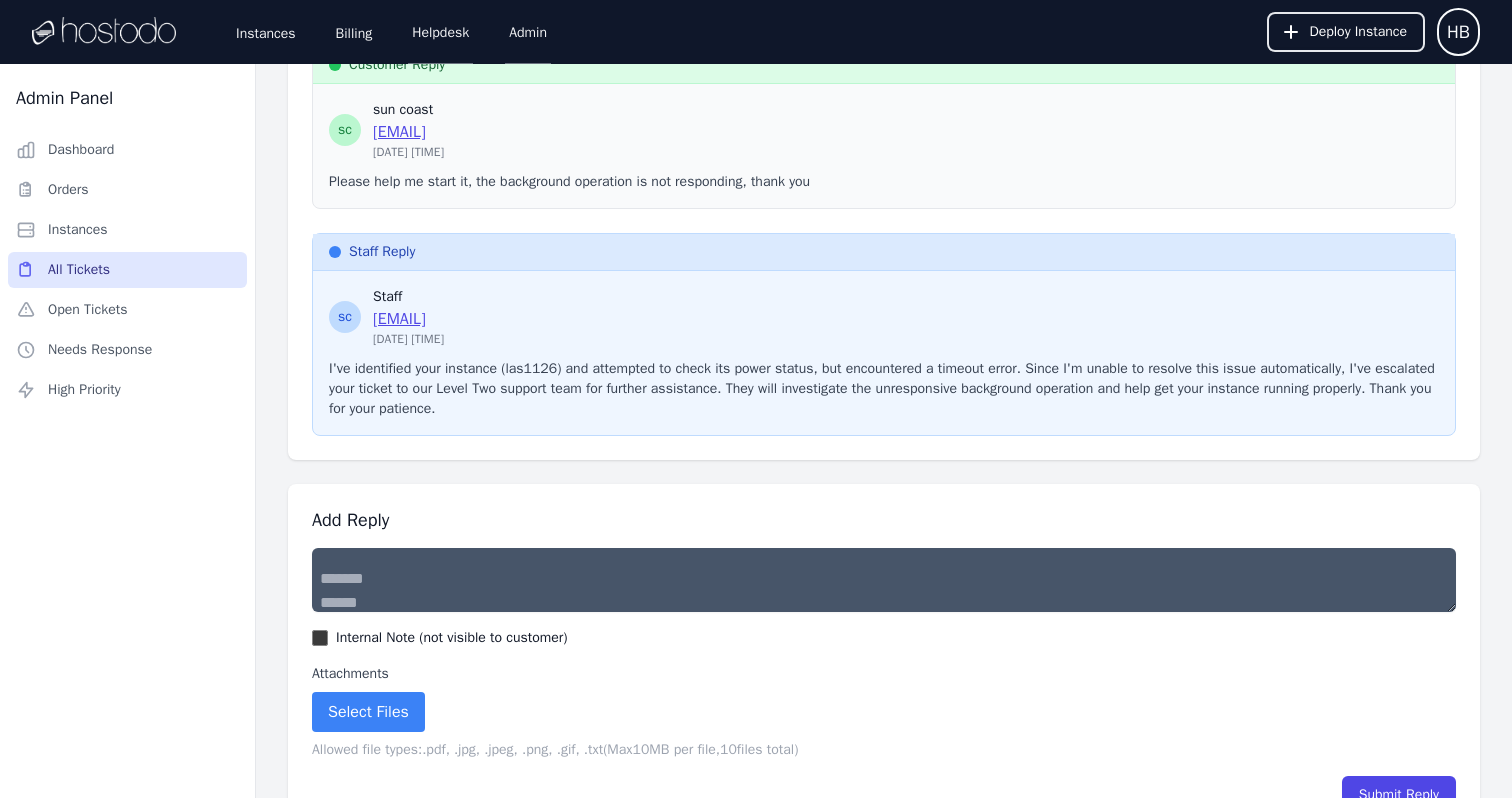type on "**********" 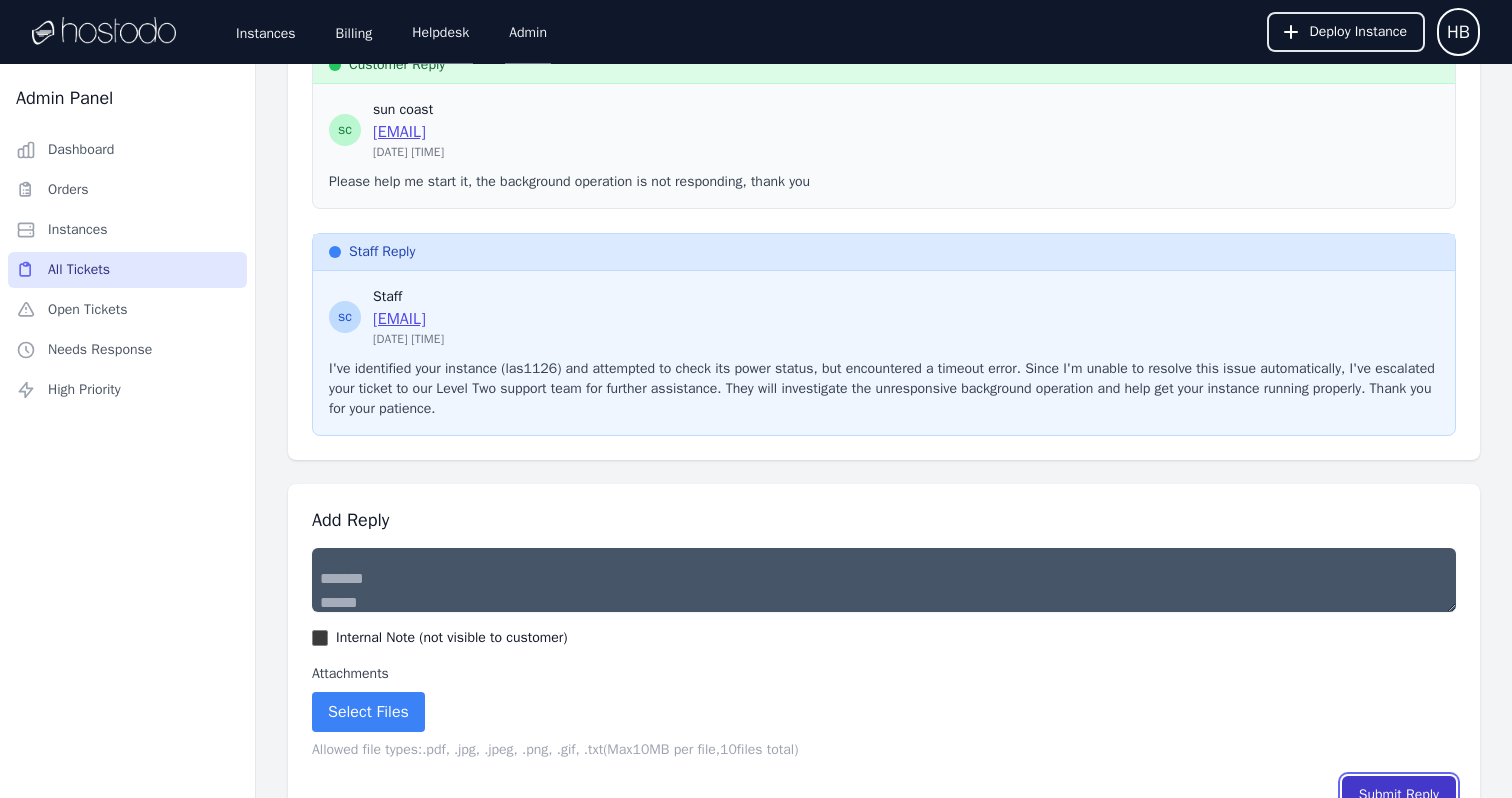click on "Submit Reply" at bounding box center [1399, 795] 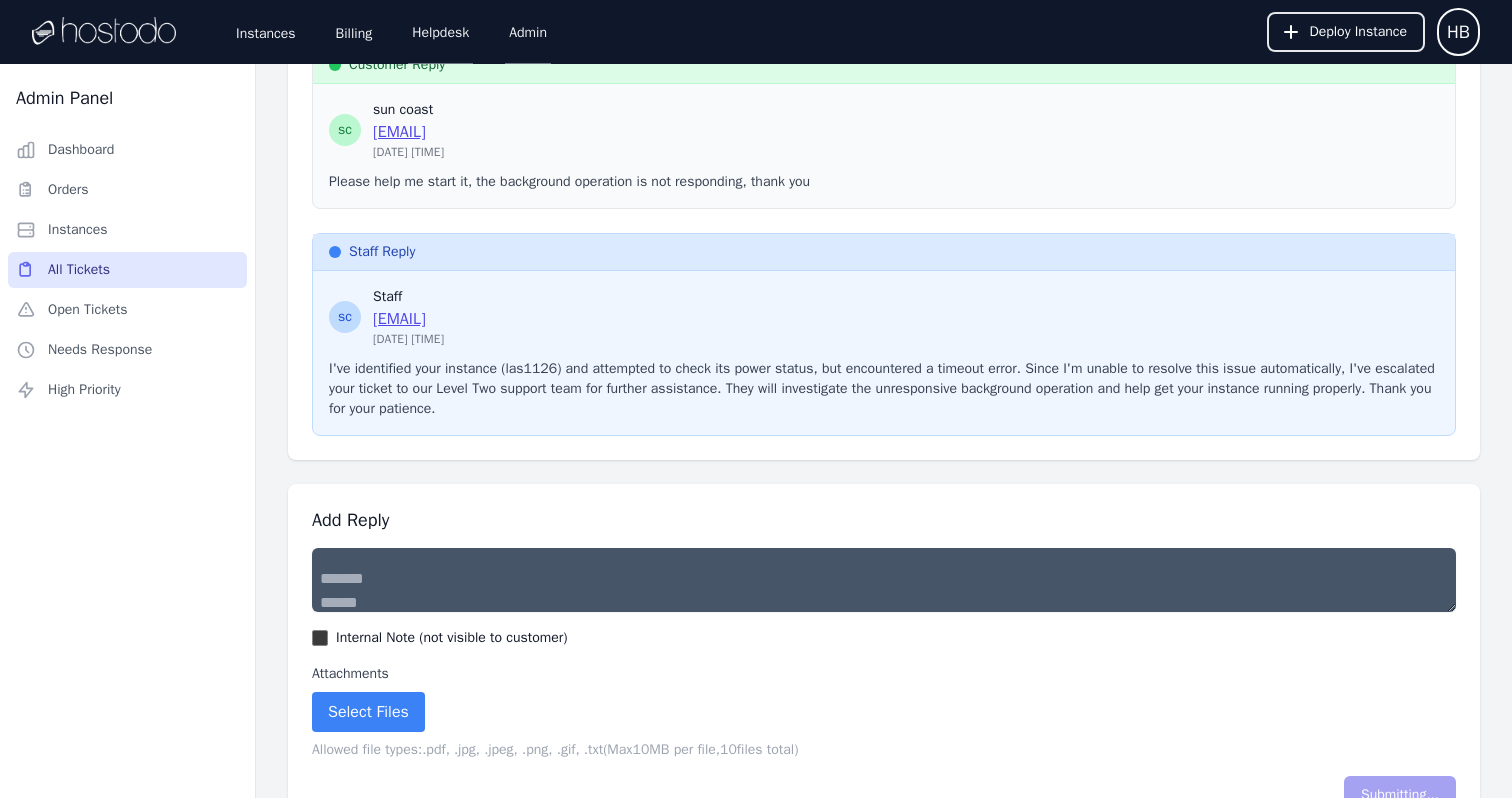 scroll, scrollTop: 0, scrollLeft: 0, axis: both 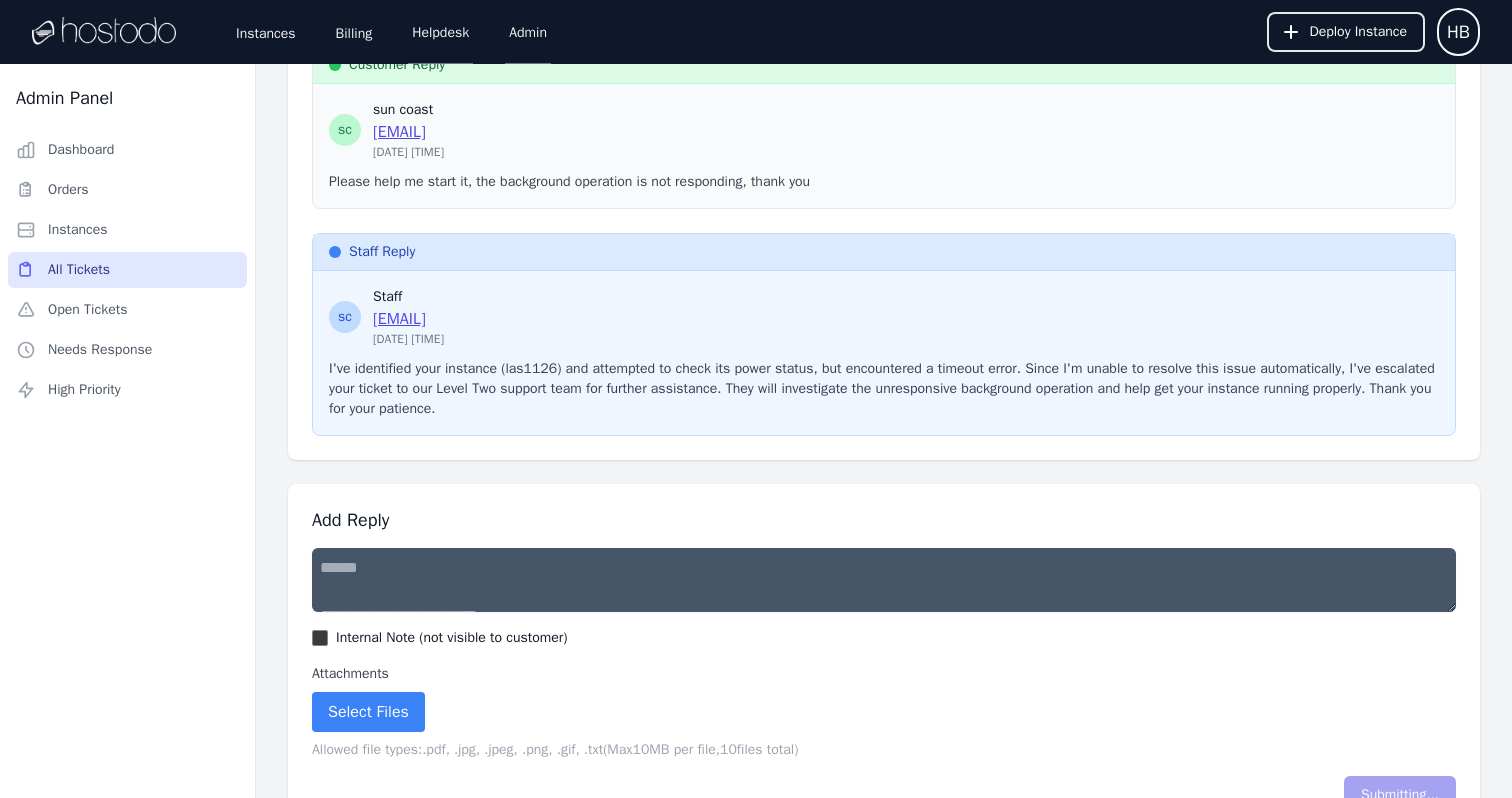 select on "**********" 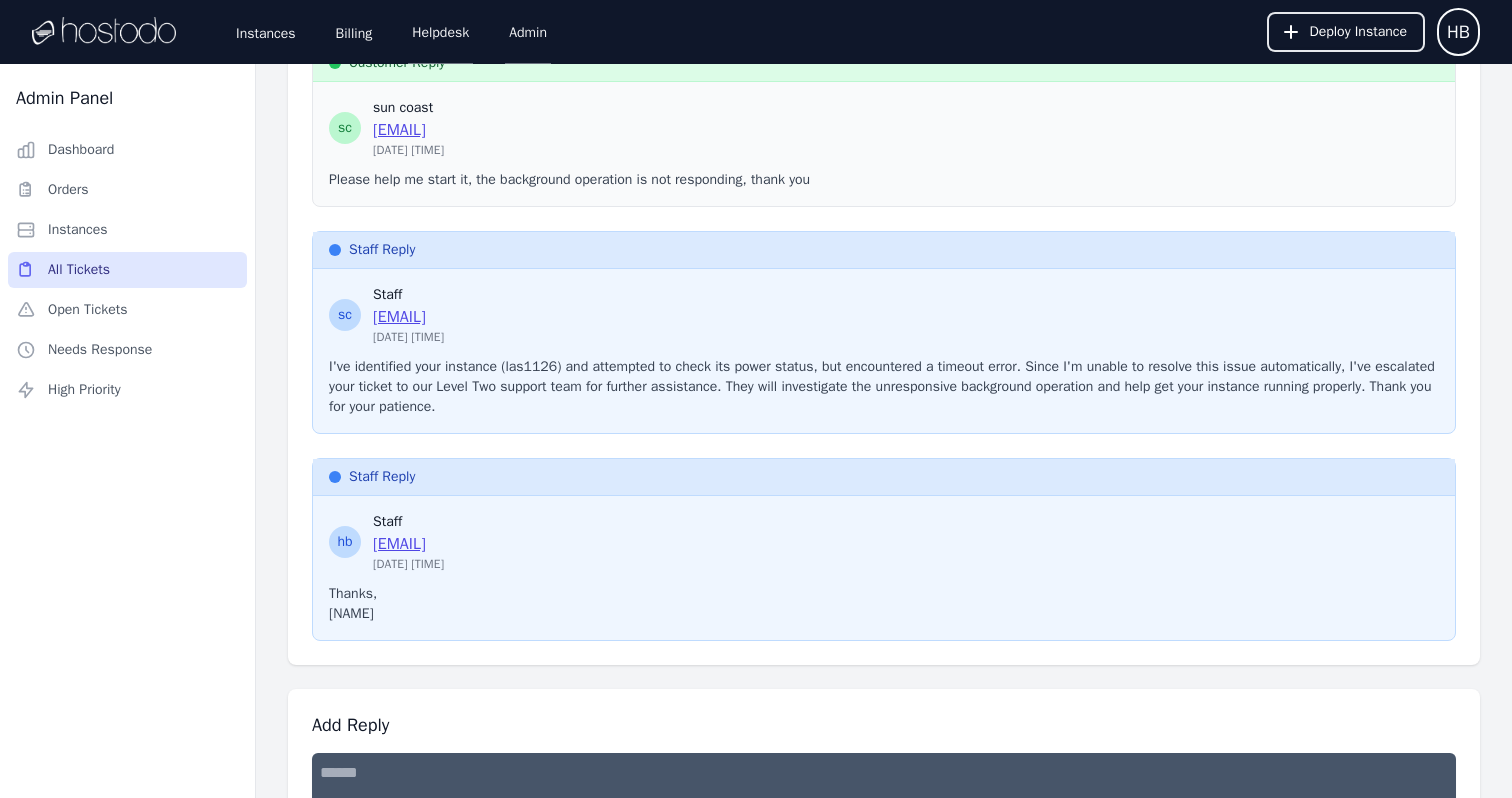 click on "All Tickets" at bounding box center [127, 270] 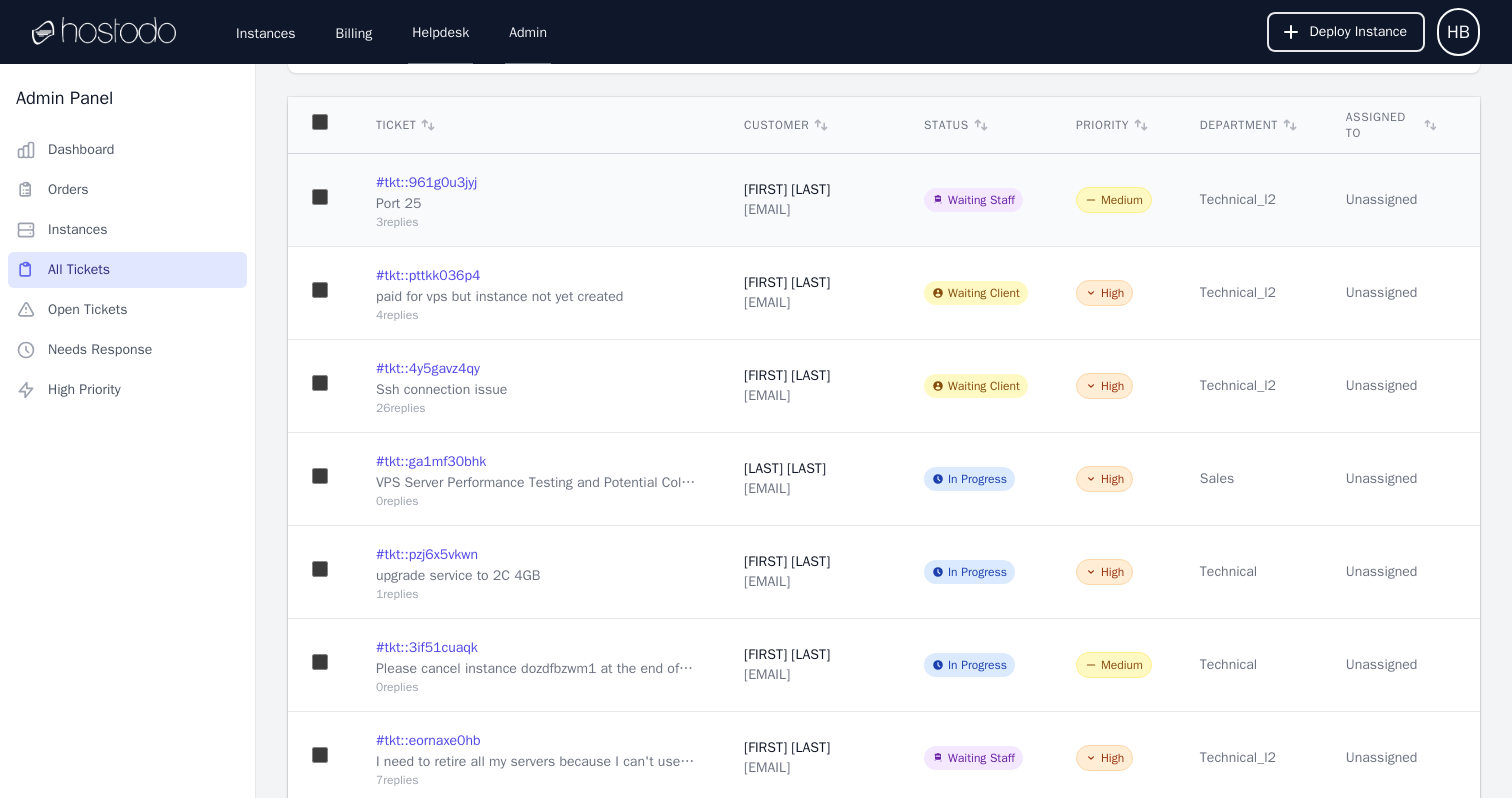 scroll, scrollTop: 0, scrollLeft: 0, axis: both 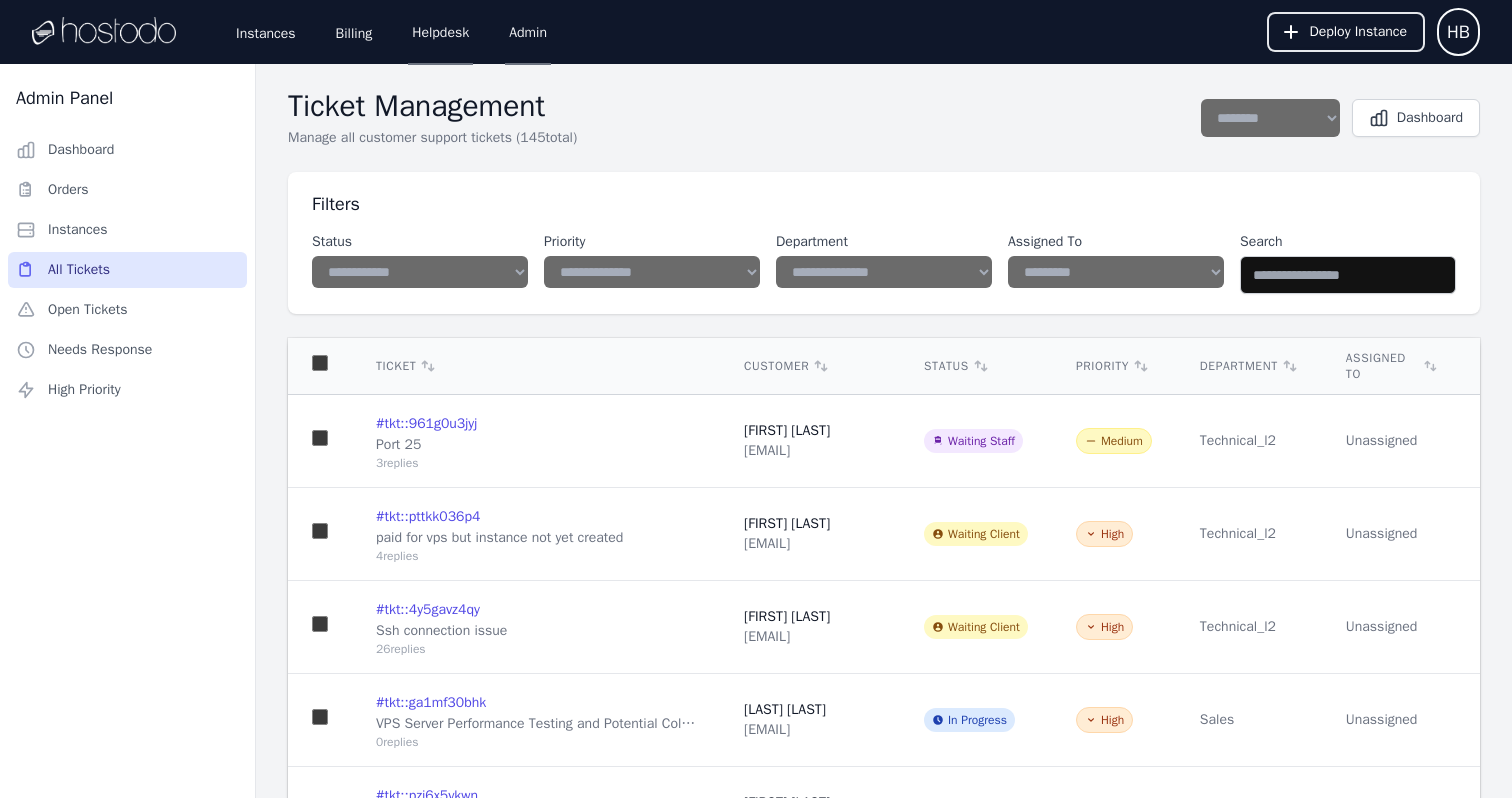 click on "**********" at bounding box center [420, 272] 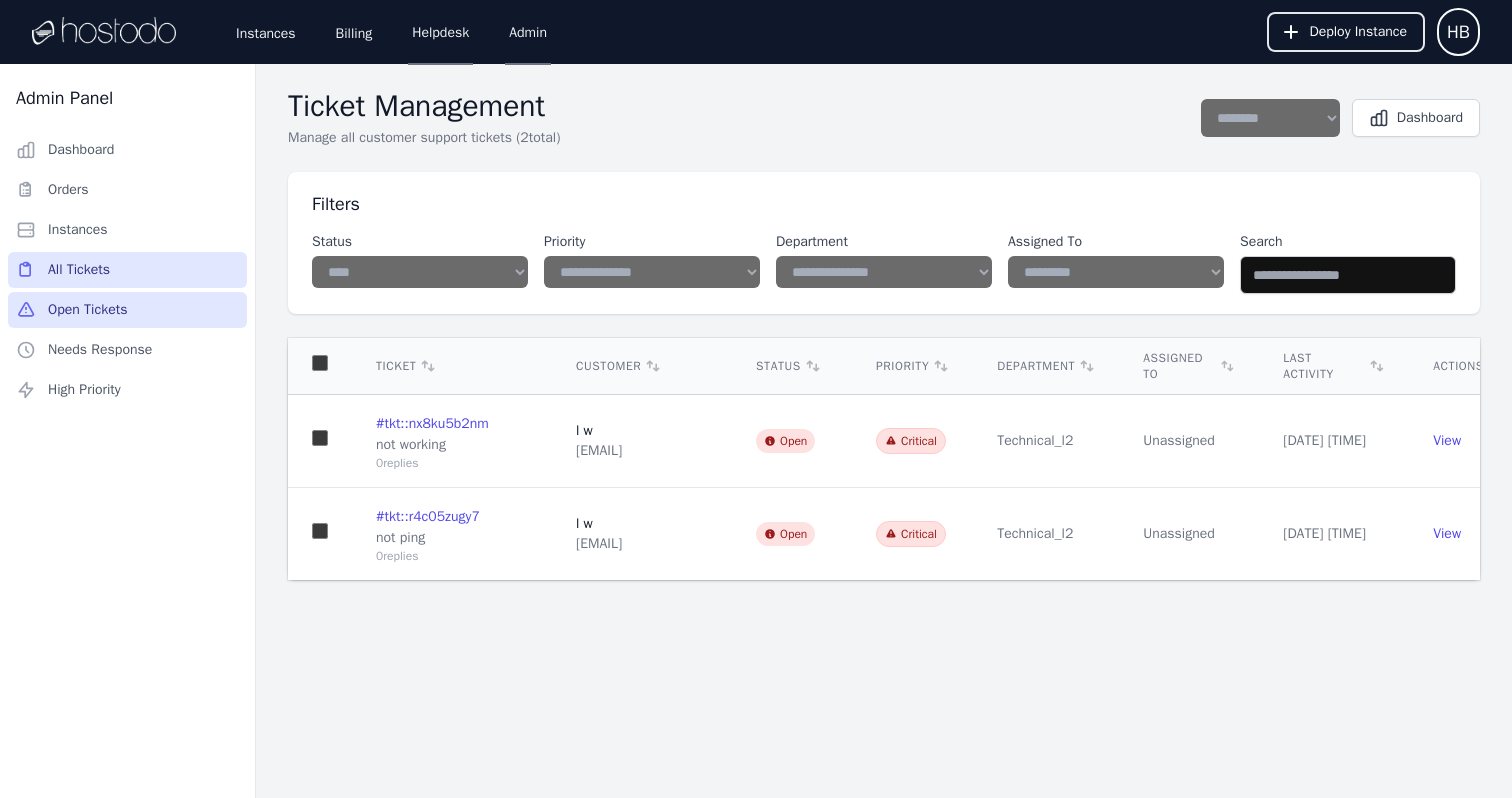click on "**********" at bounding box center (420, 272) 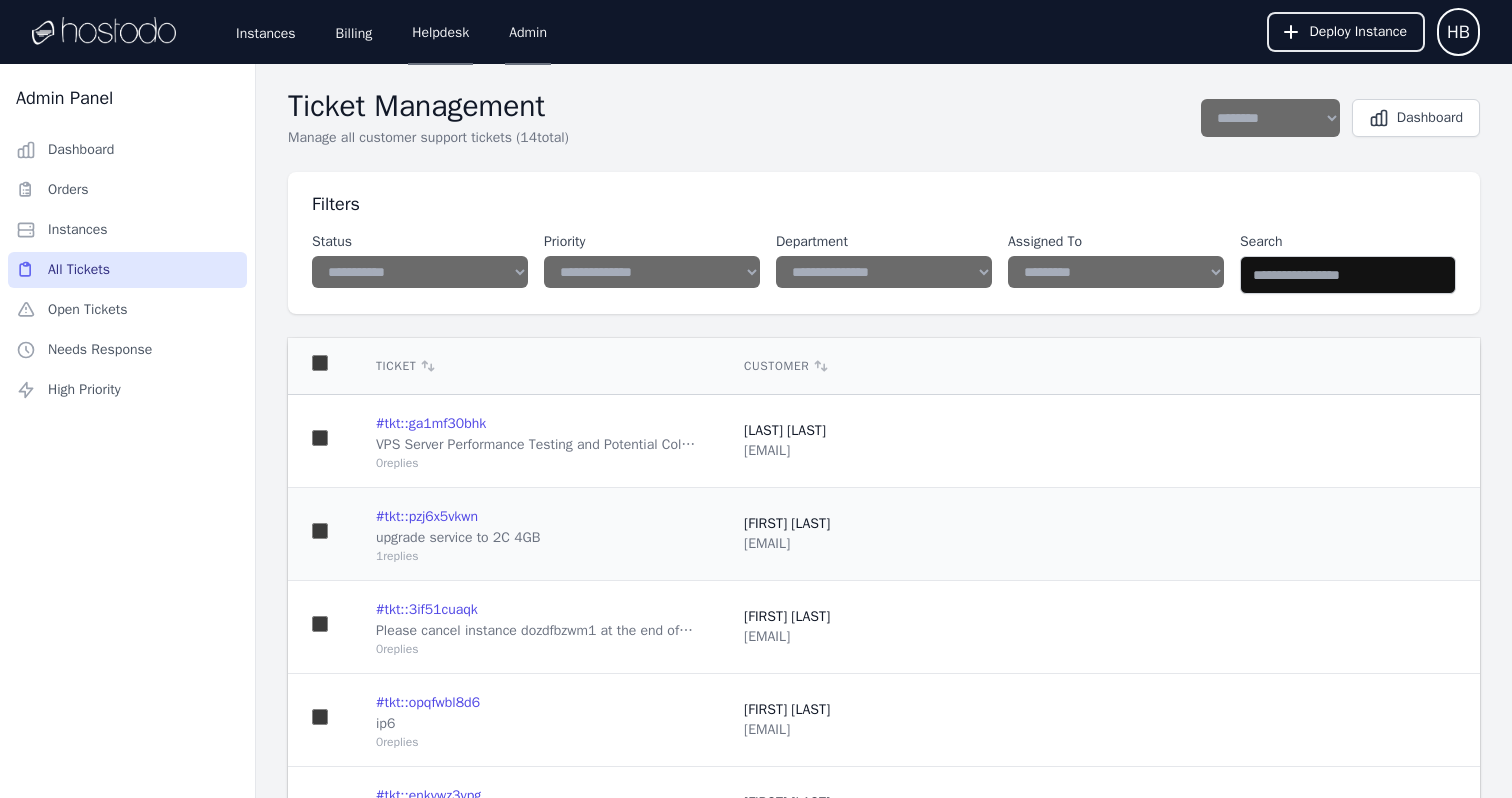 scroll, scrollTop: 31, scrollLeft: 0, axis: vertical 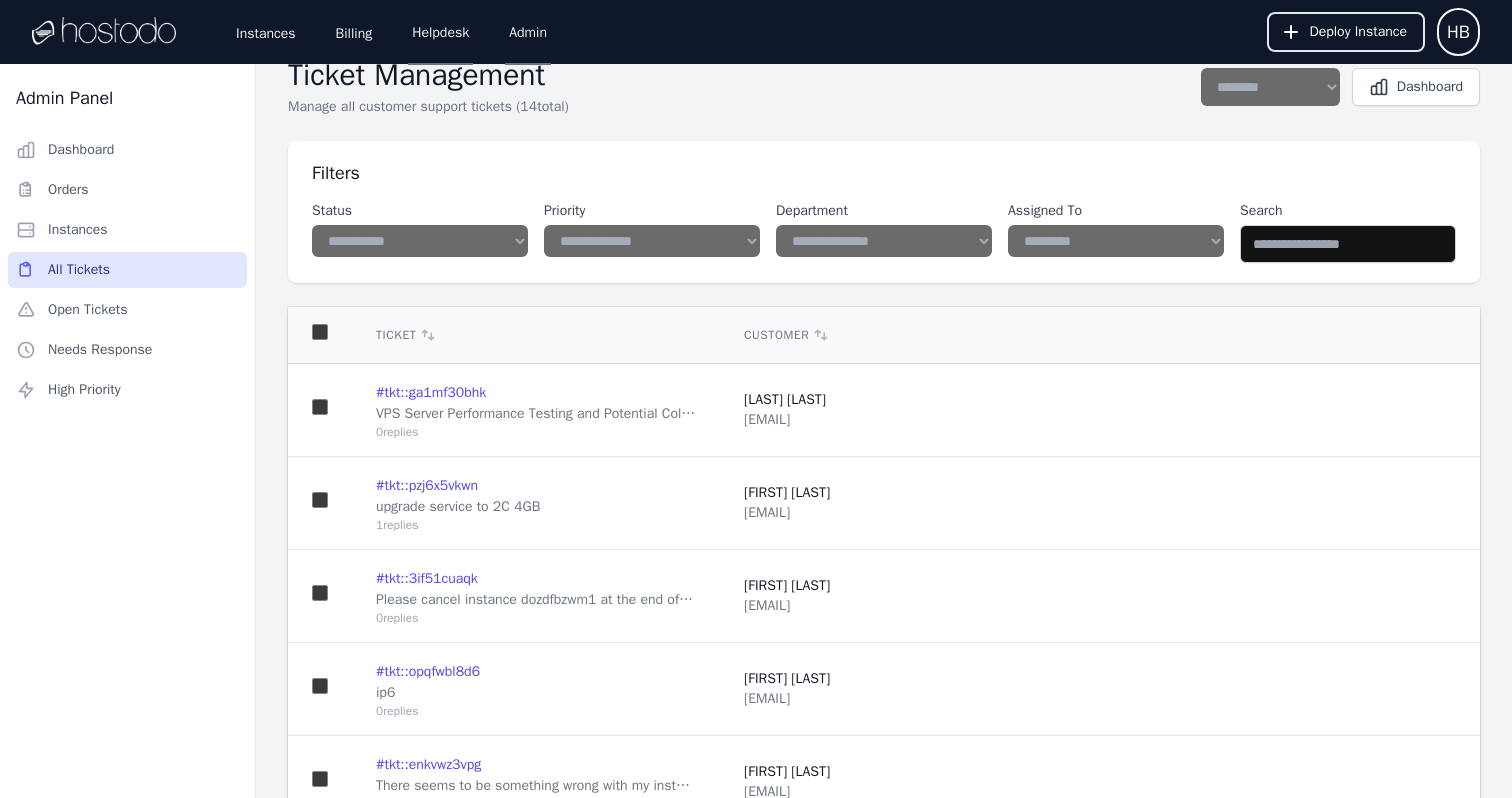 click on "**********" at bounding box center [420, 241] 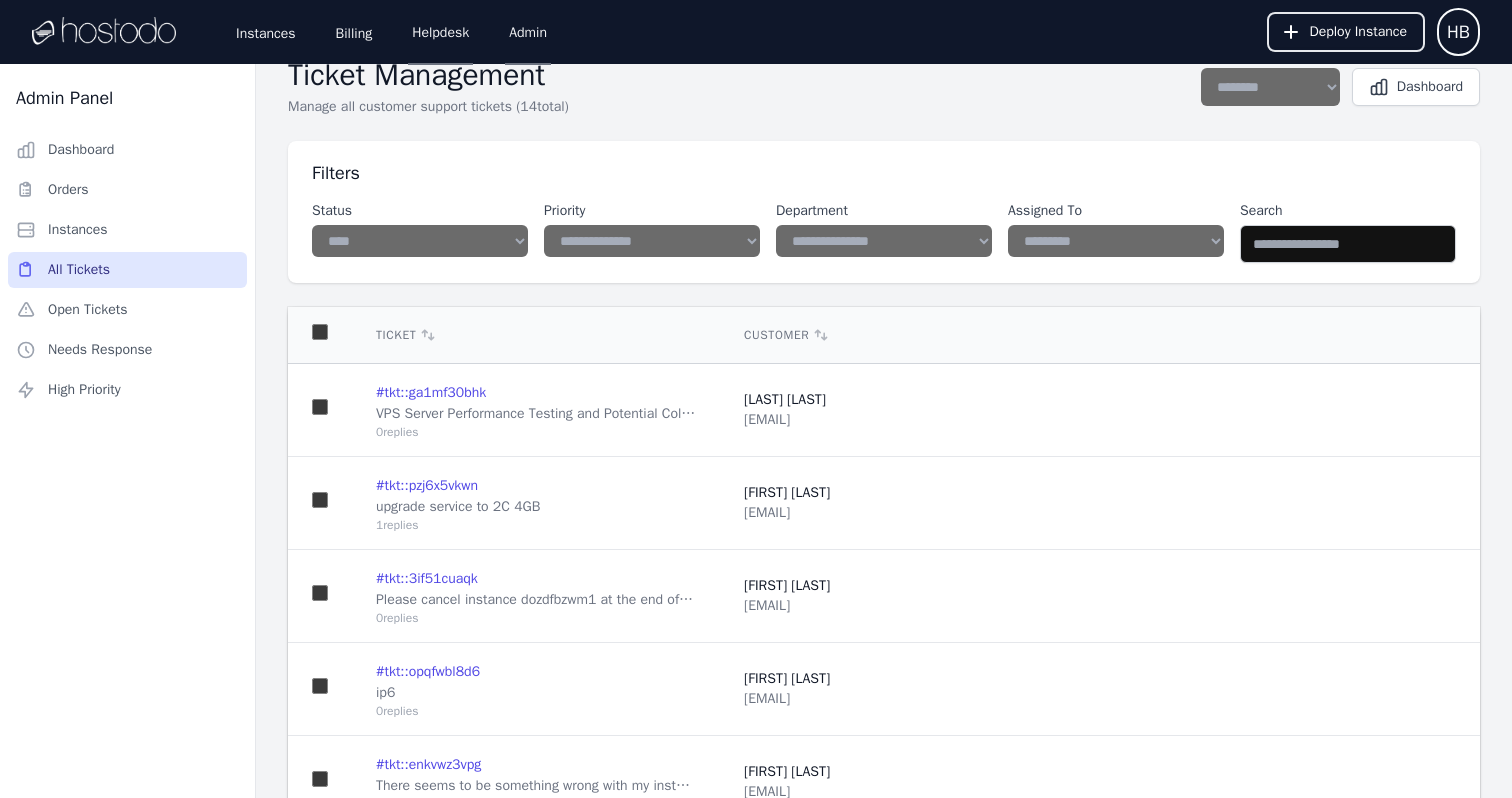 scroll, scrollTop: 0, scrollLeft: 0, axis: both 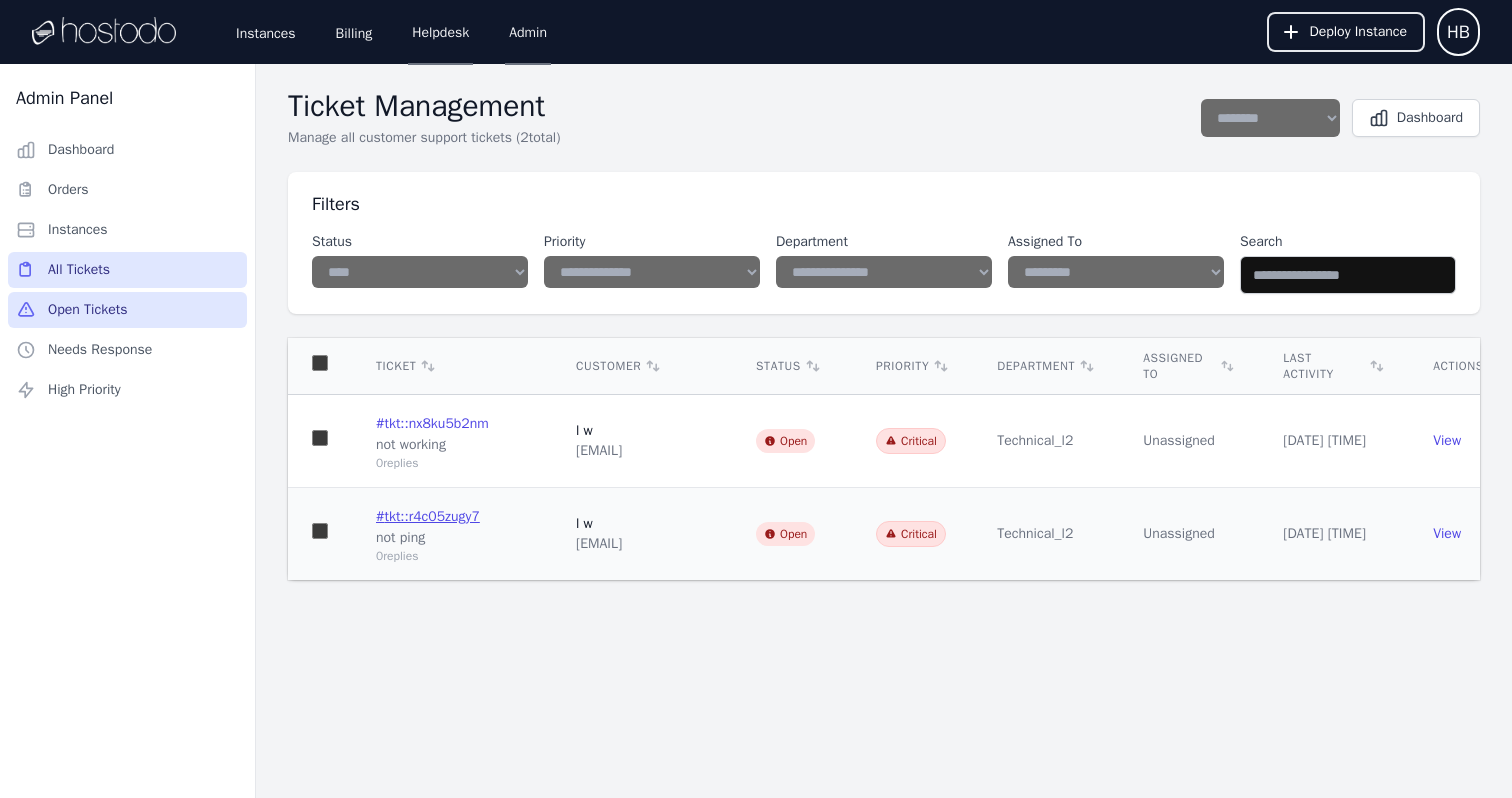 click on "# tkt::r4c05zugy7" at bounding box center (428, 517) 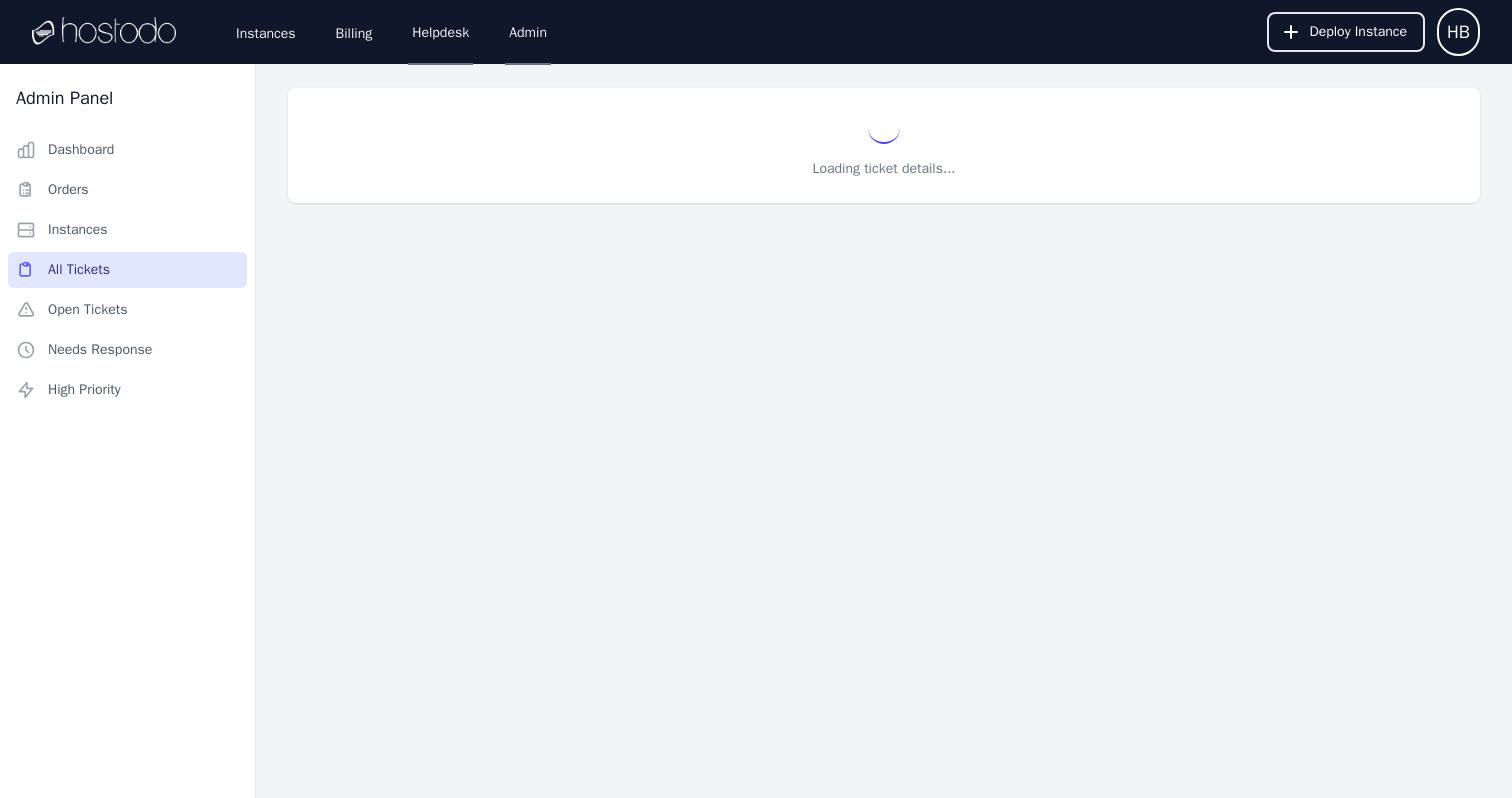 select on "********" 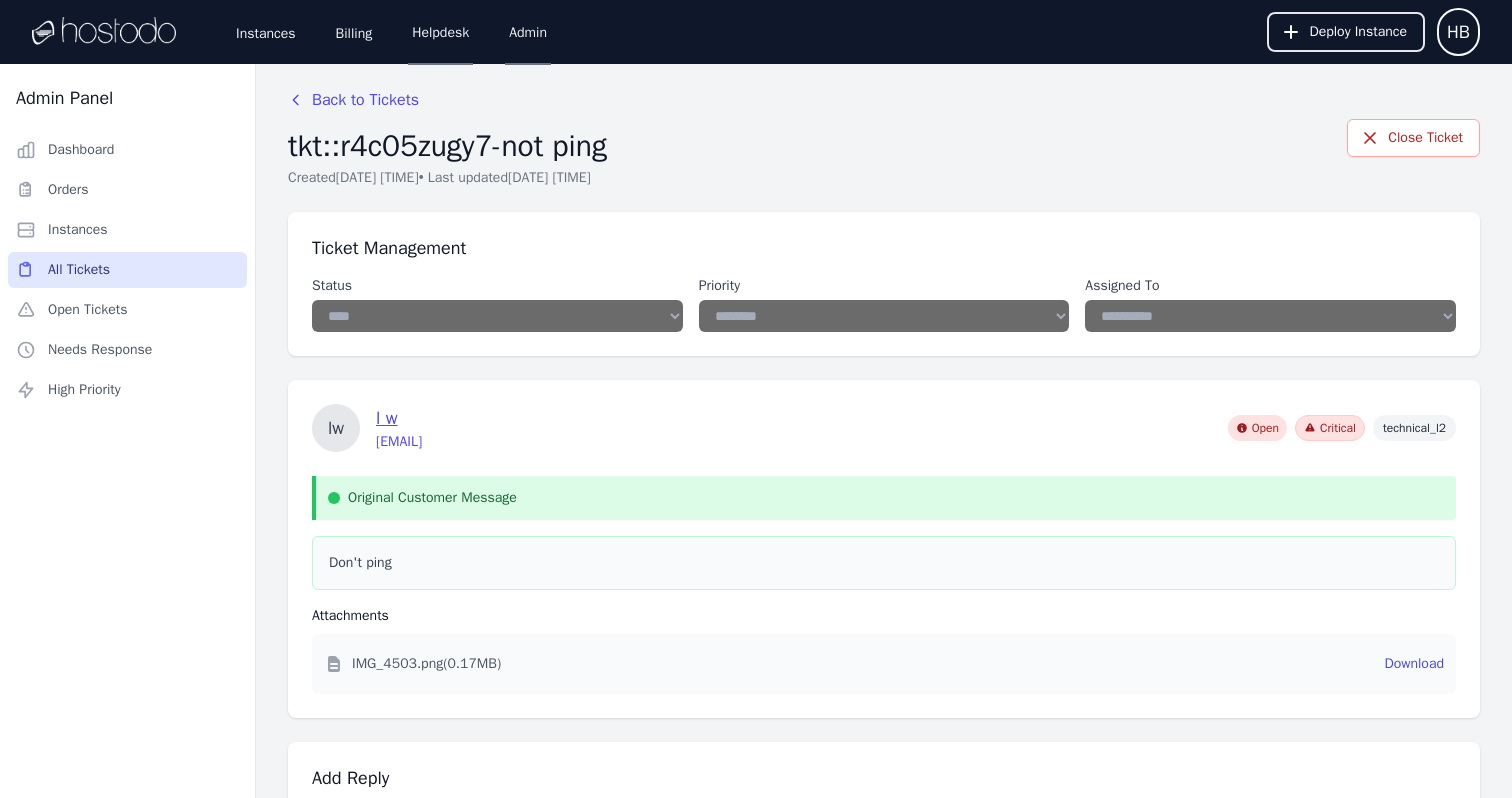 click on "Back to Tickets tkt::r4c05zugy7  -  not ping Created  [DATE] [TIME]  • Last updated  [DATE] [TIME] Close Ticket" at bounding box center (884, 138) 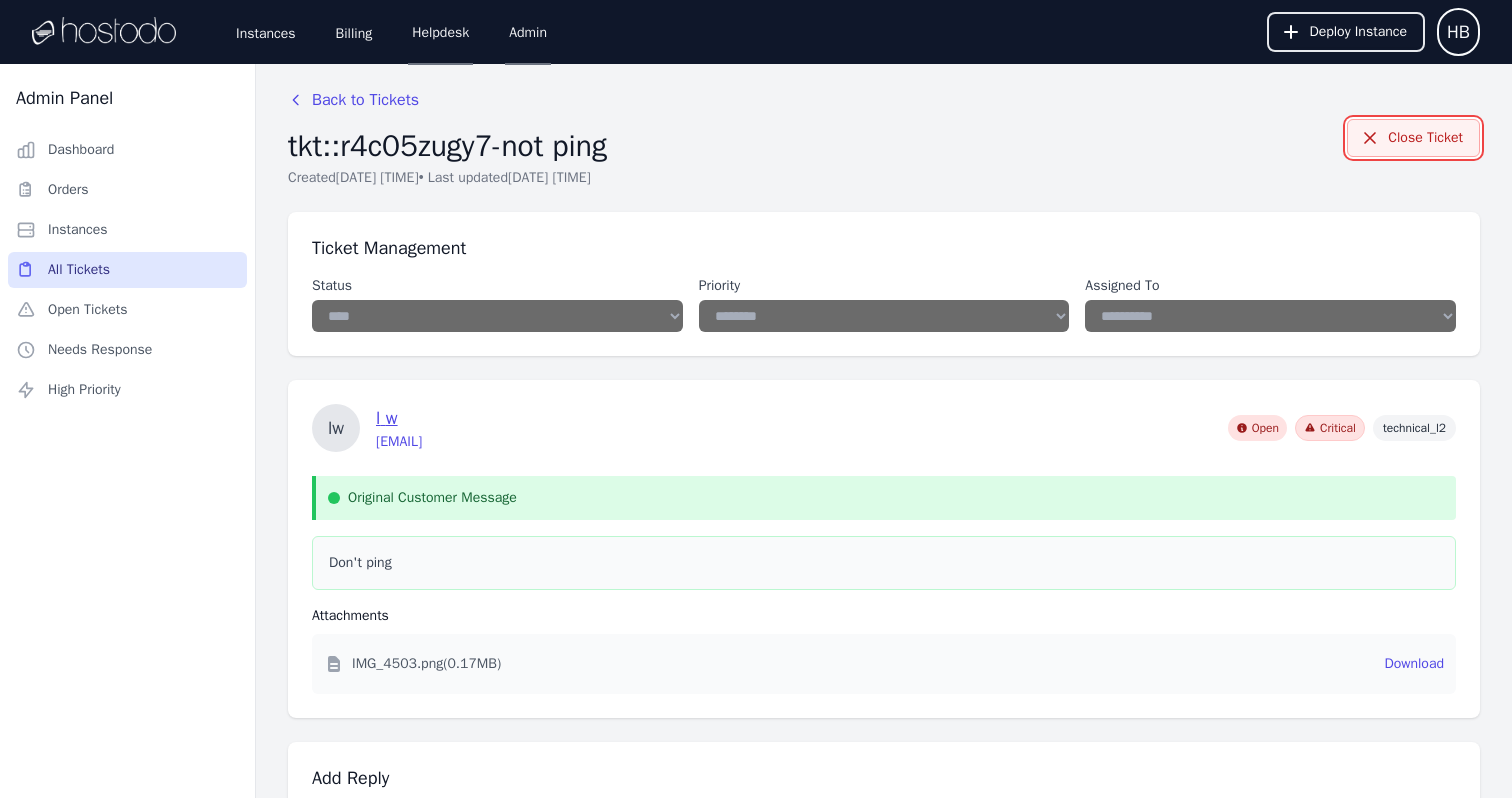 click on "Close Ticket" at bounding box center (1413, 138) 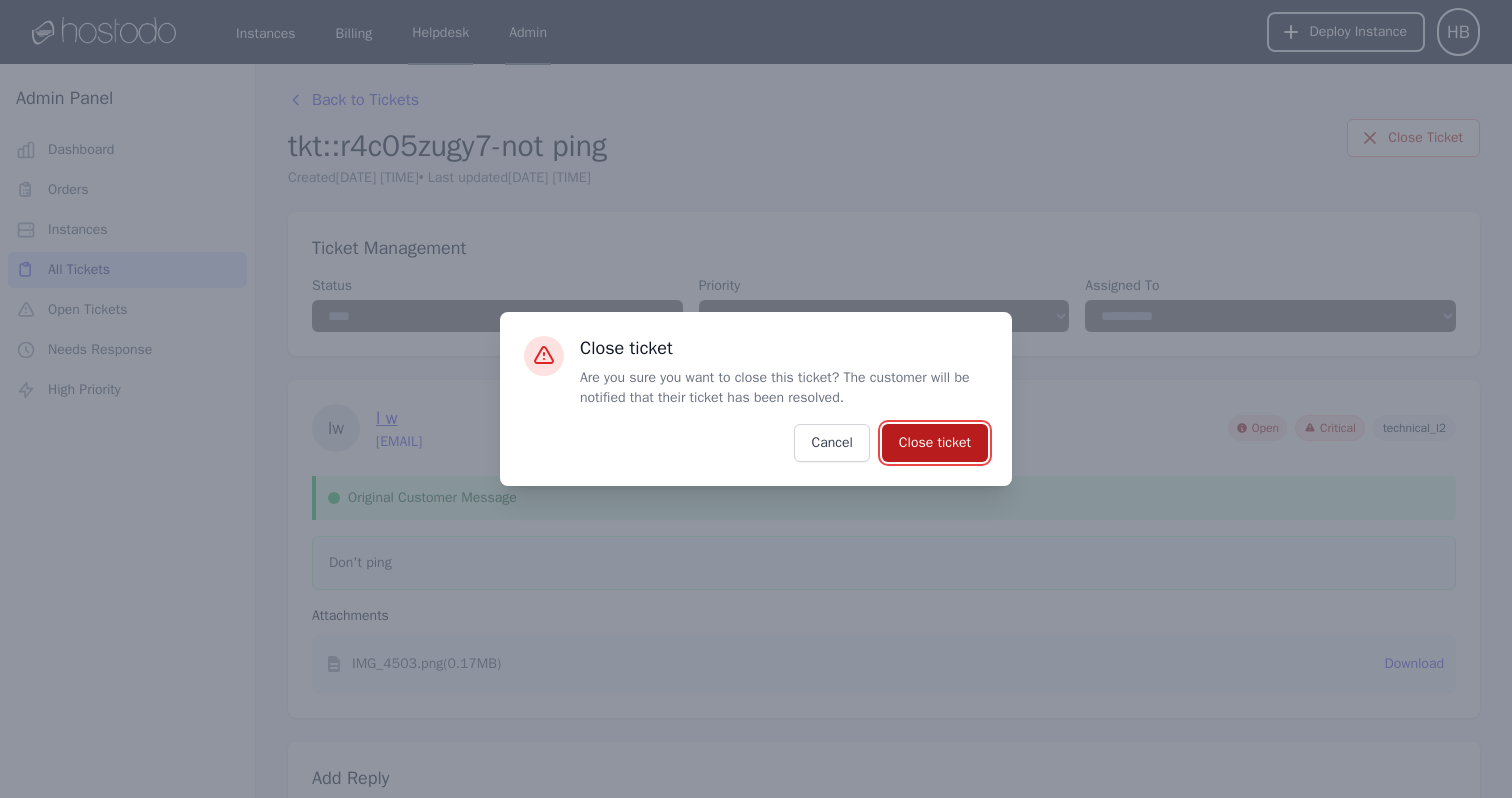 click on "Close ticket" at bounding box center [935, 443] 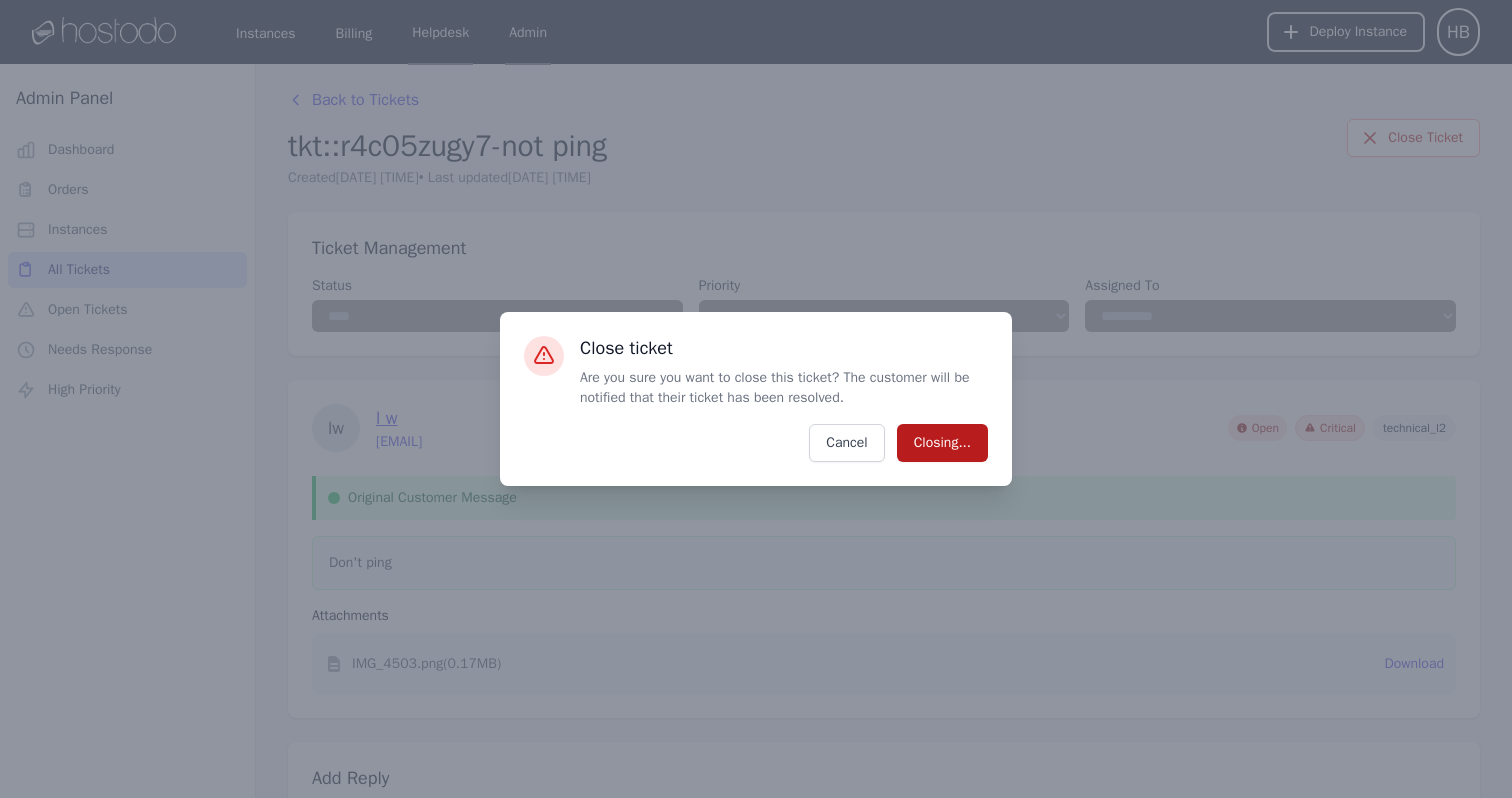 select on "******" 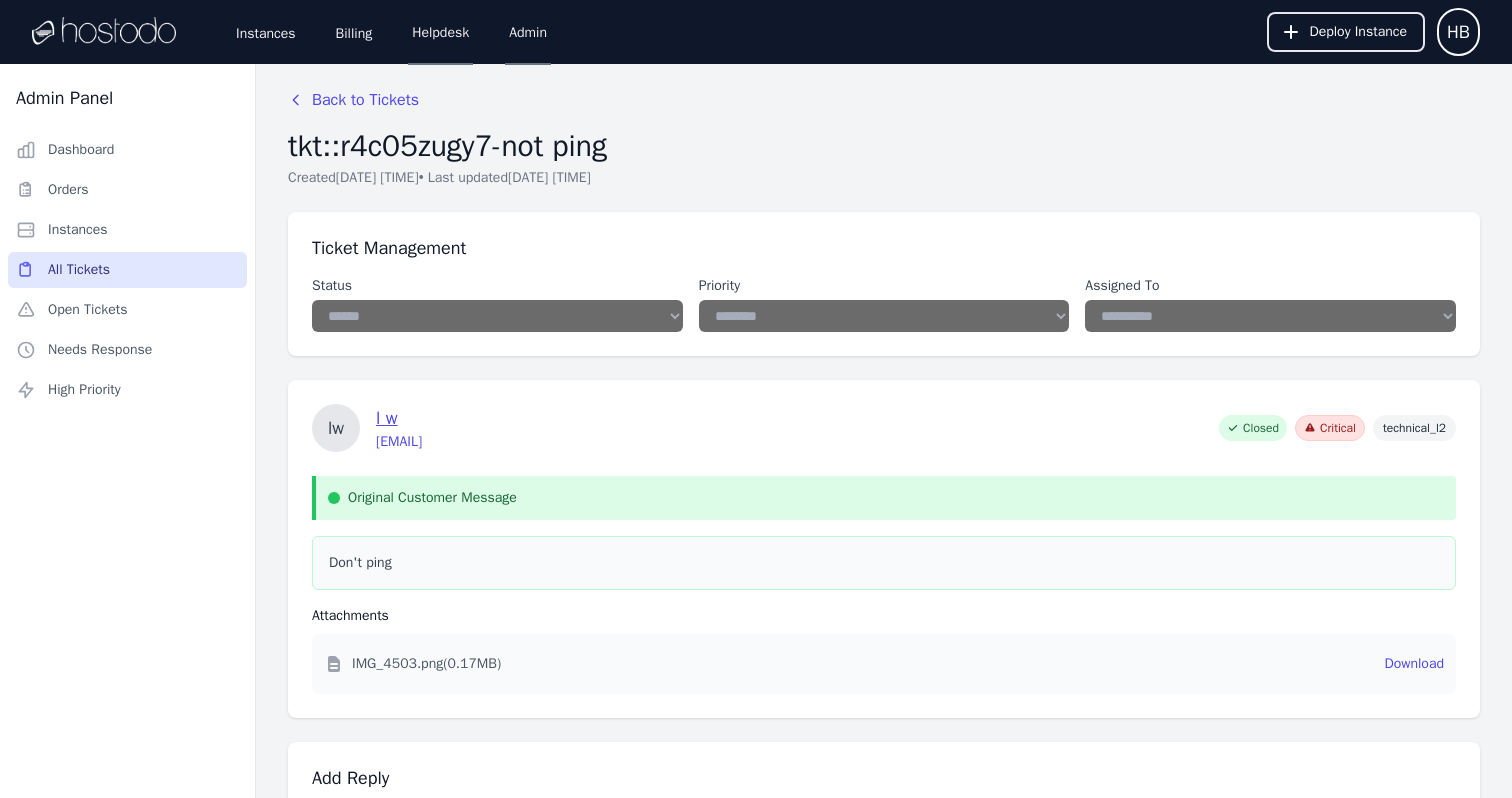 select on "****" 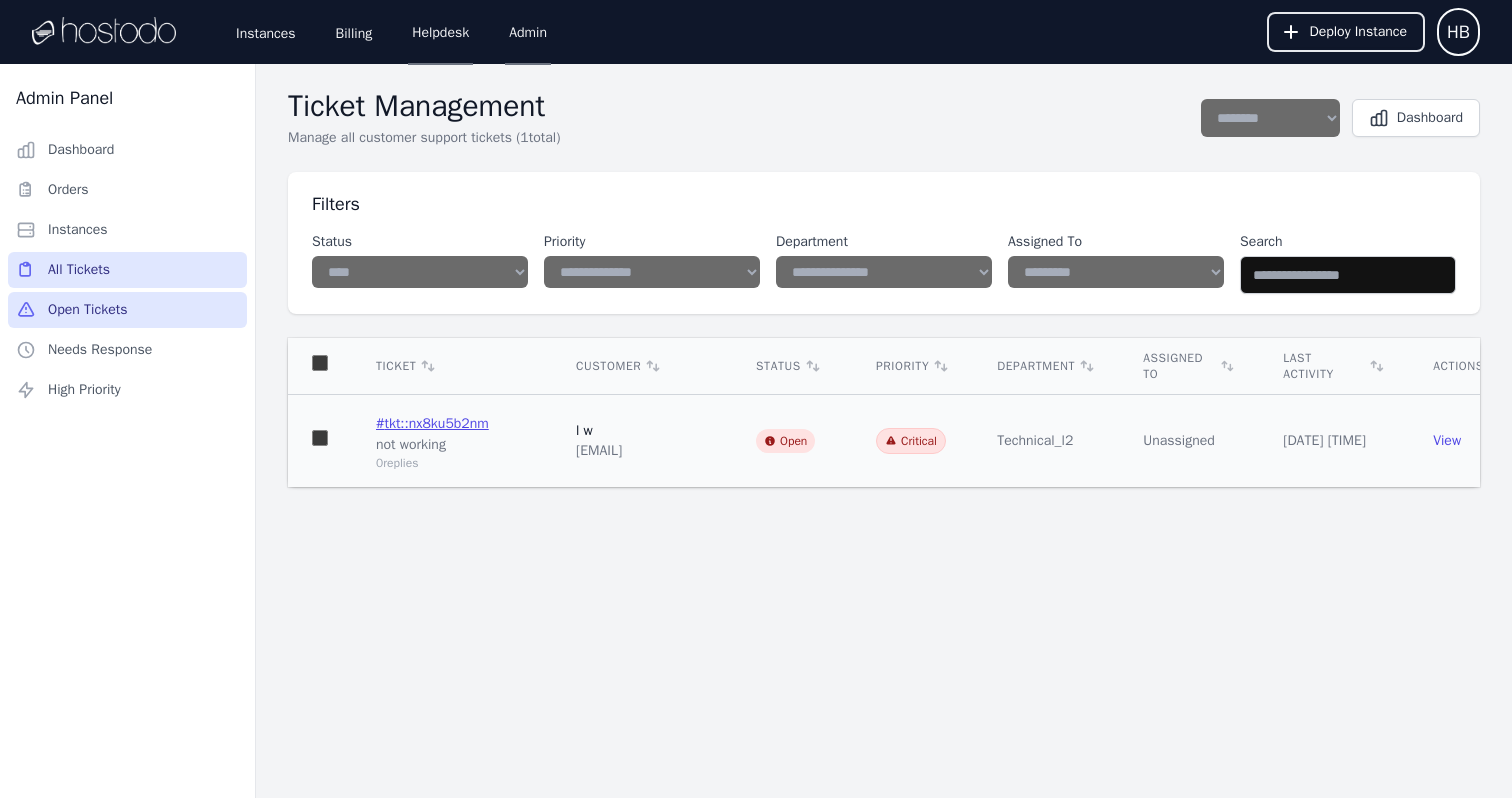click on "# tkt::nx8ku5b2nm" at bounding box center (432, 424) 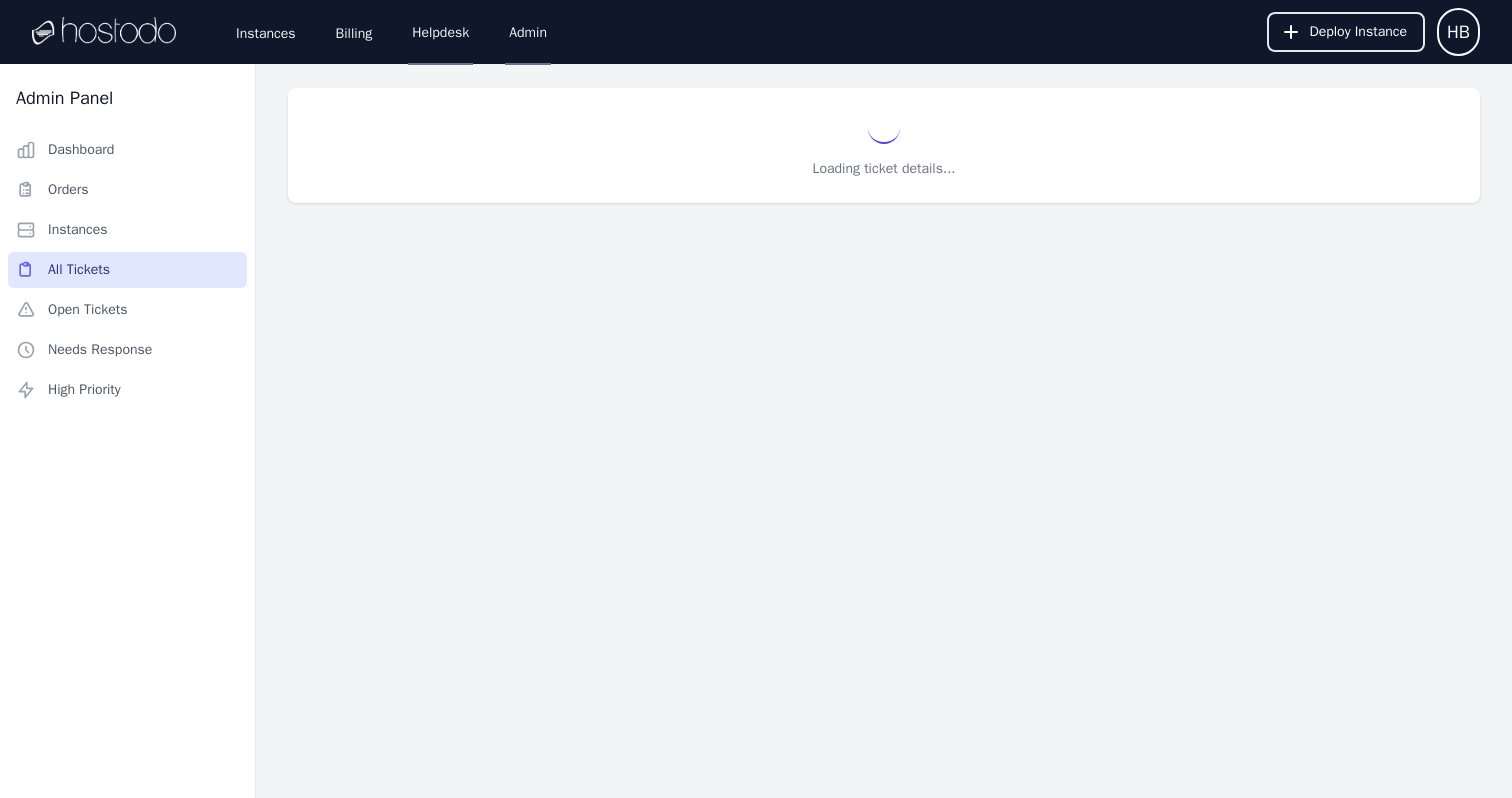 select on "********" 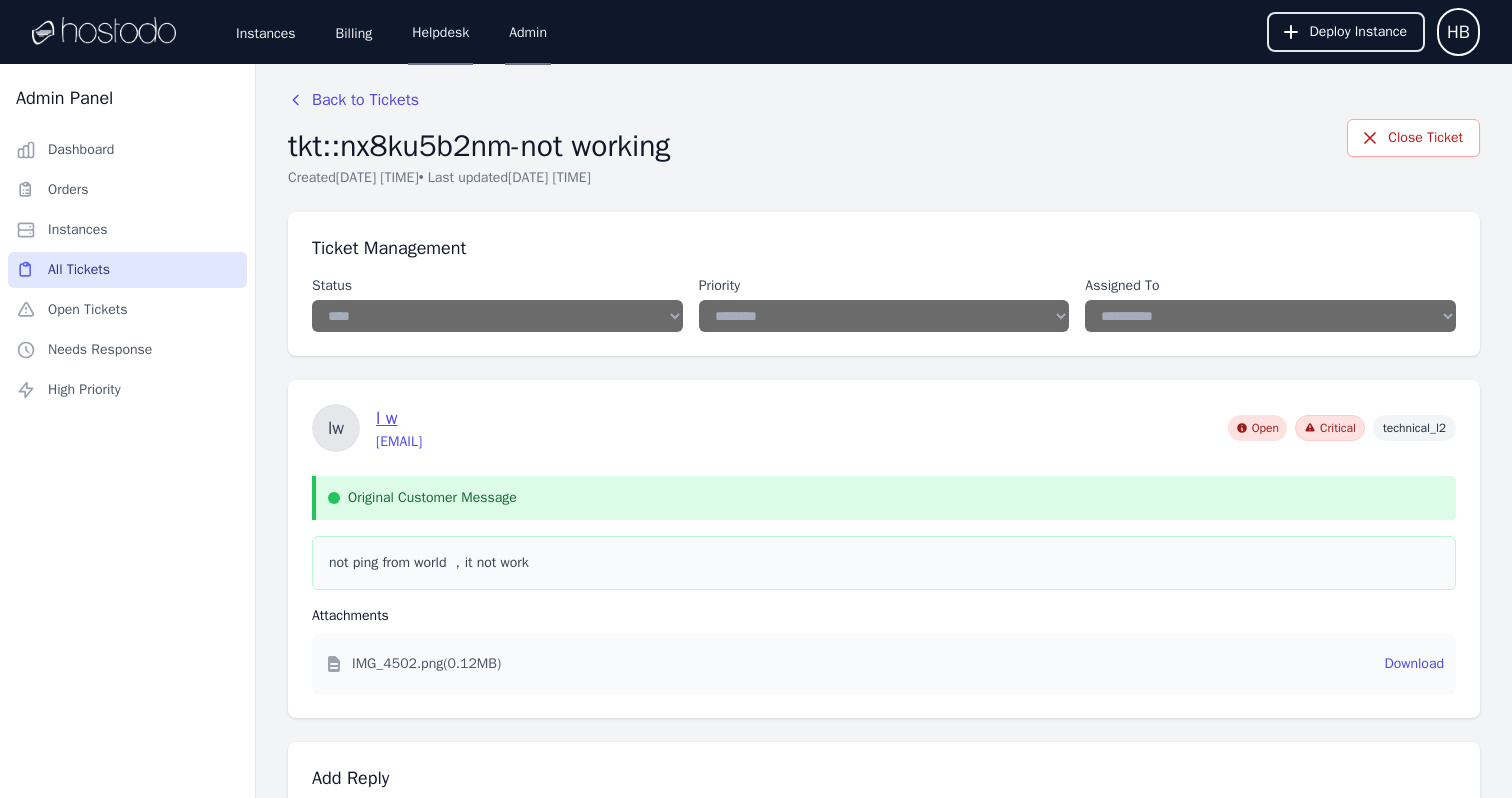 click on "Back to Tickets tkt::nx8ku5b2nm  -  not working Created  [DATE] [TIME]  • Last updated  [DATE] [TIME] Close Ticket" at bounding box center (884, 138) 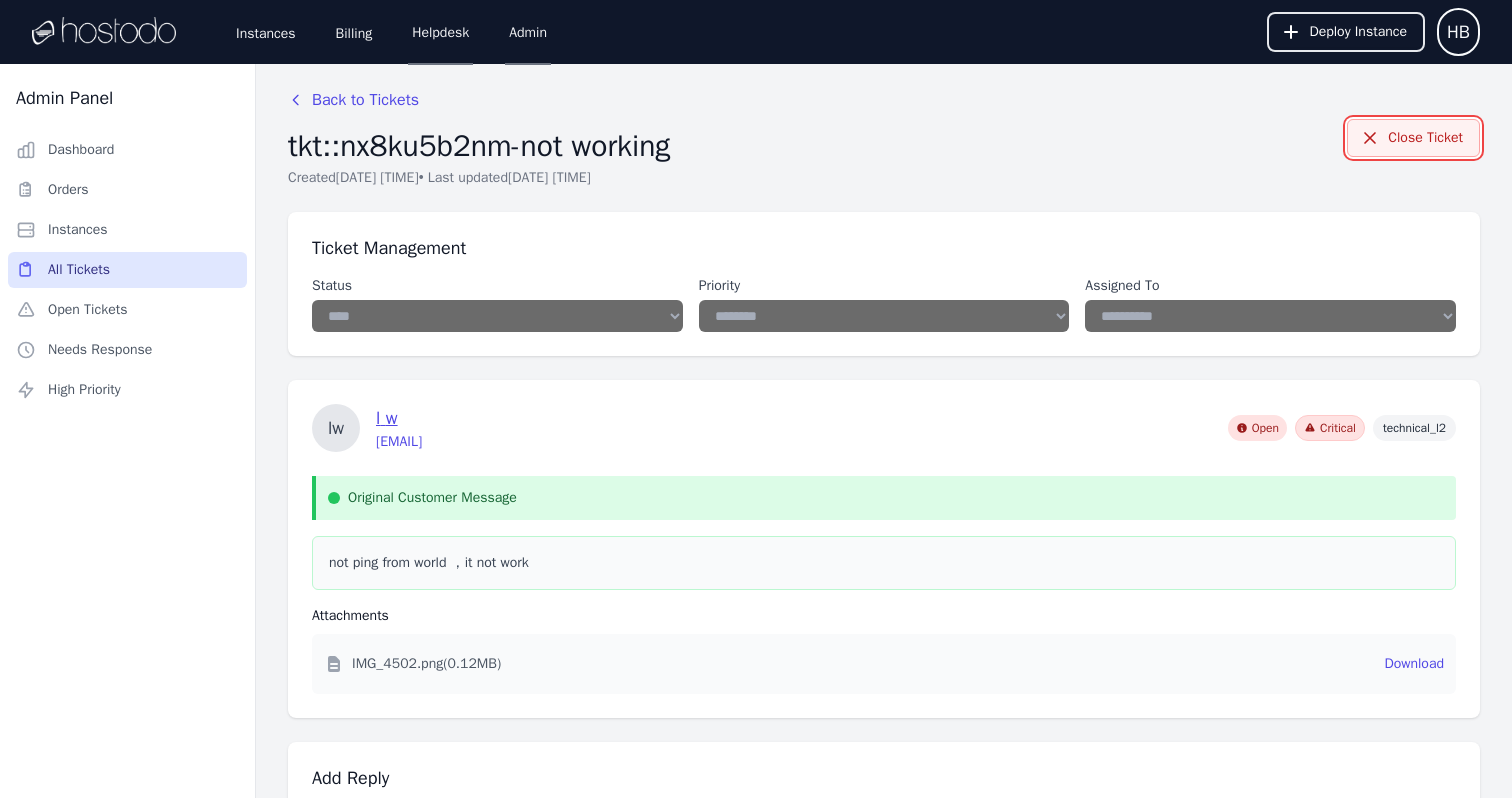 click on "Close Ticket" at bounding box center [1413, 138] 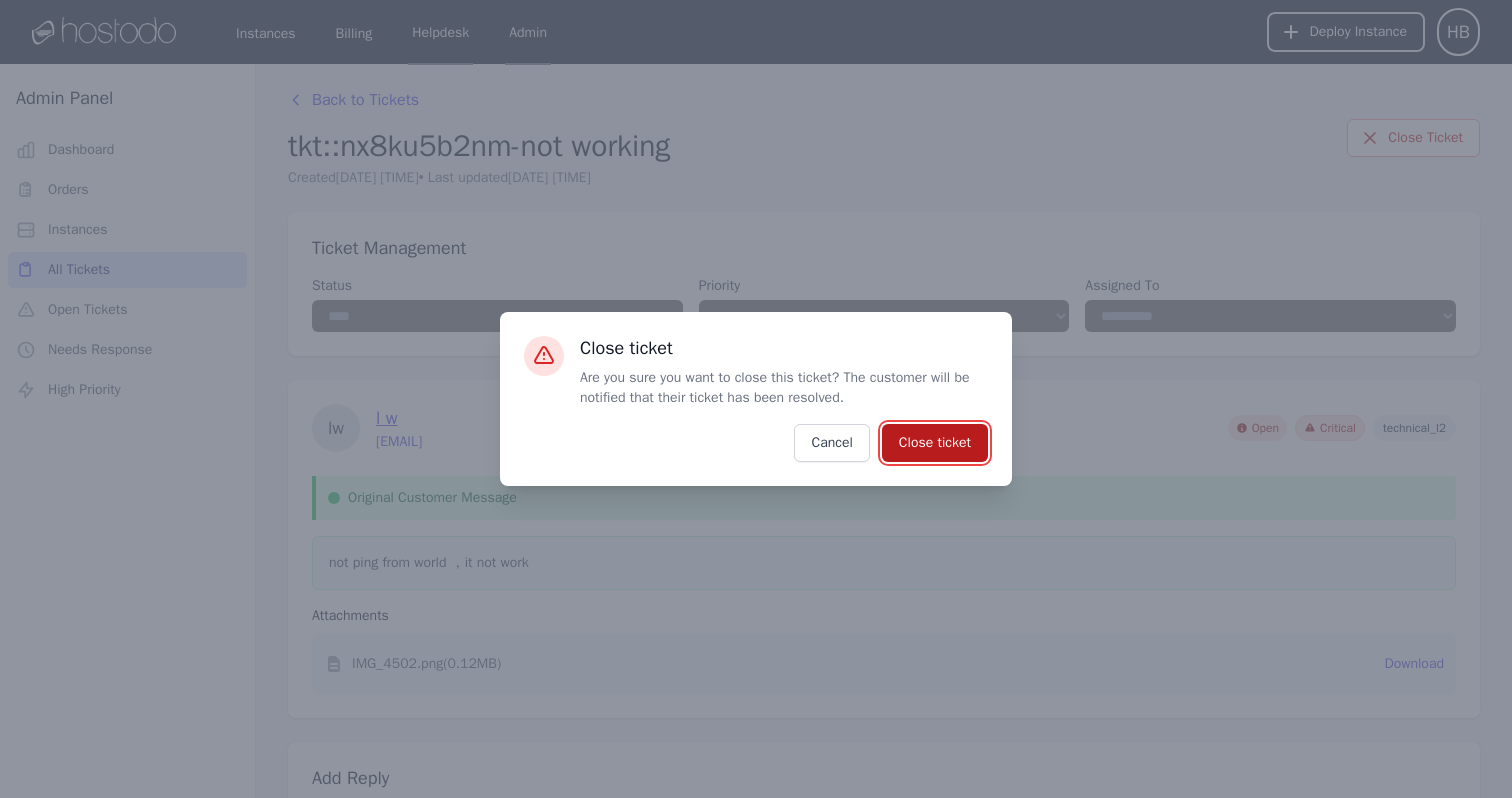 click on "Close ticket" at bounding box center [935, 443] 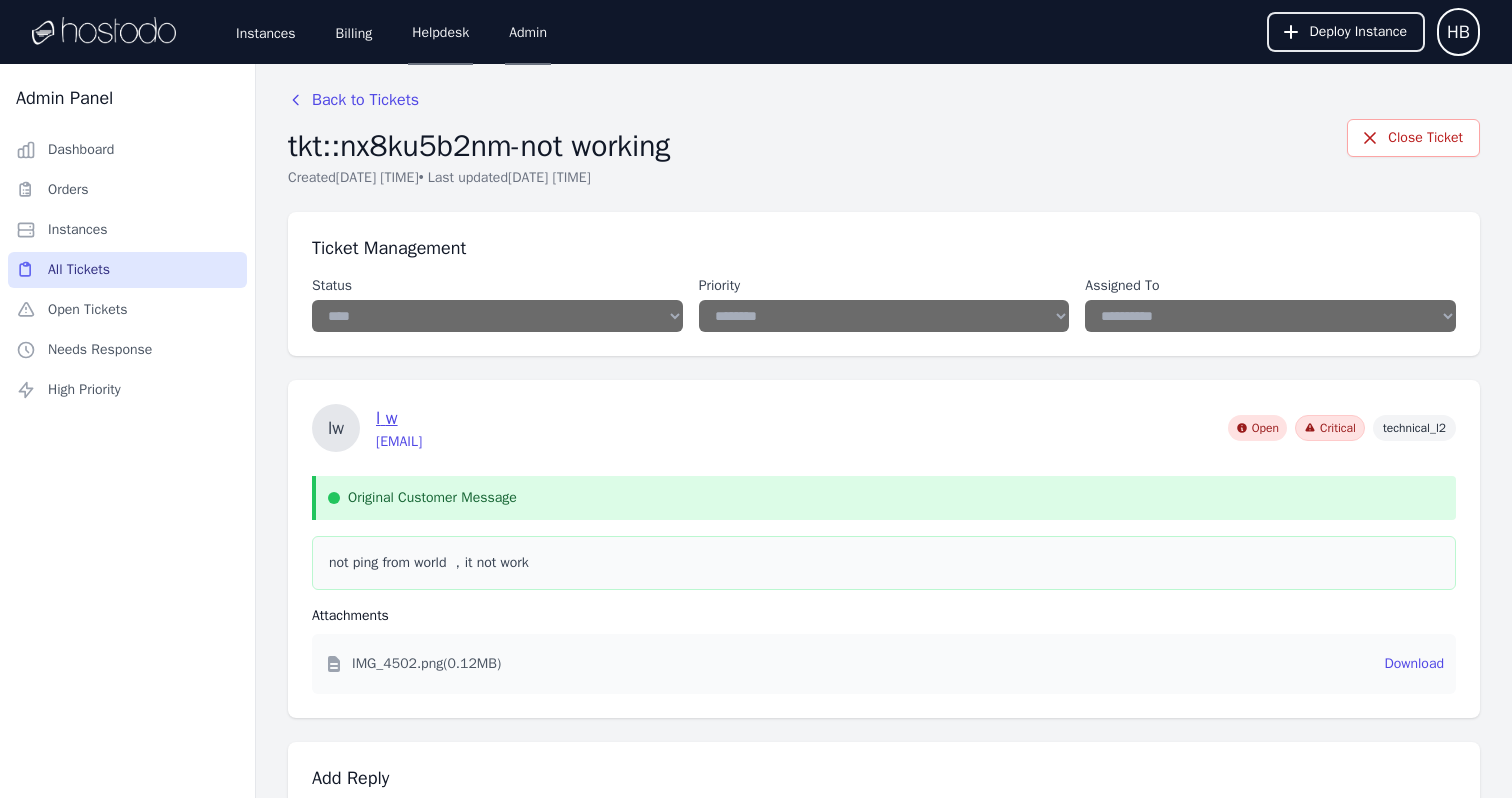 select on "******" 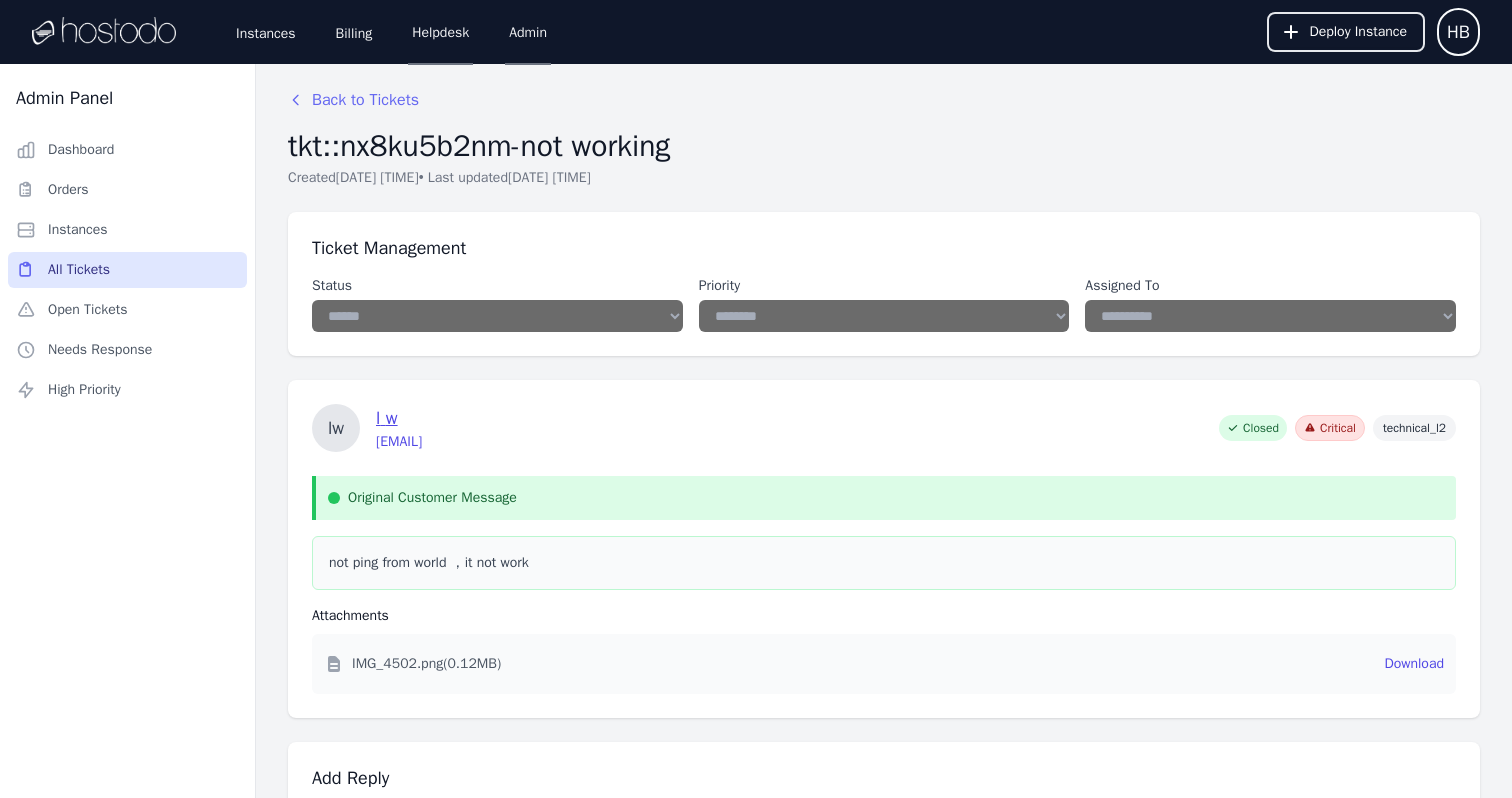 click on "Back to Tickets" at bounding box center [353, 100] 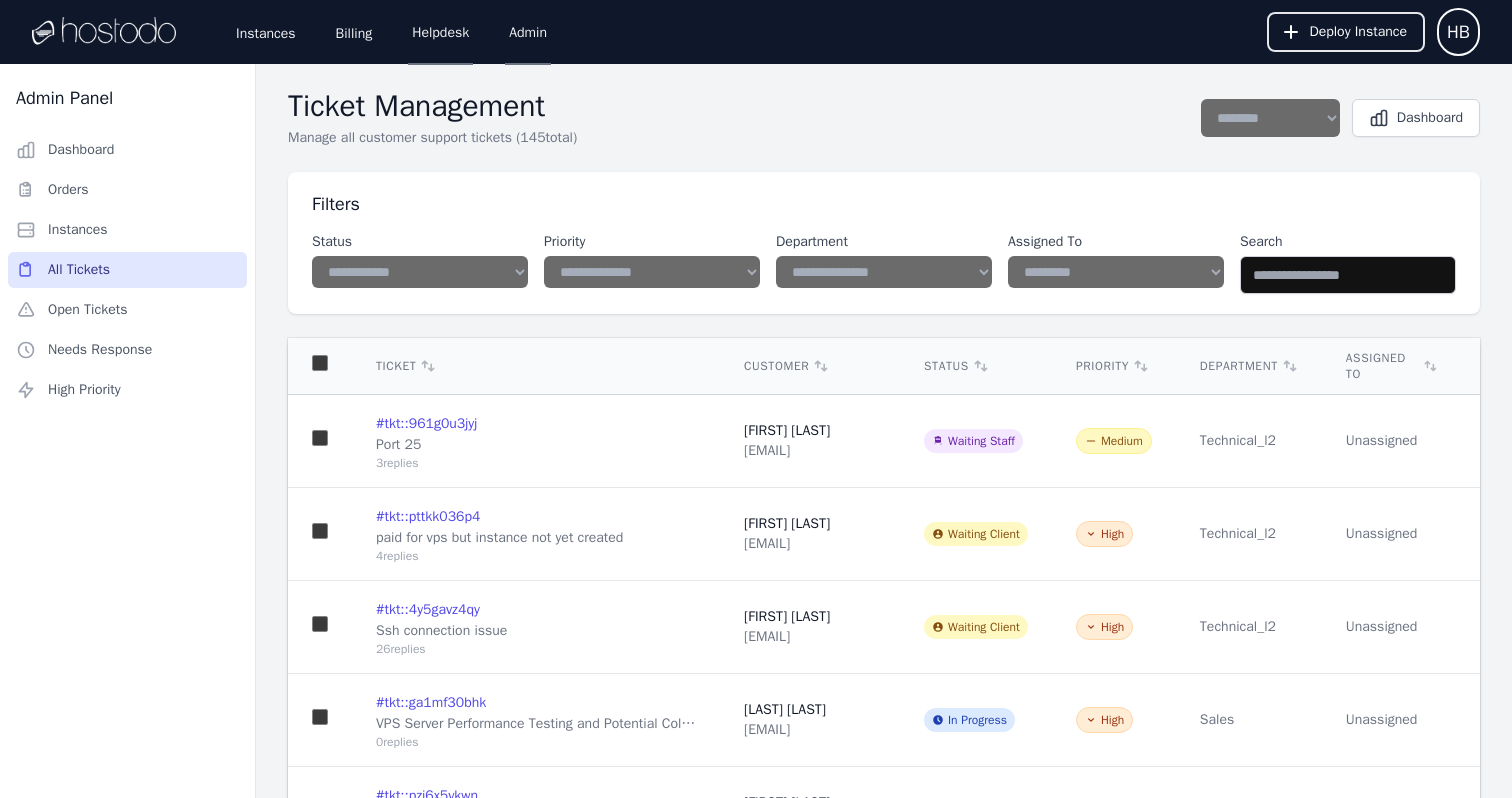 click on "**********" at bounding box center (420, 272) 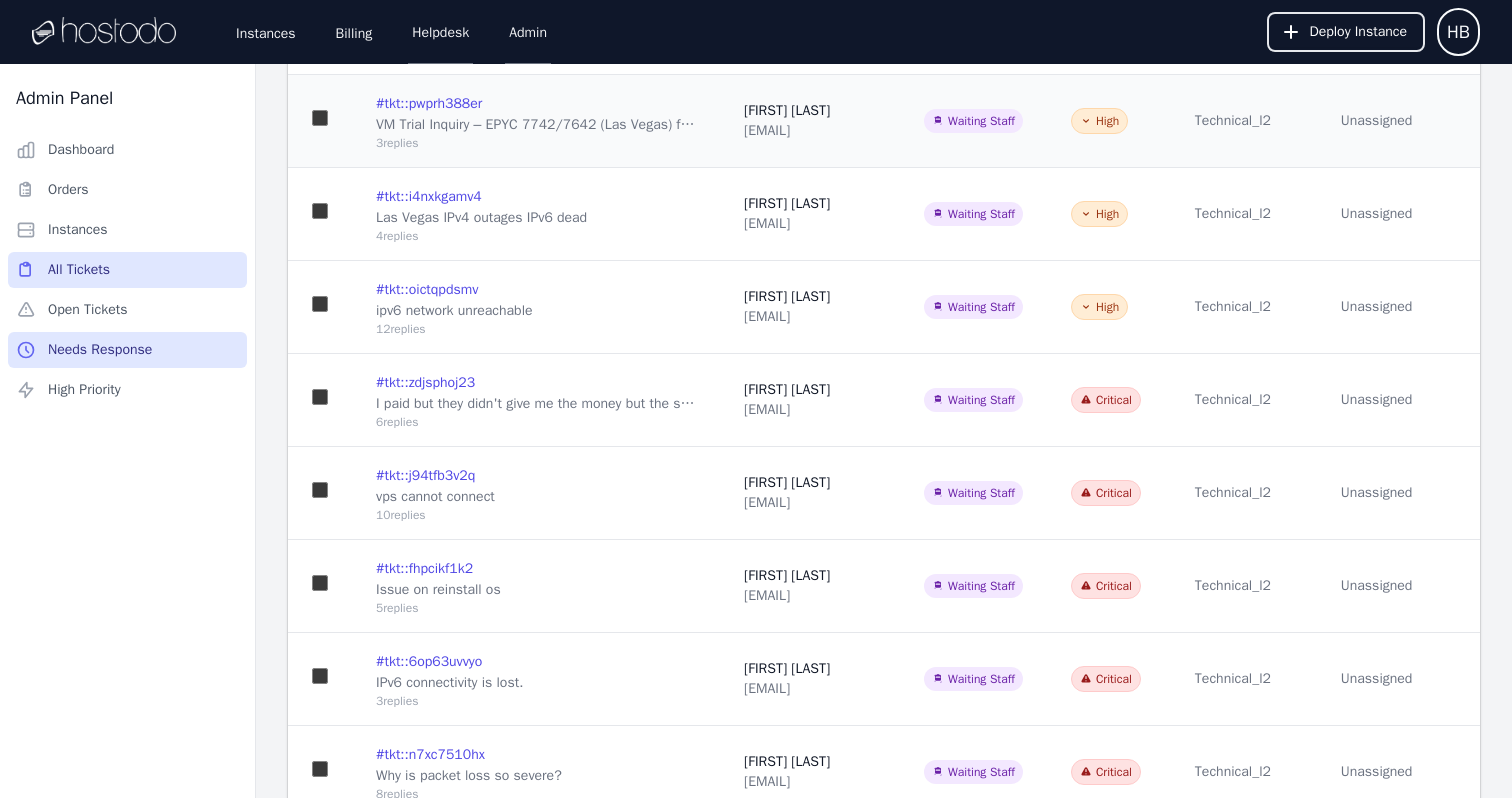 scroll, scrollTop: 858, scrollLeft: 0, axis: vertical 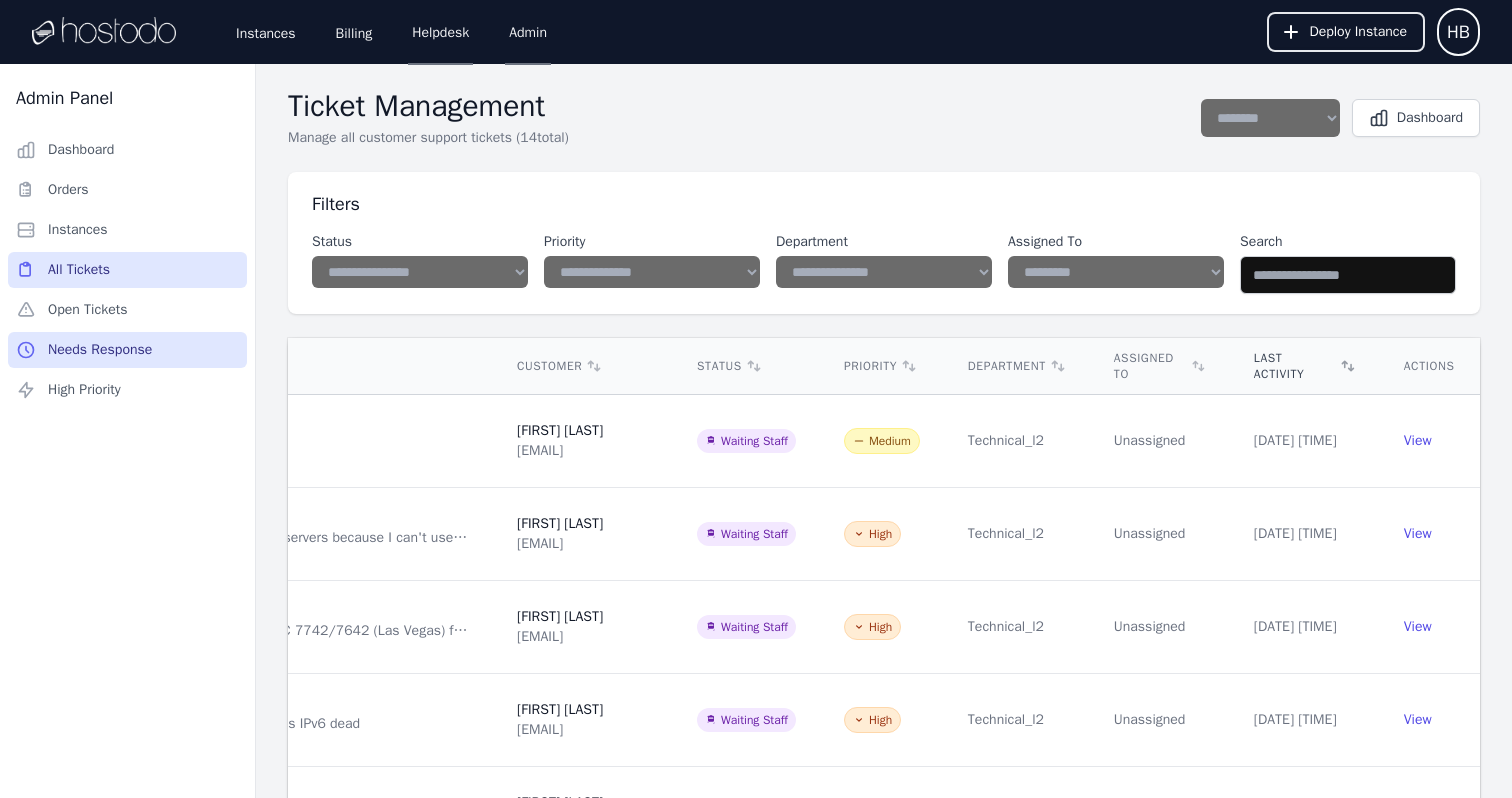click on "Last Activity" at bounding box center (1305, 366) 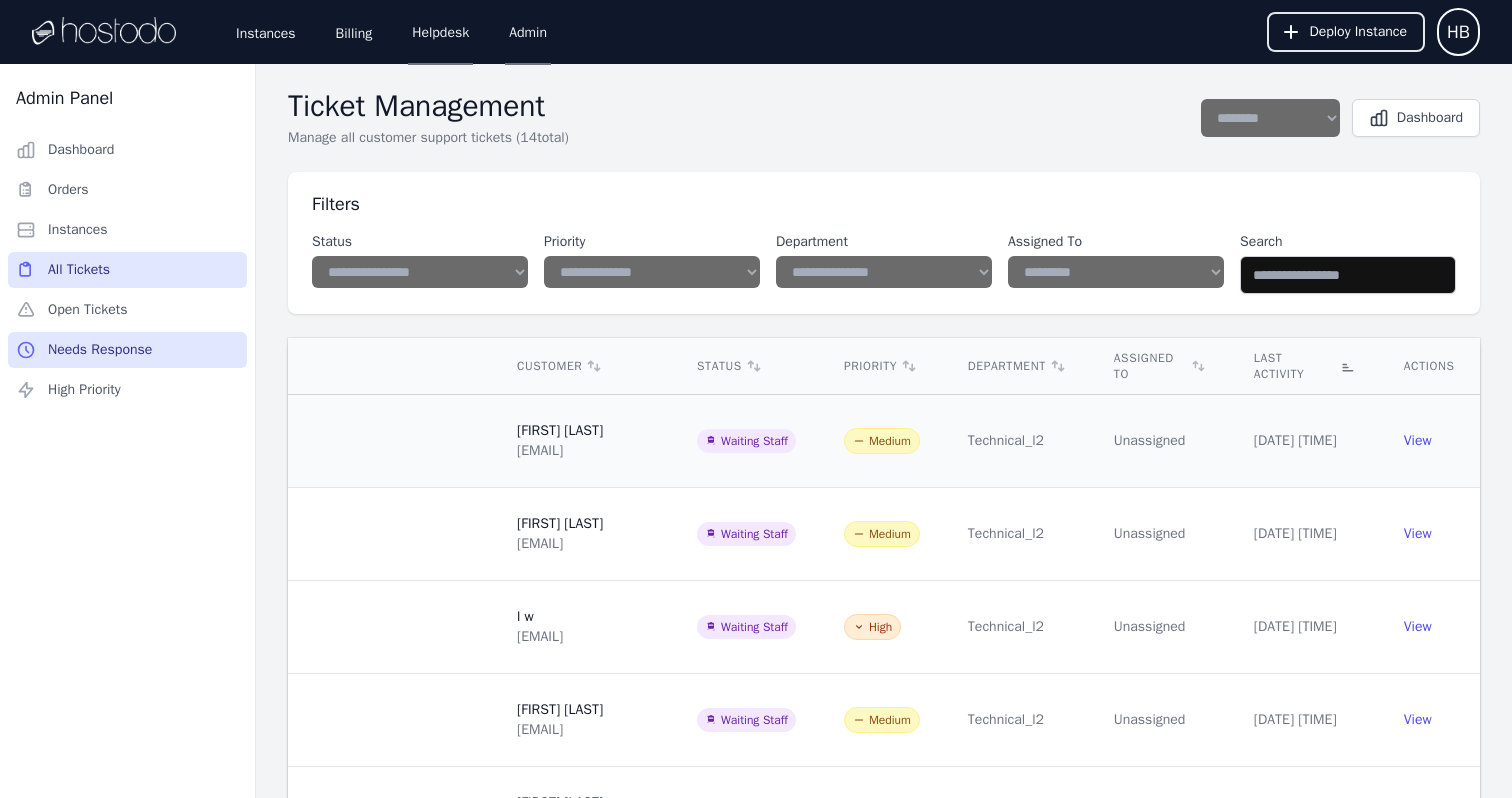 scroll, scrollTop: 0, scrollLeft: 0, axis: both 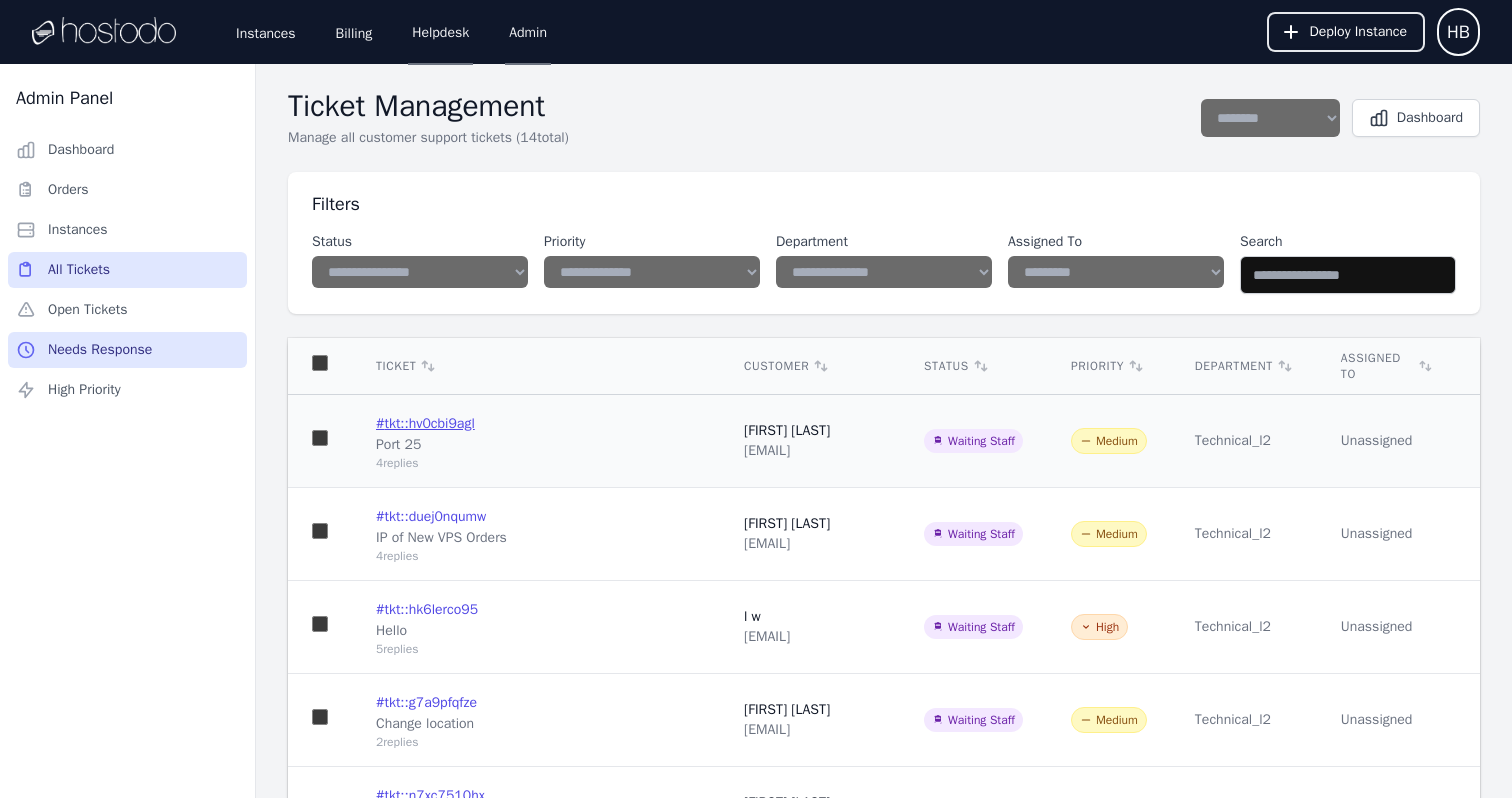 click on "# tkt::hv0cbi9agl" at bounding box center [425, 424] 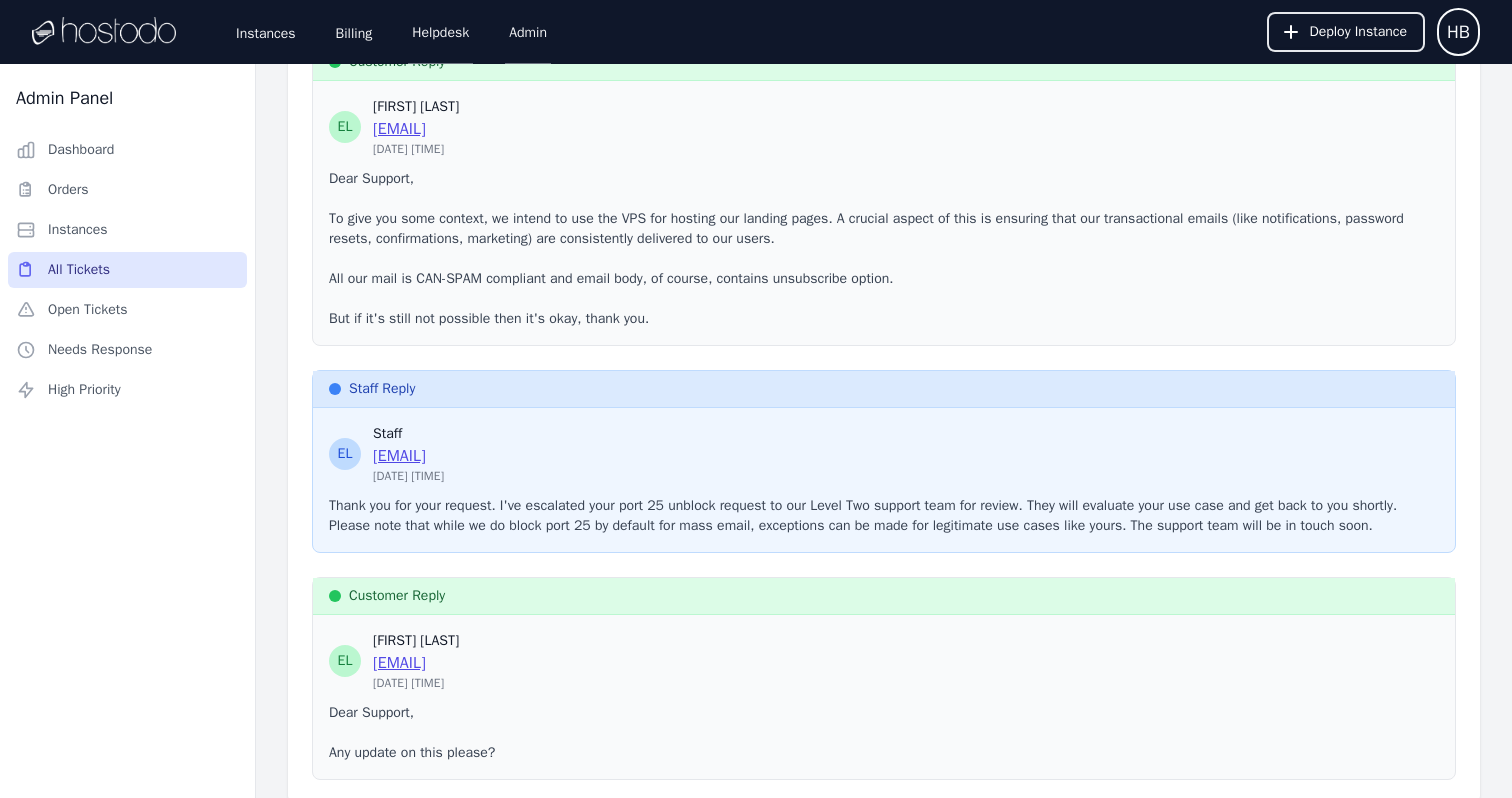 scroll, scrollTop: 1228, scrollLeft: 0, axis: vertical 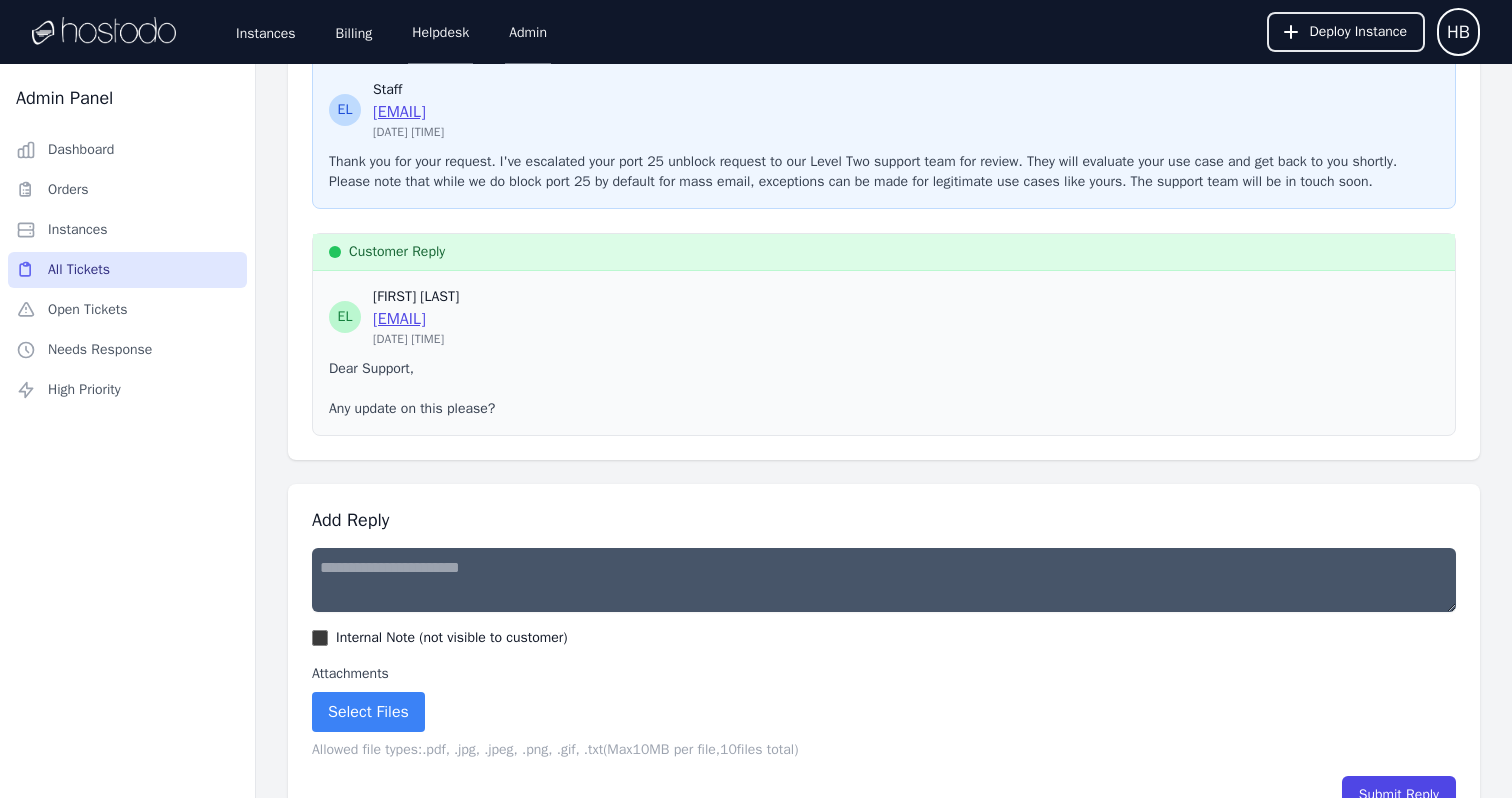 select on "**********" 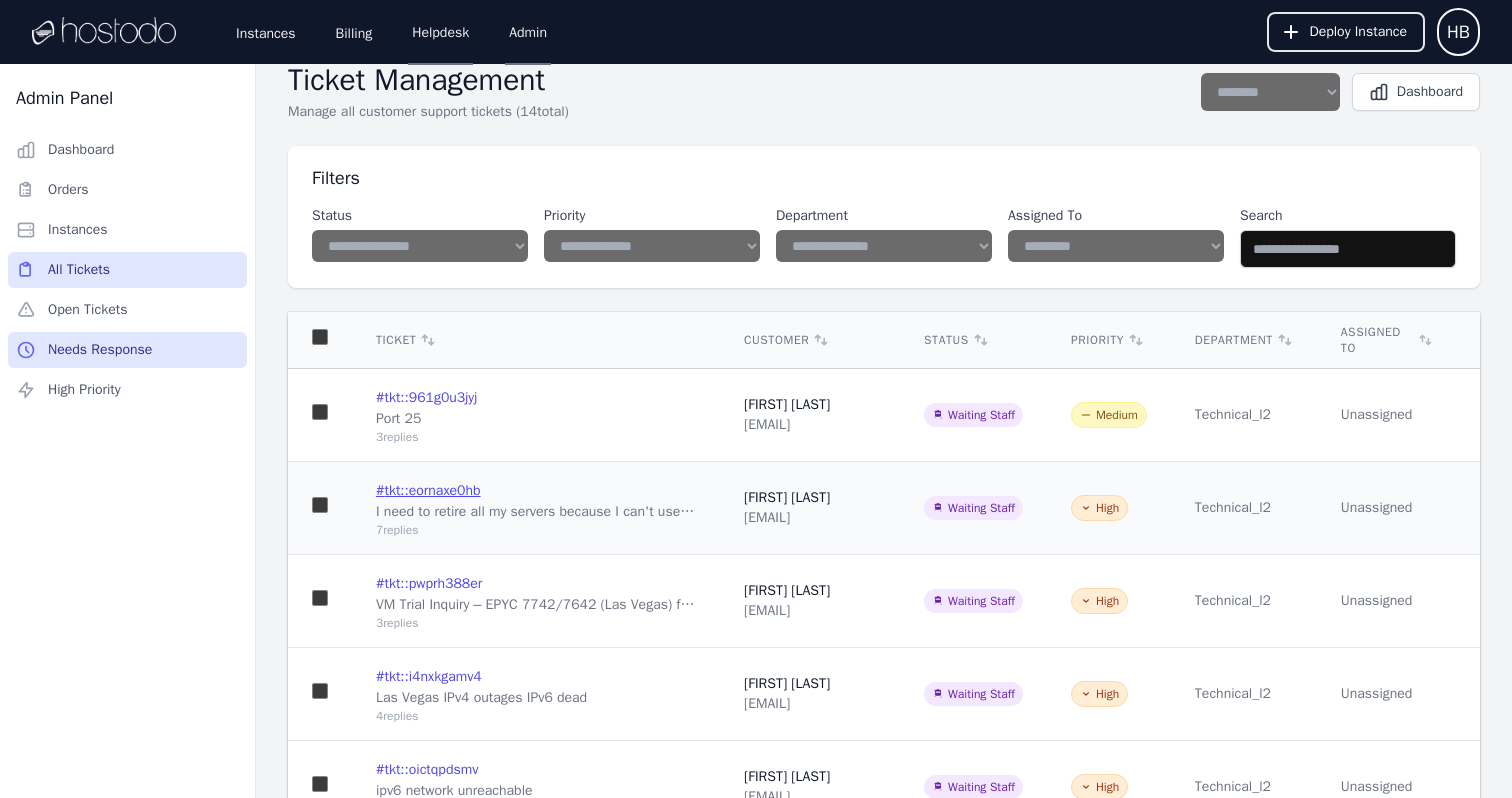 scroll, scrollTop: 33, scrollLeft: 0, axis: vertical 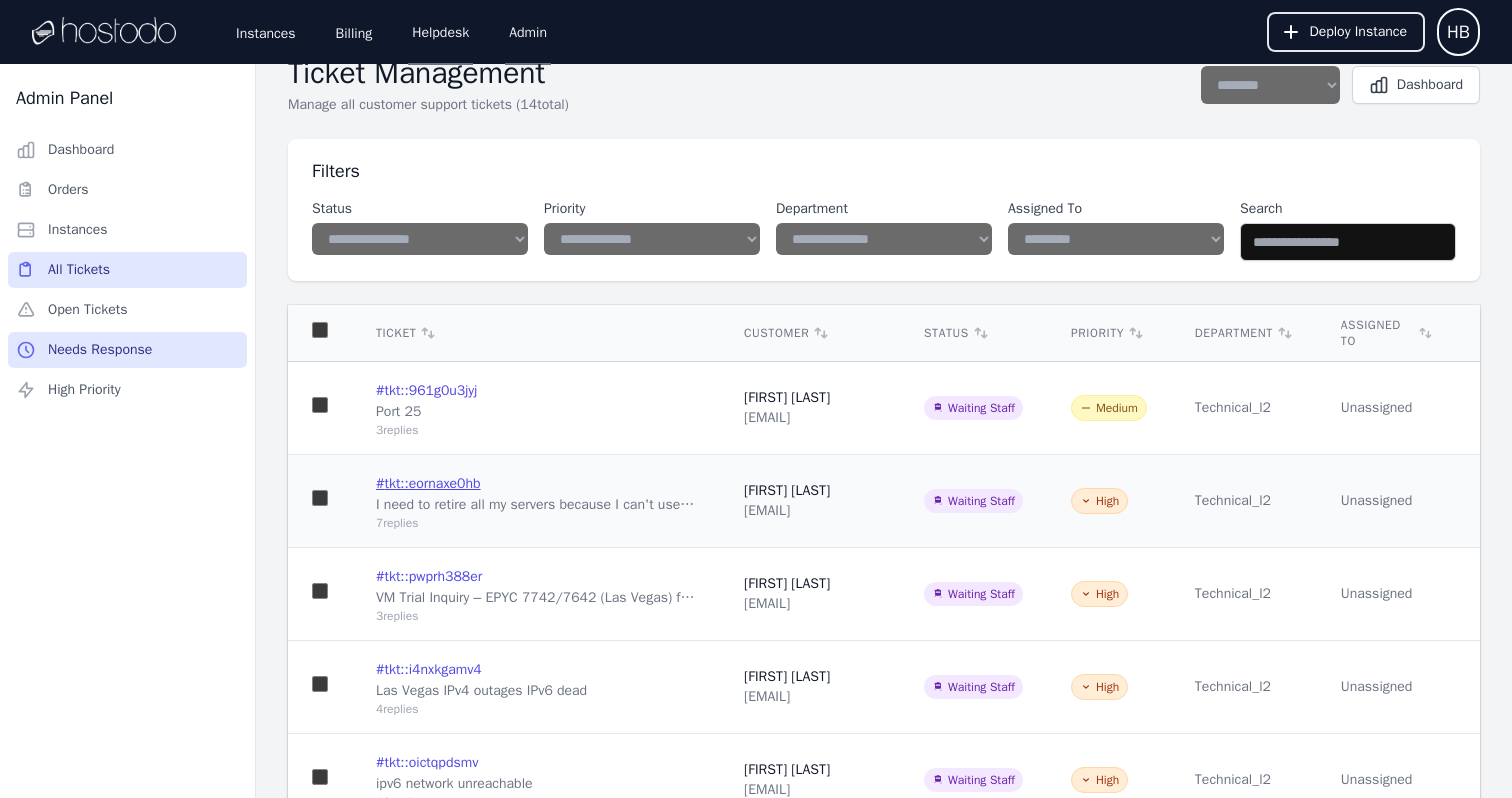 click on "# tkt::eornaxe0hb" at bounding box center [428, 484] 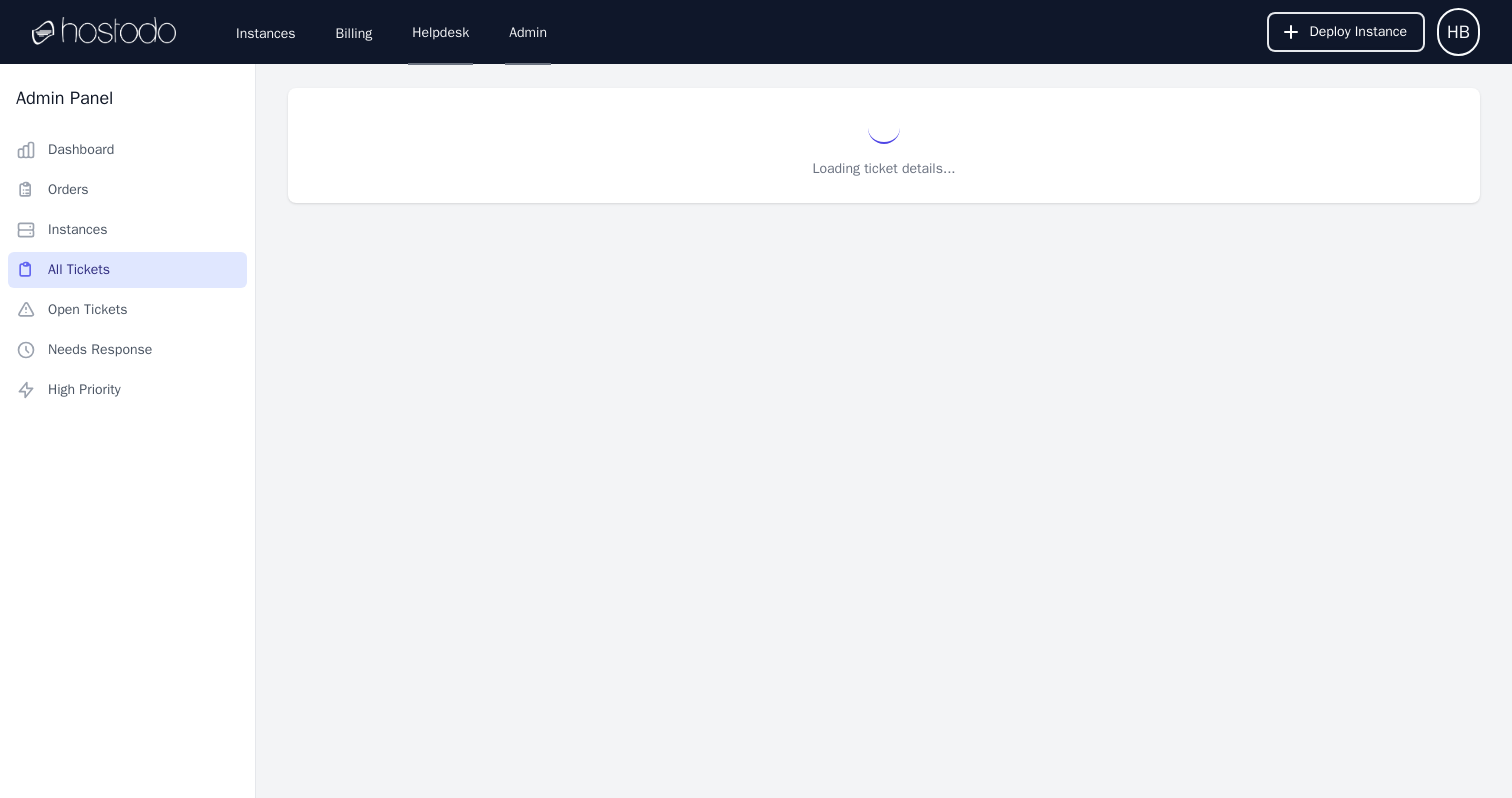 select on "**********" 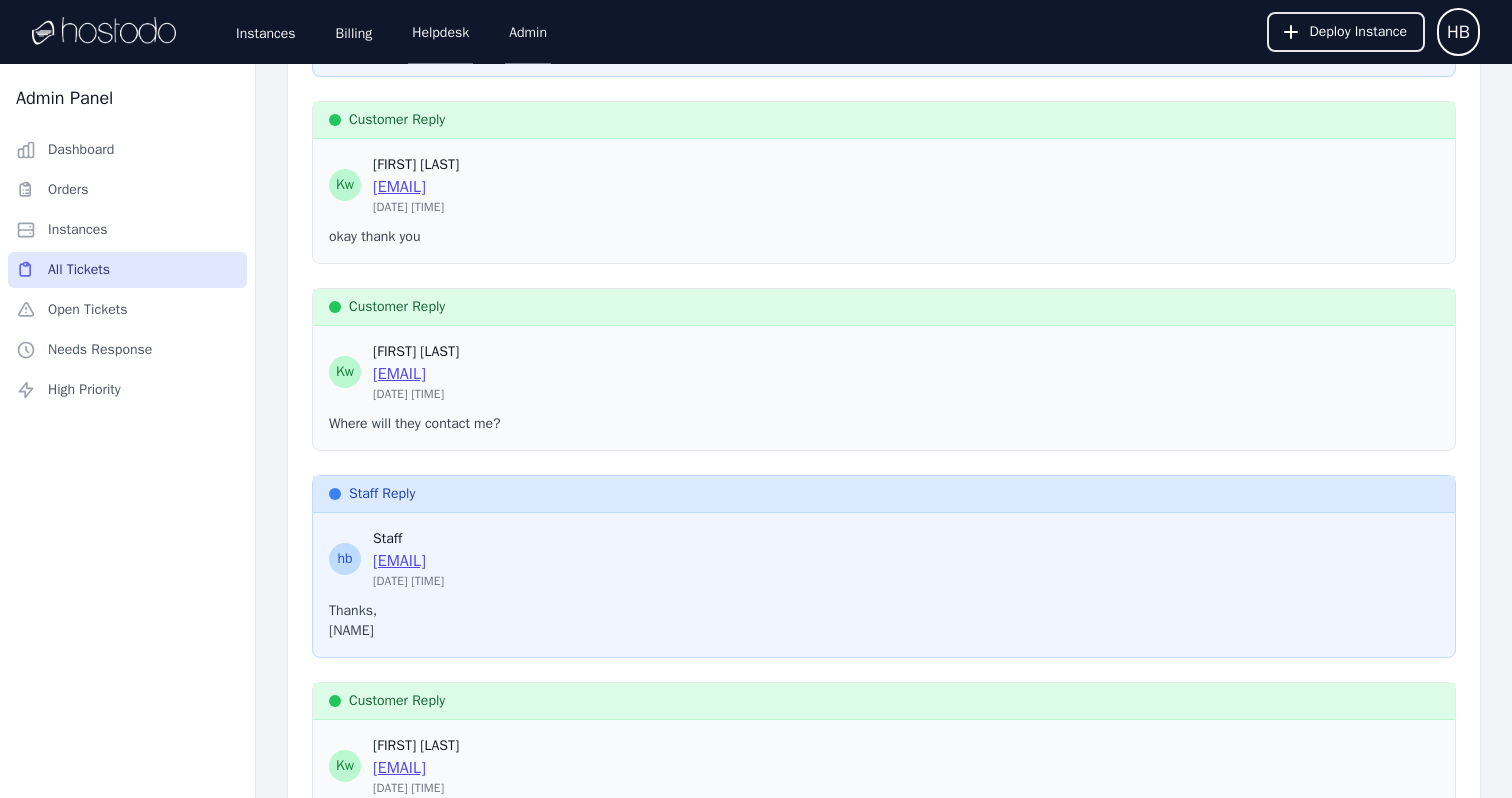scroll, scrollTop: 1729, scrollLeft: 0, axis: vertical 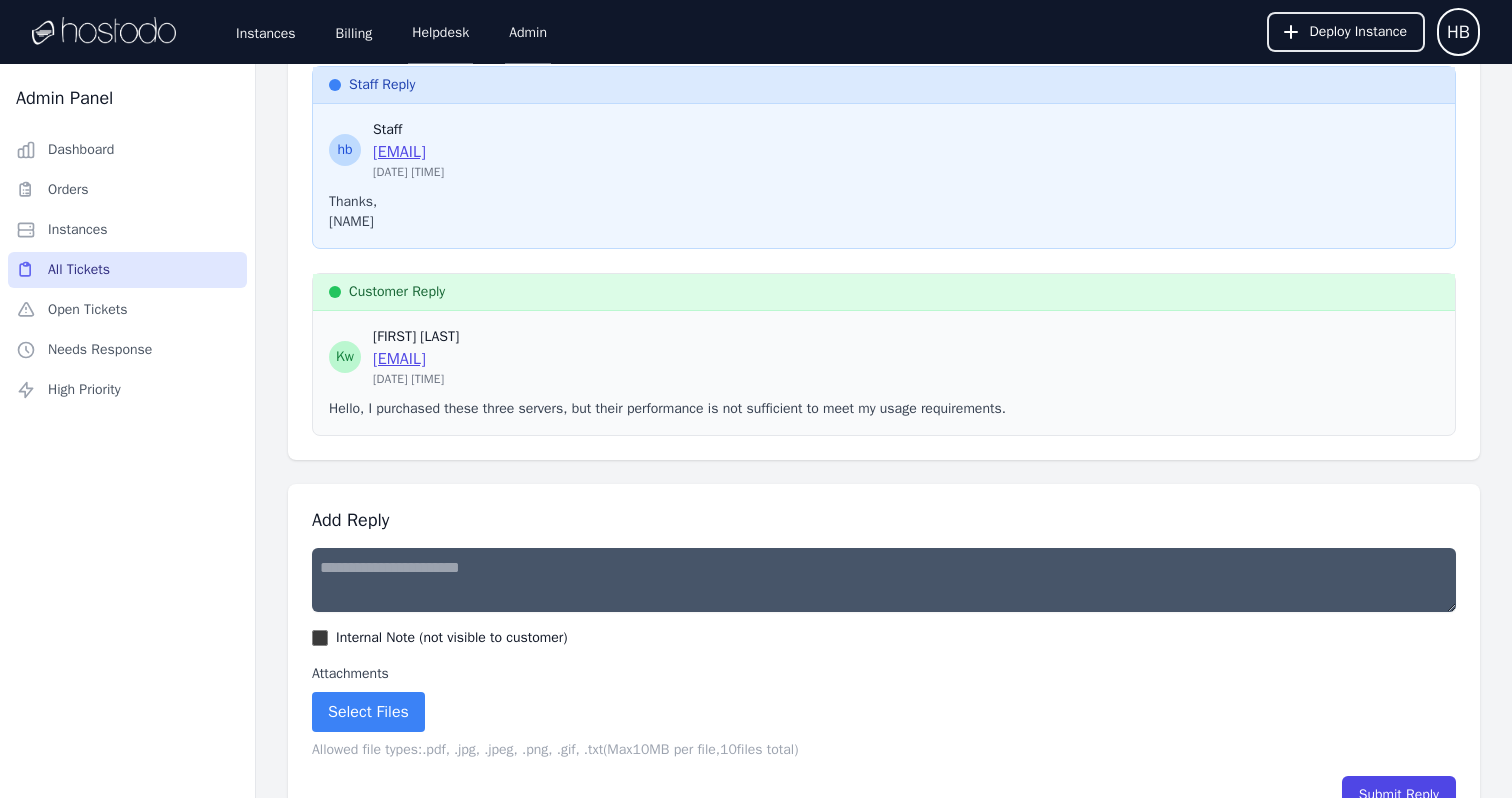select on "**********" 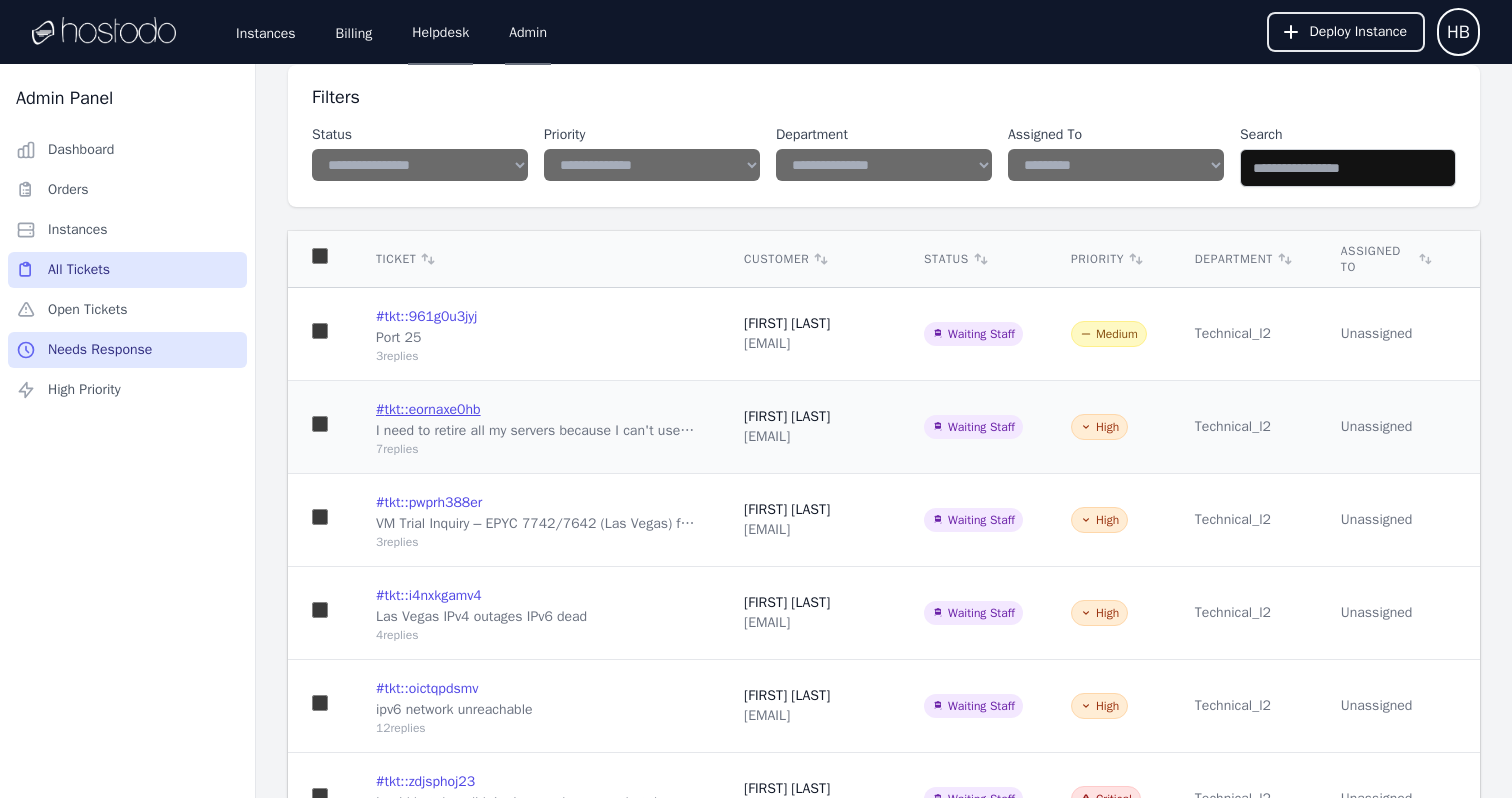 scroll, scrollTop: 117, scrollLeft: 0, axis: vertical 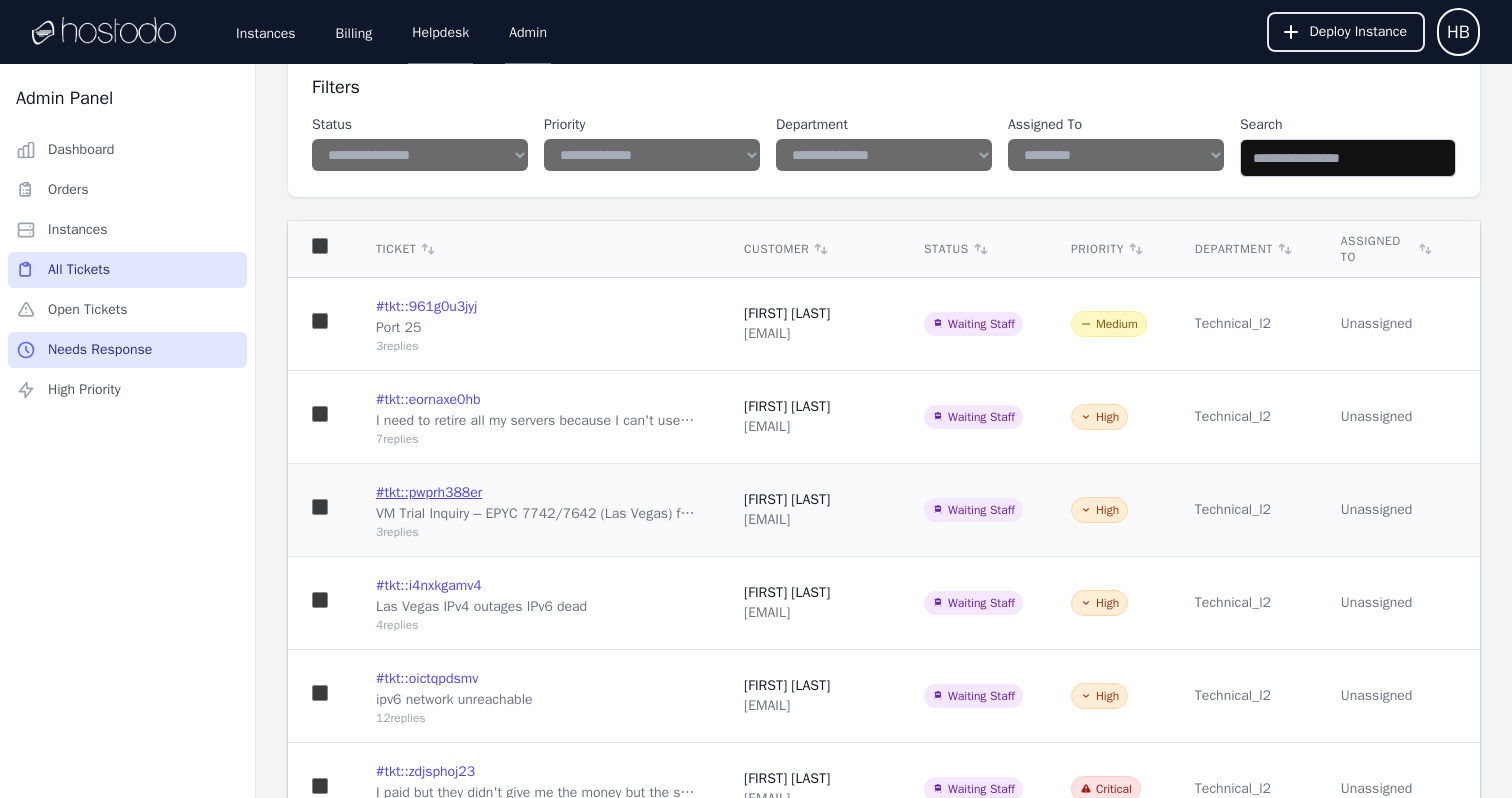 click on "# tkt::pwprh388er" at bounding box center [429, 493] 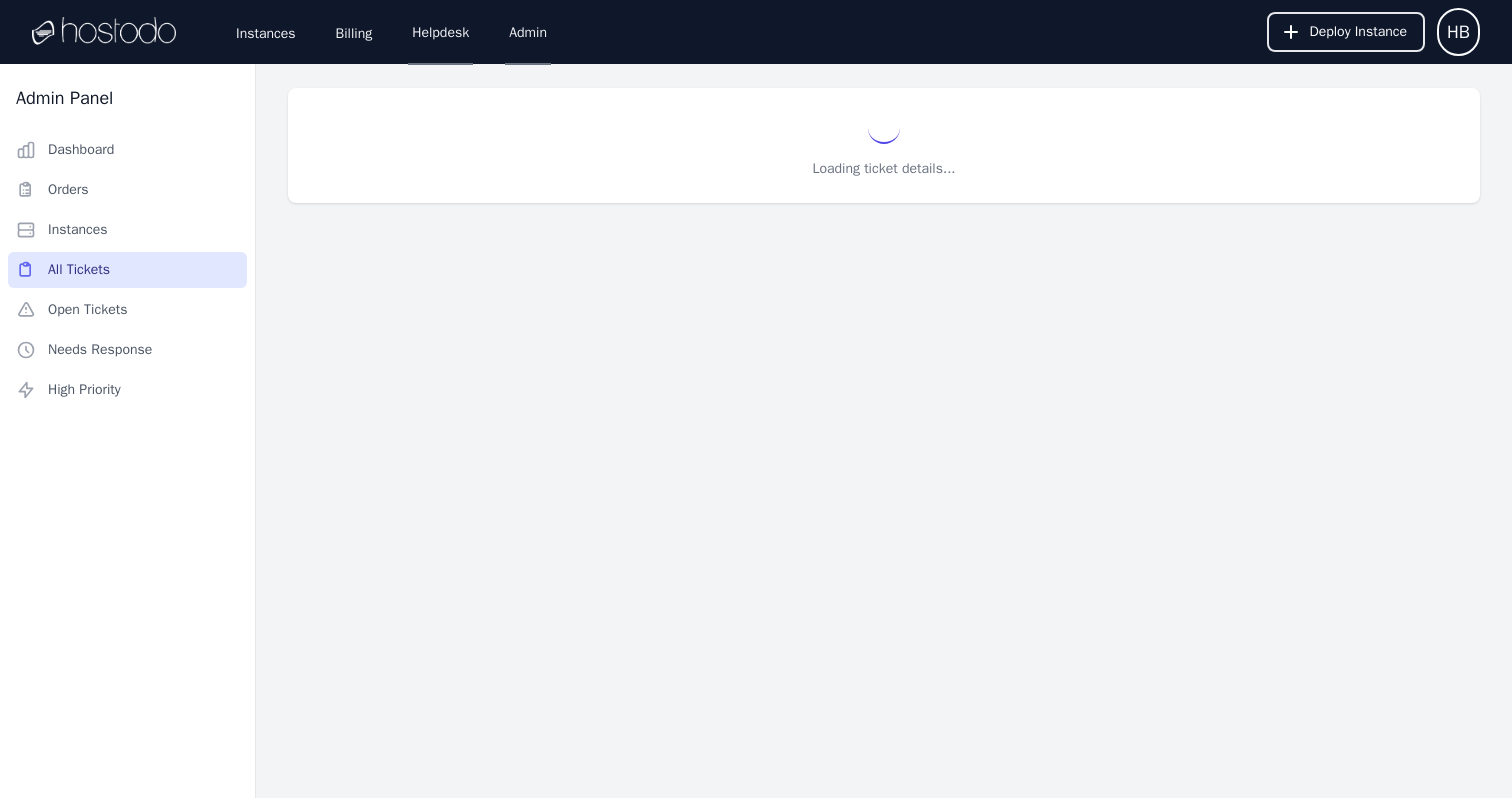 select on "**********" 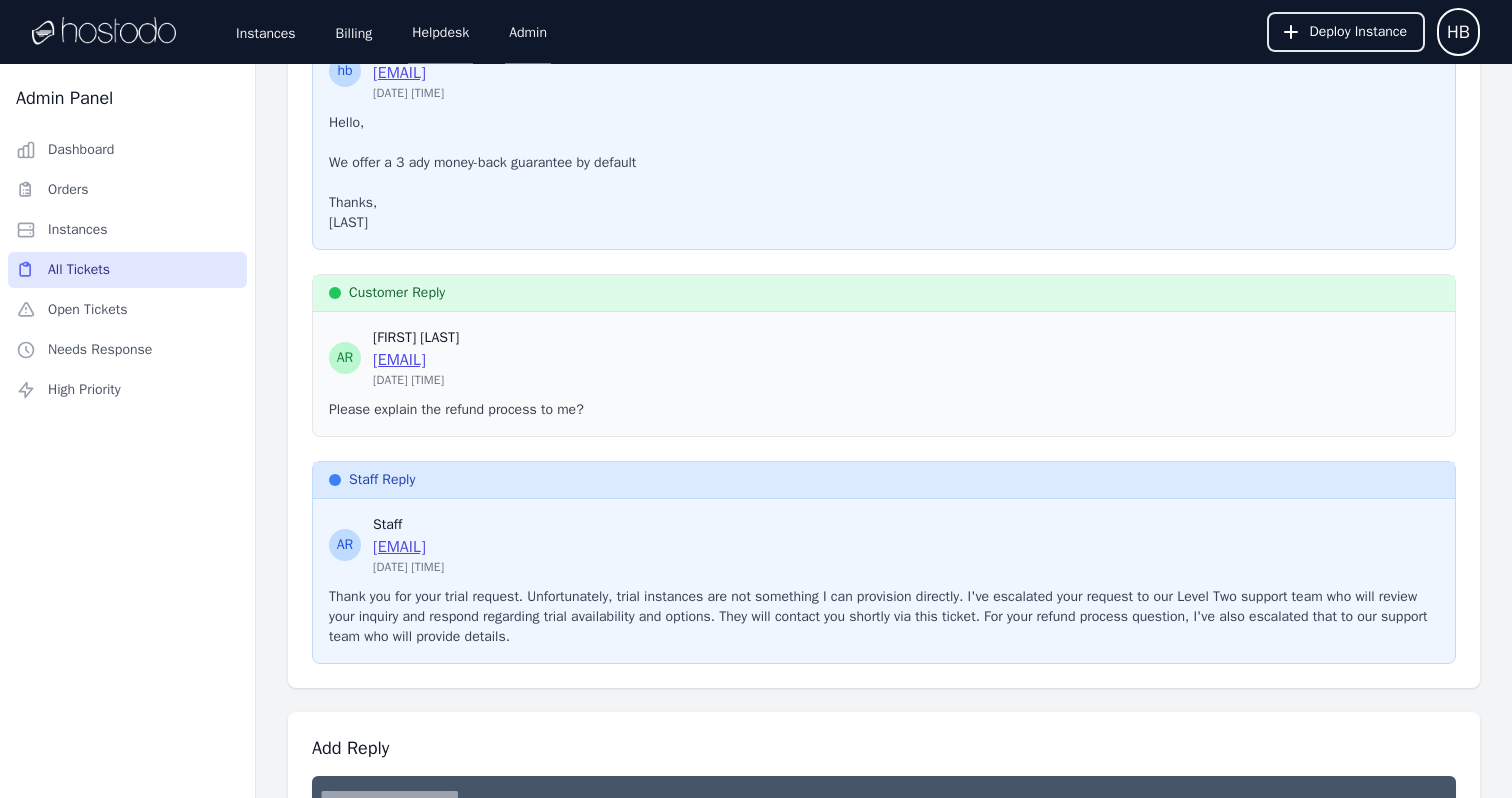 scroll, scrollTop: 1401, scrollLeft: 0, axis: vertical 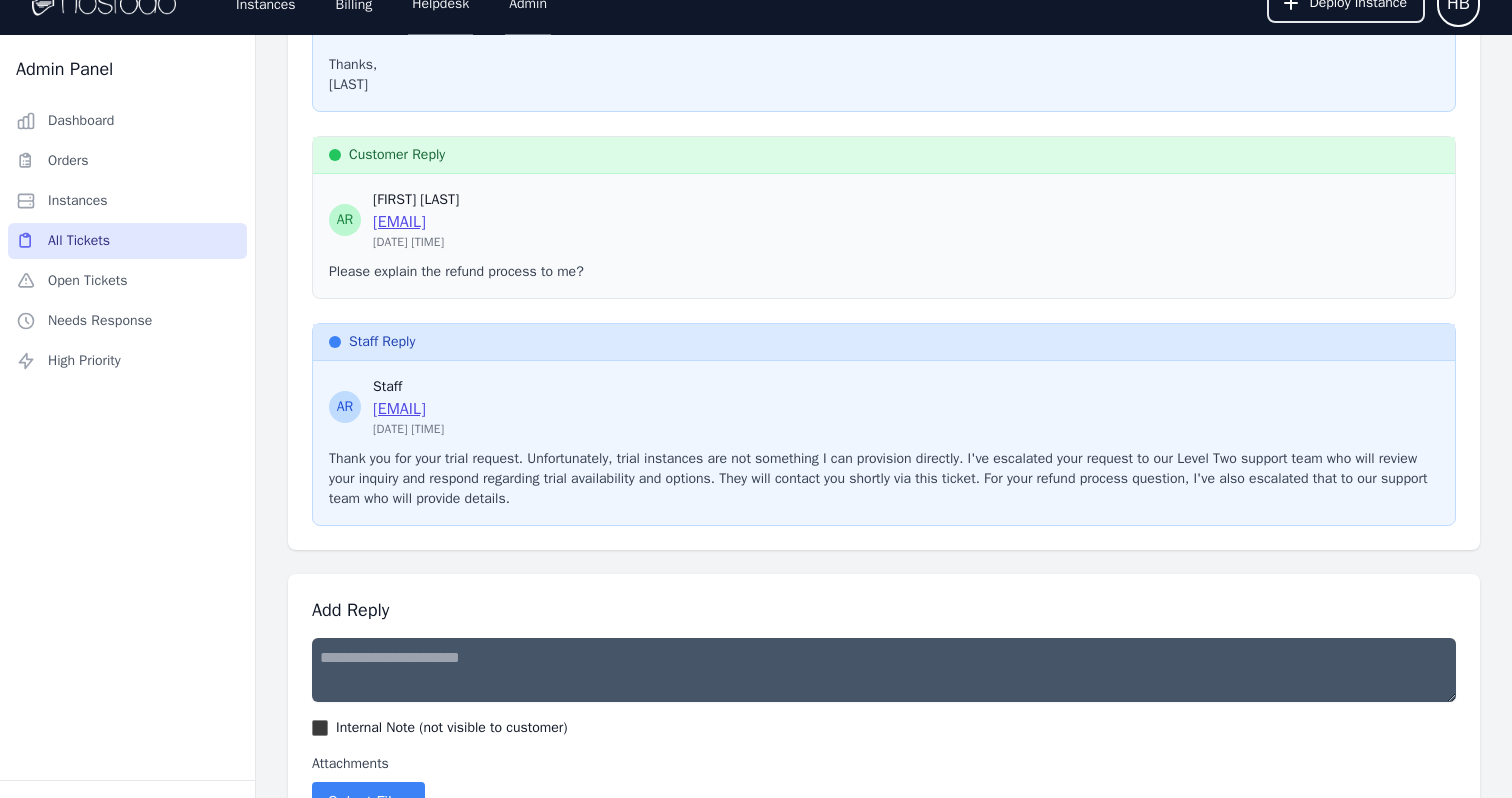 click at bounding box center (884, 670) 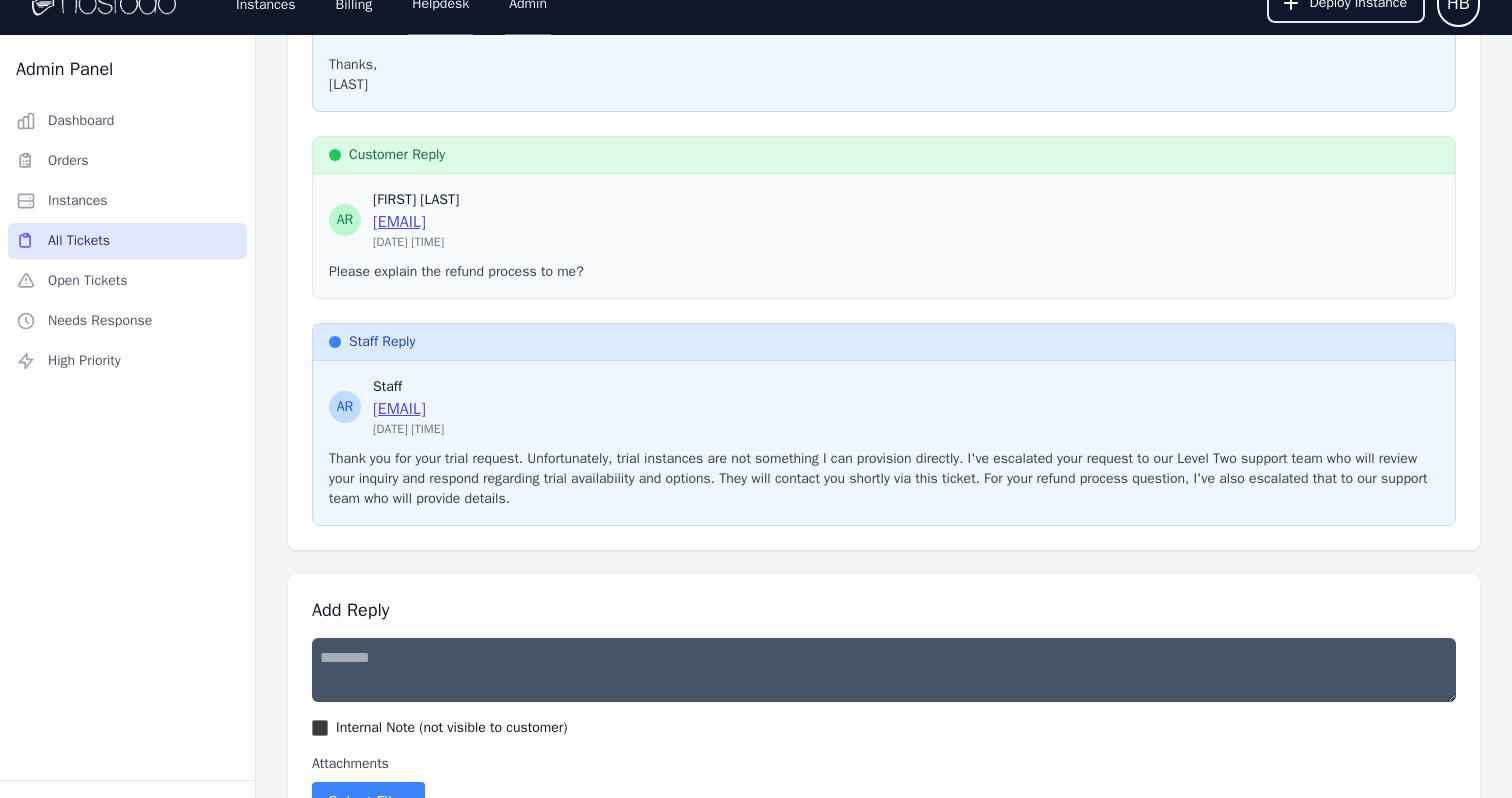scroll, scrollTop: 13, scrollLeft: 0, axis: vertical 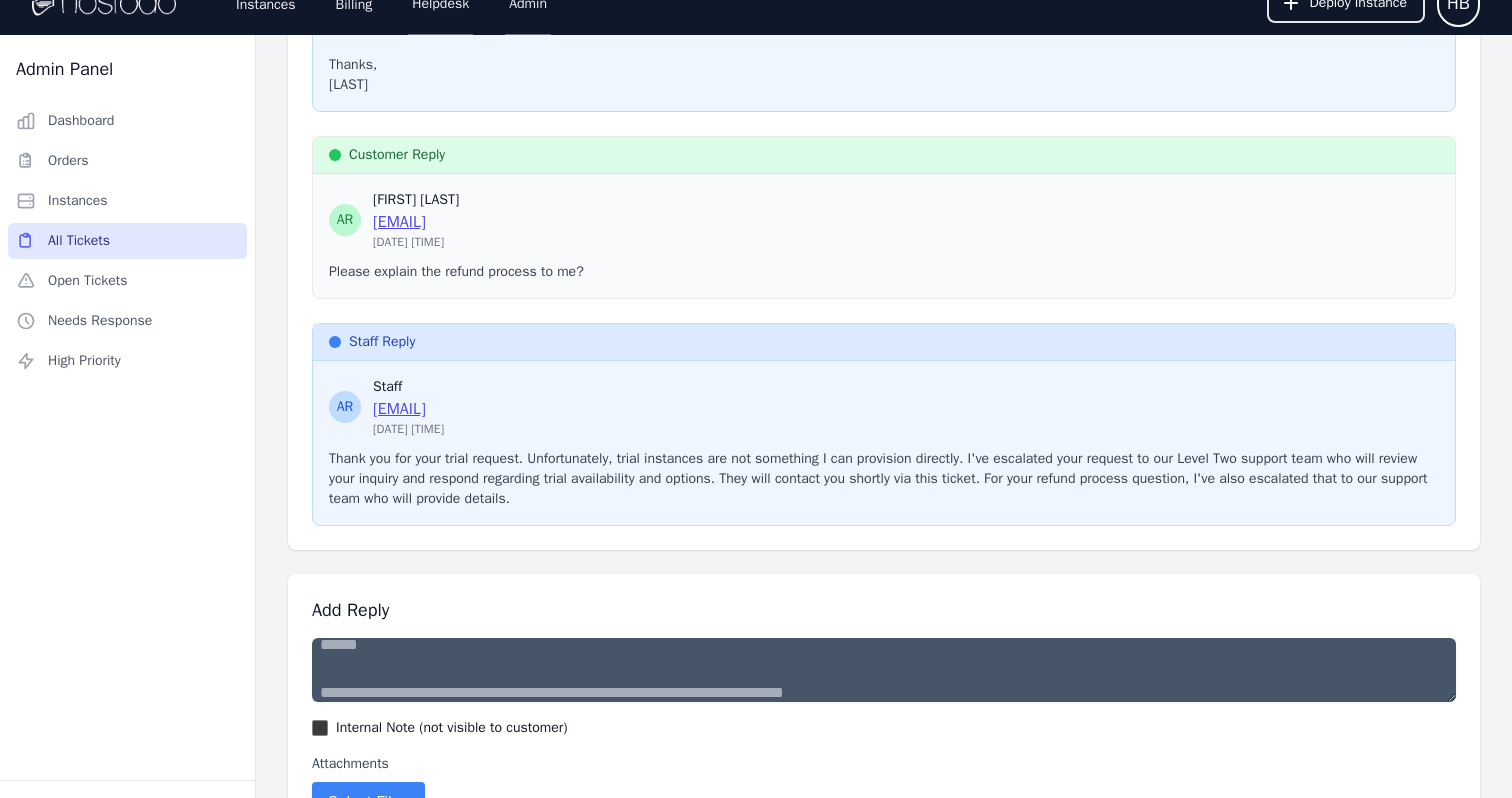 click on "**********" at bounding box center [884, 670] 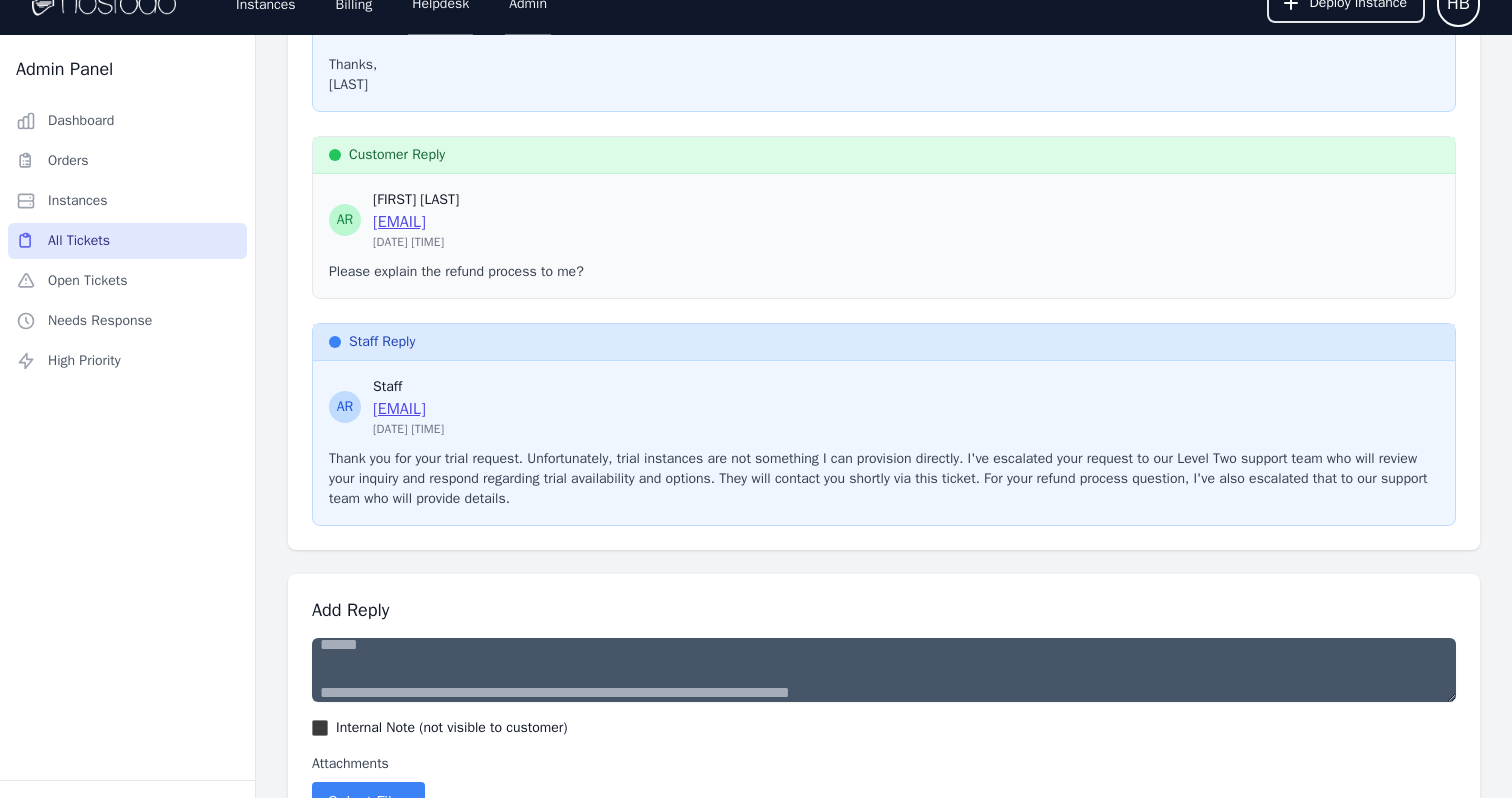 type on "**********" 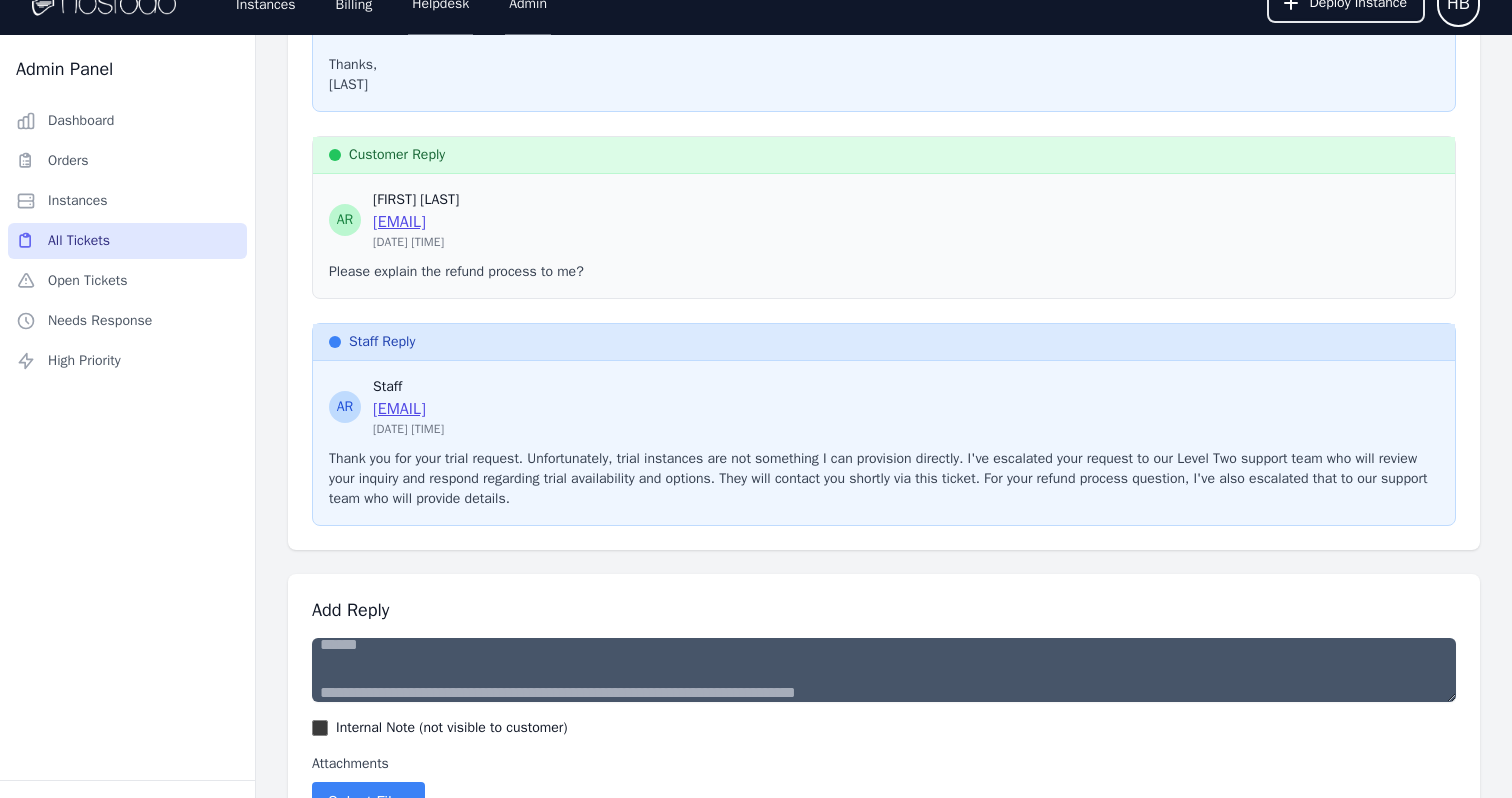 scroll, scrollTop: 0, scrollLeft: 0, axis: both 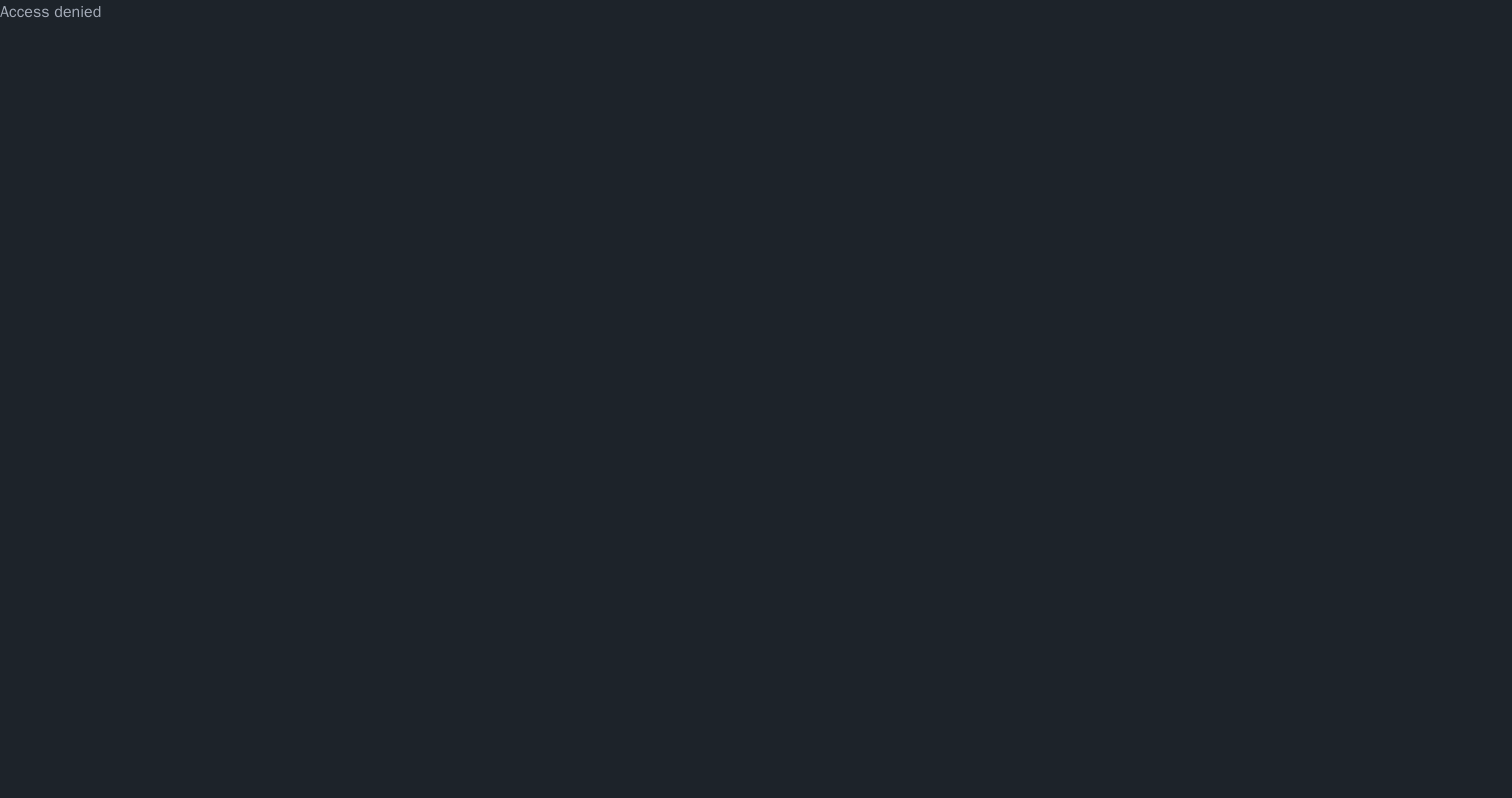 select on "**********" 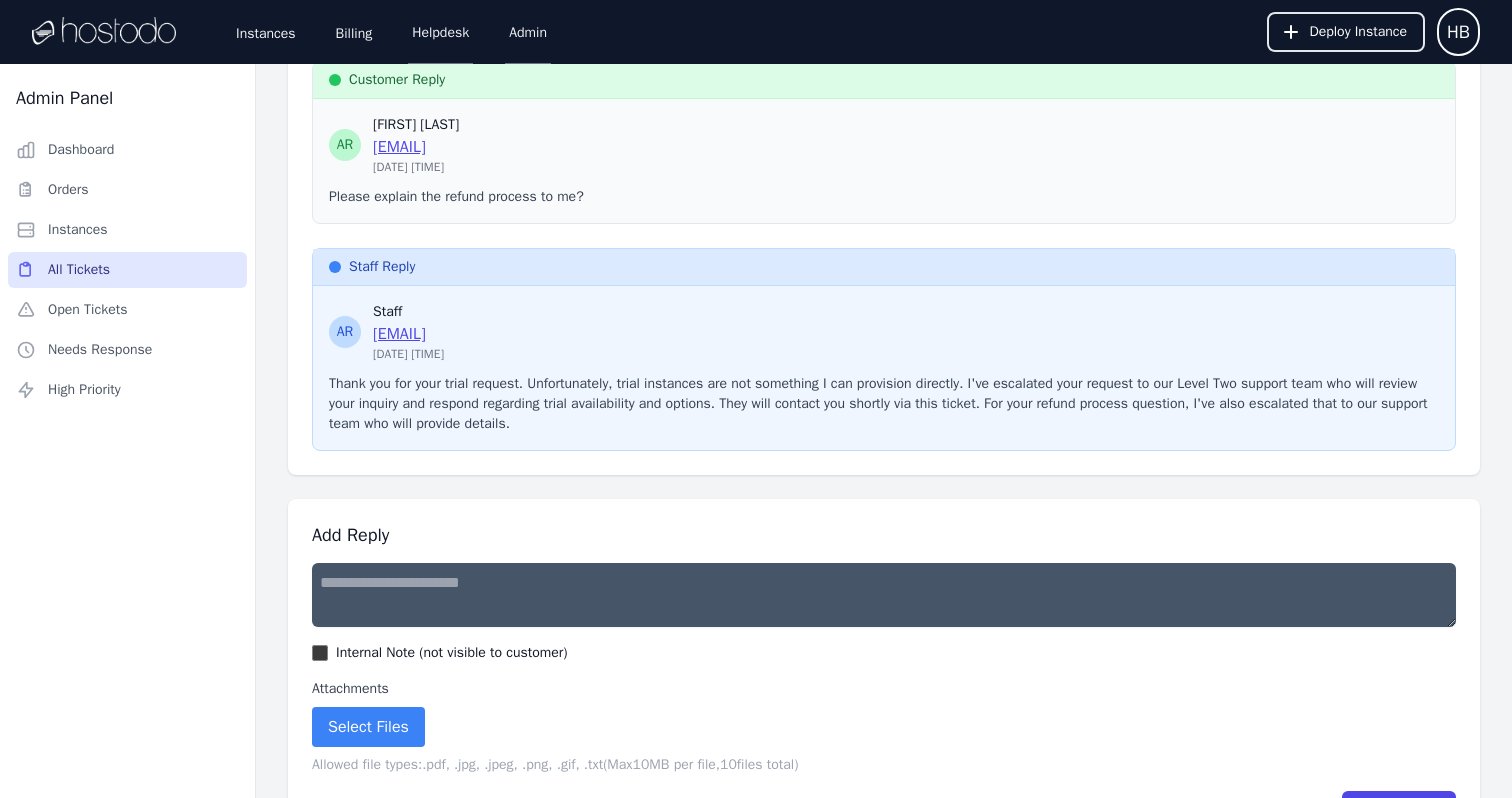 scroll, scrollTop: 1401, scrollLeft: 0, axis: vertical 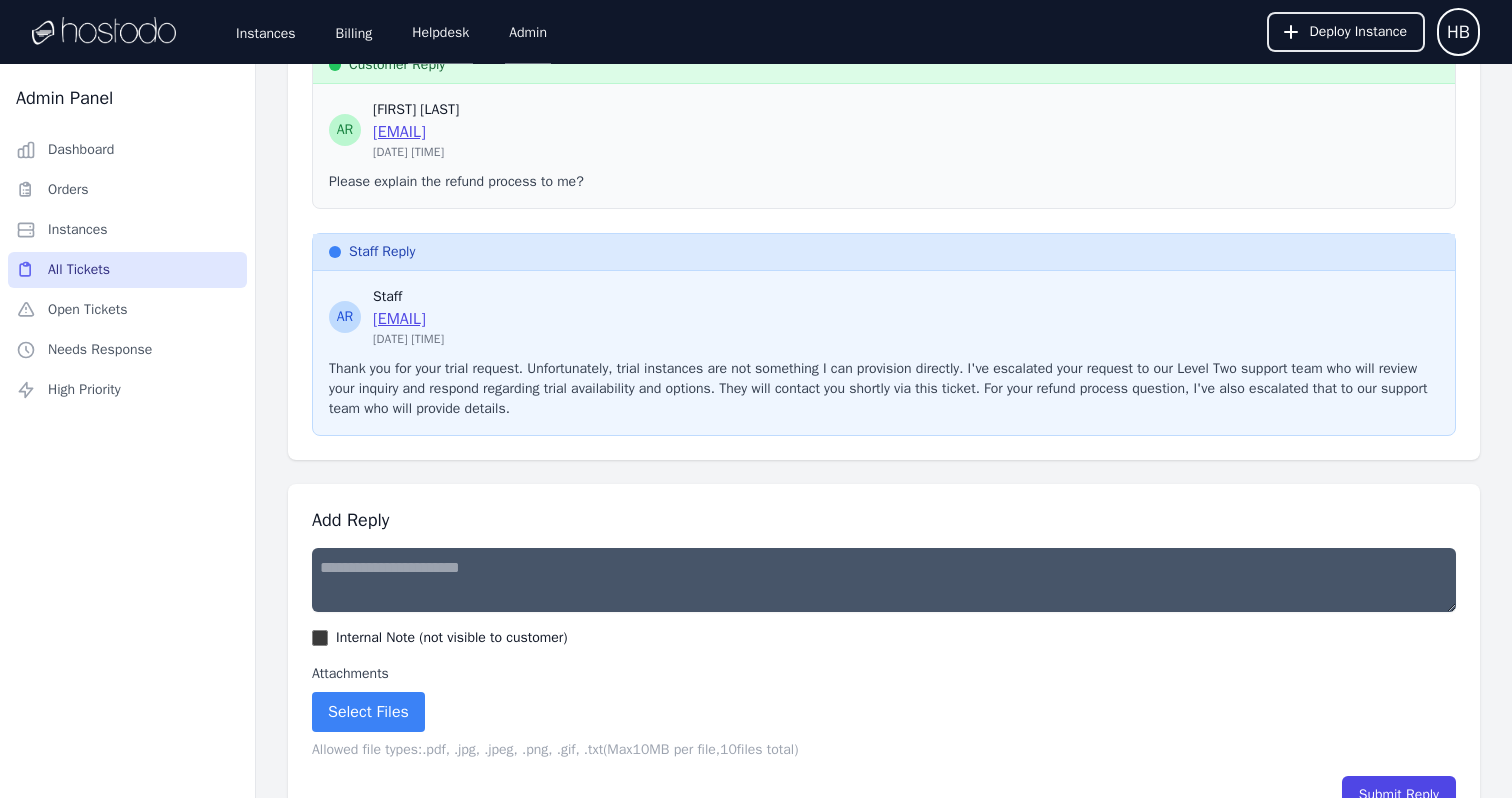 click at bounding box center (884, 580) 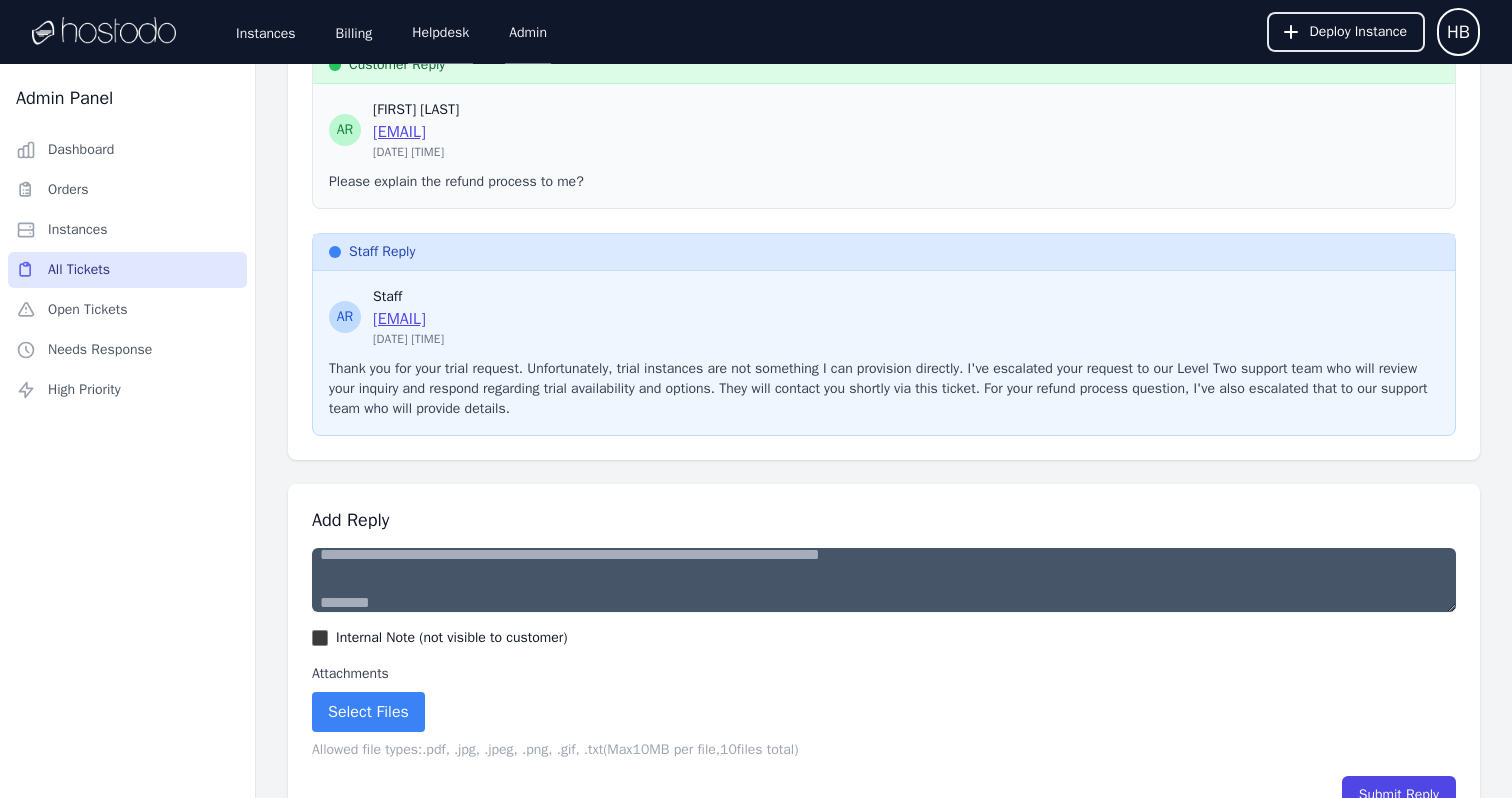 scroll, scrollTop: 85, scrollLeft: 0, axis: vertical 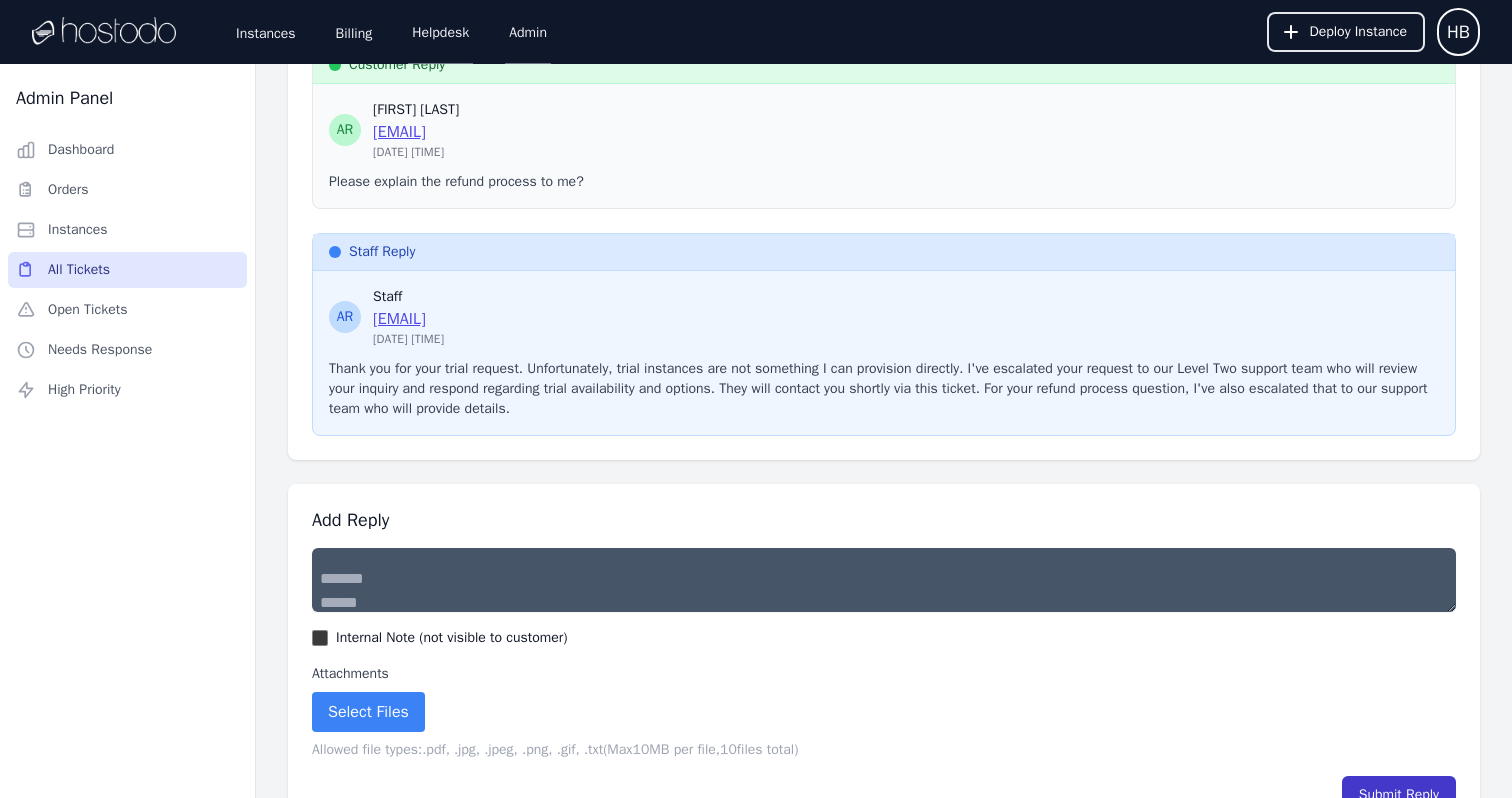 type on "**********" 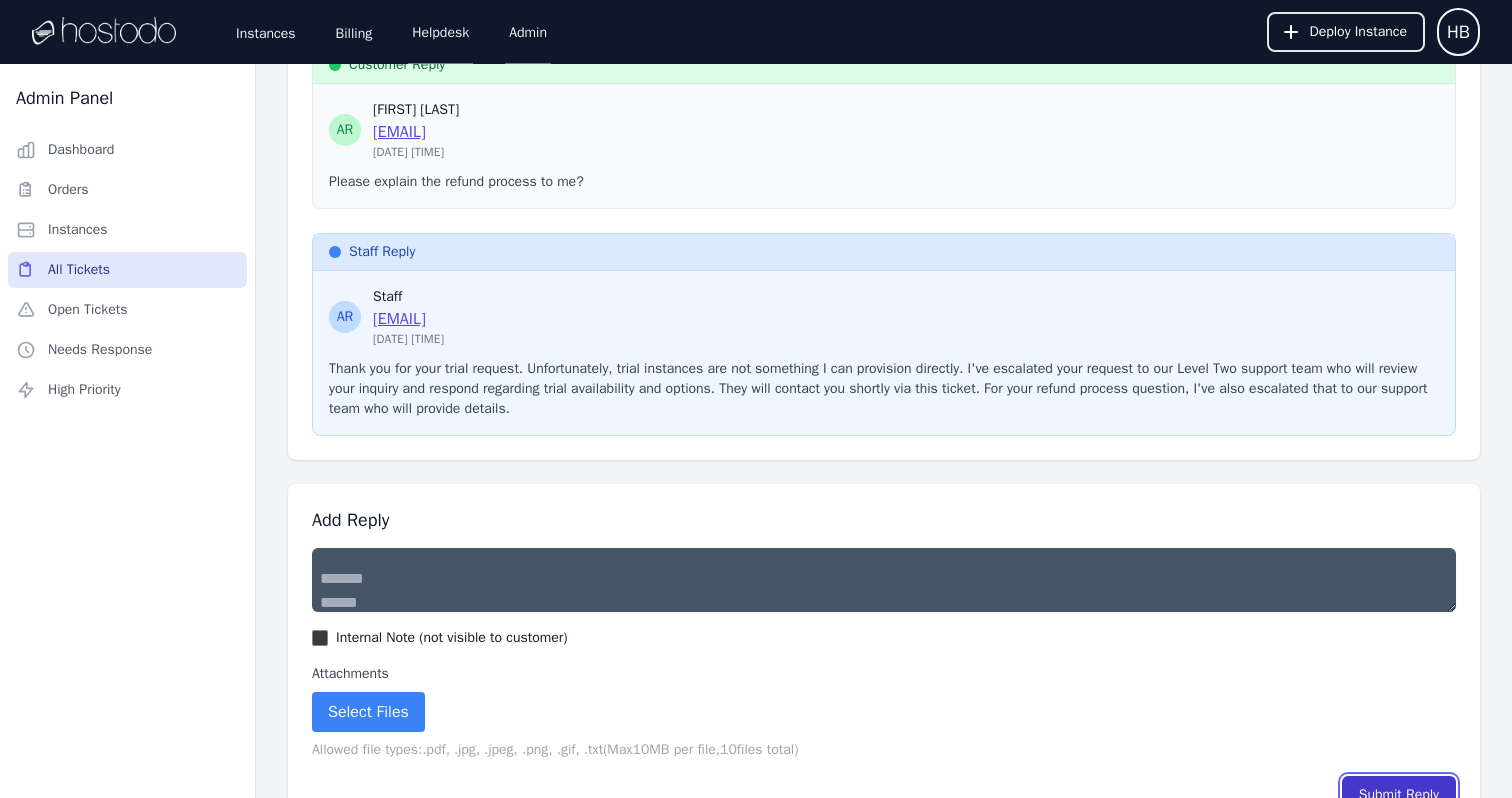 click on "Submit Reply" at bounding box center (1399, 795) 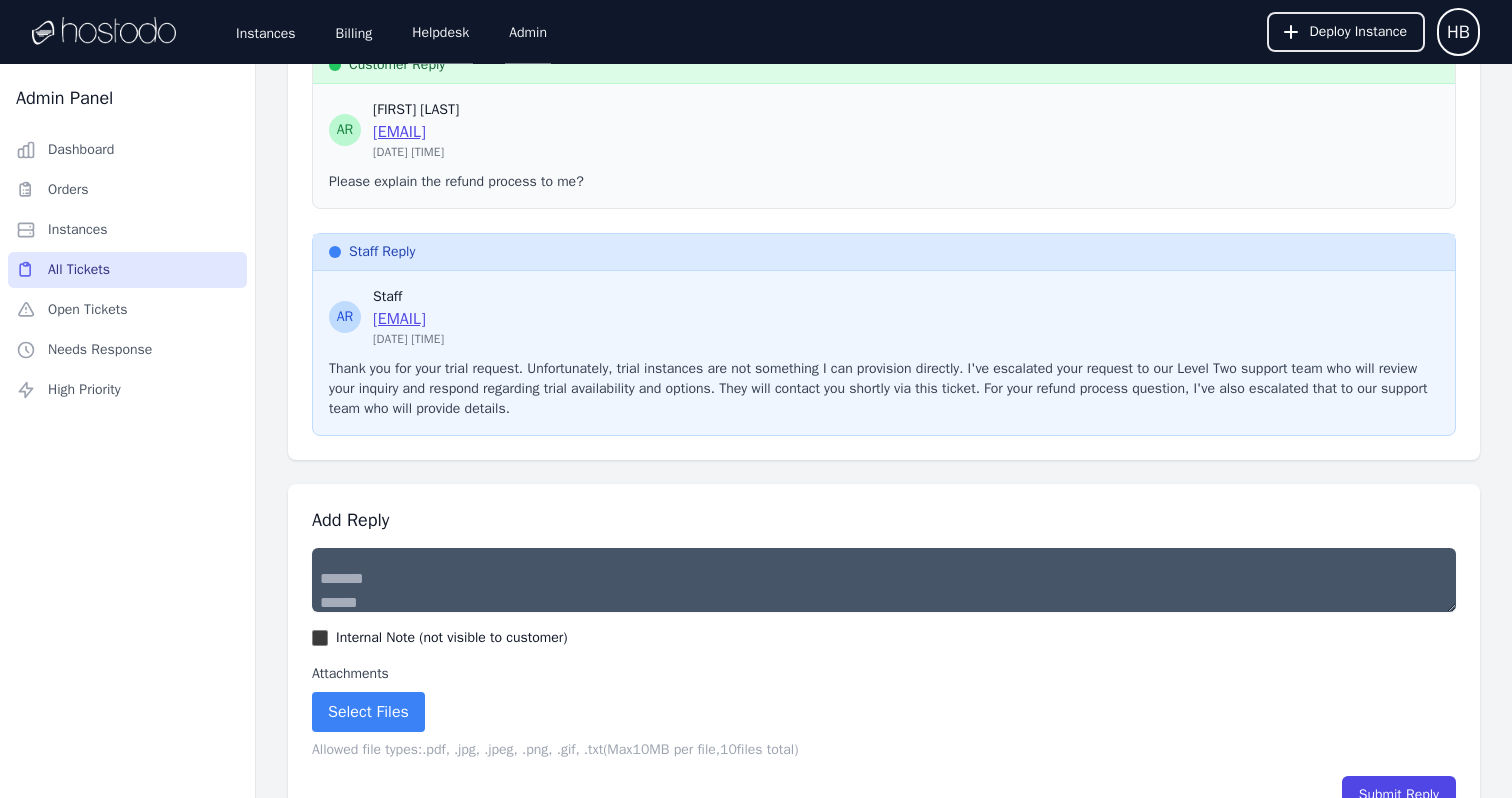 scroll, scrollTop: 0, scrollLeft: 0, axis: both 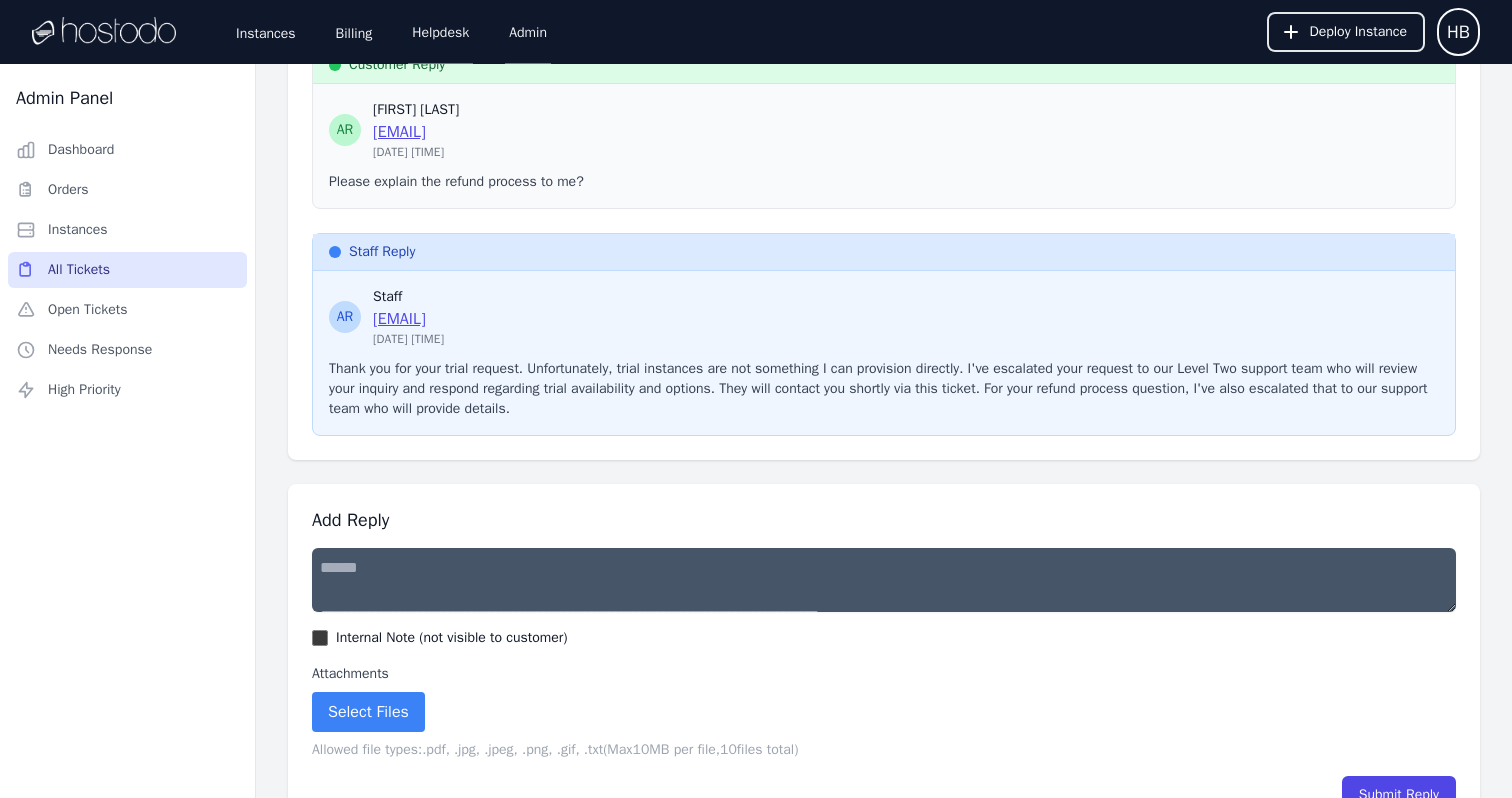 select on "**********" 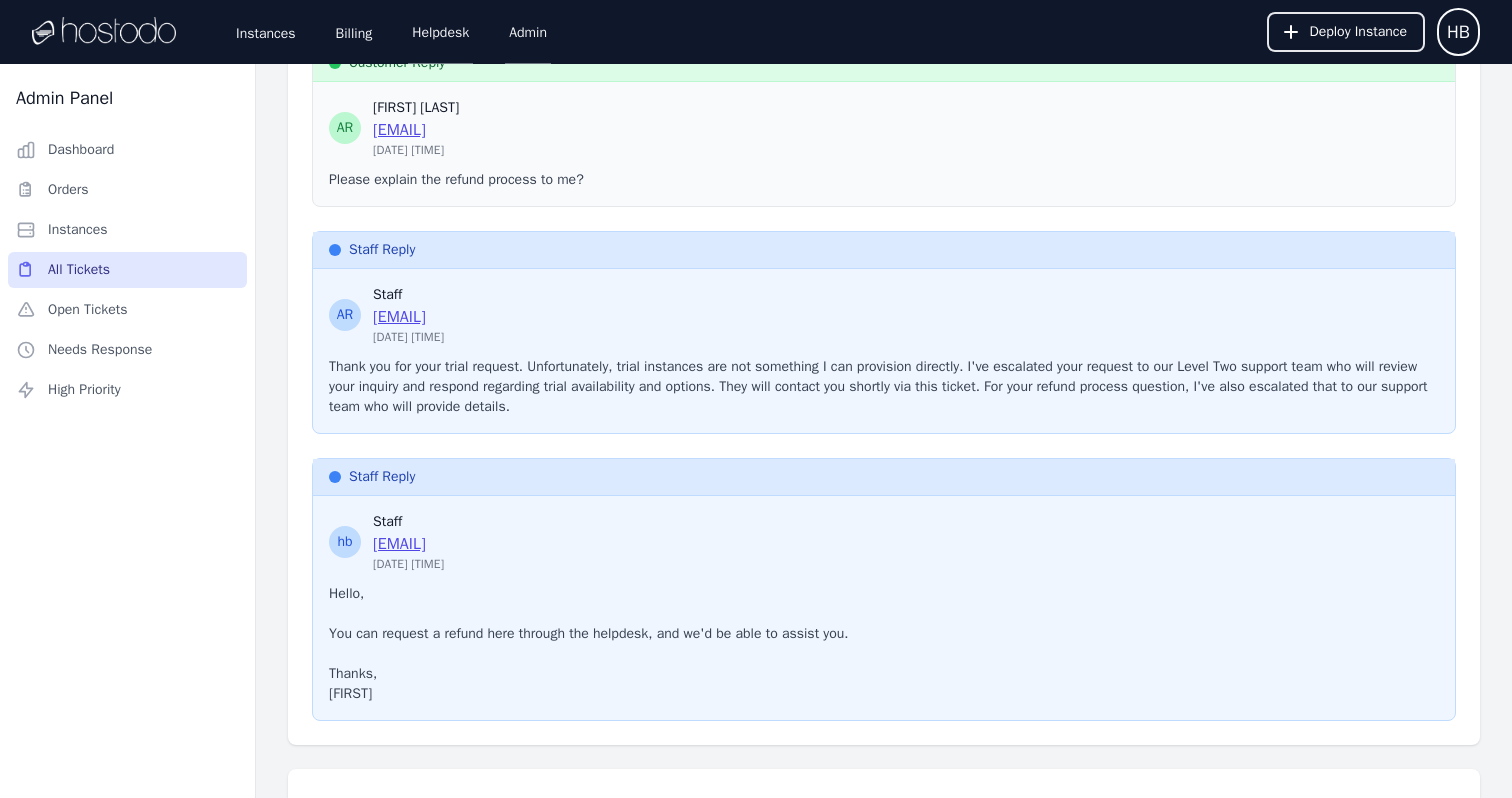 click on "All Tickets" at bounding box center [127, 270] 